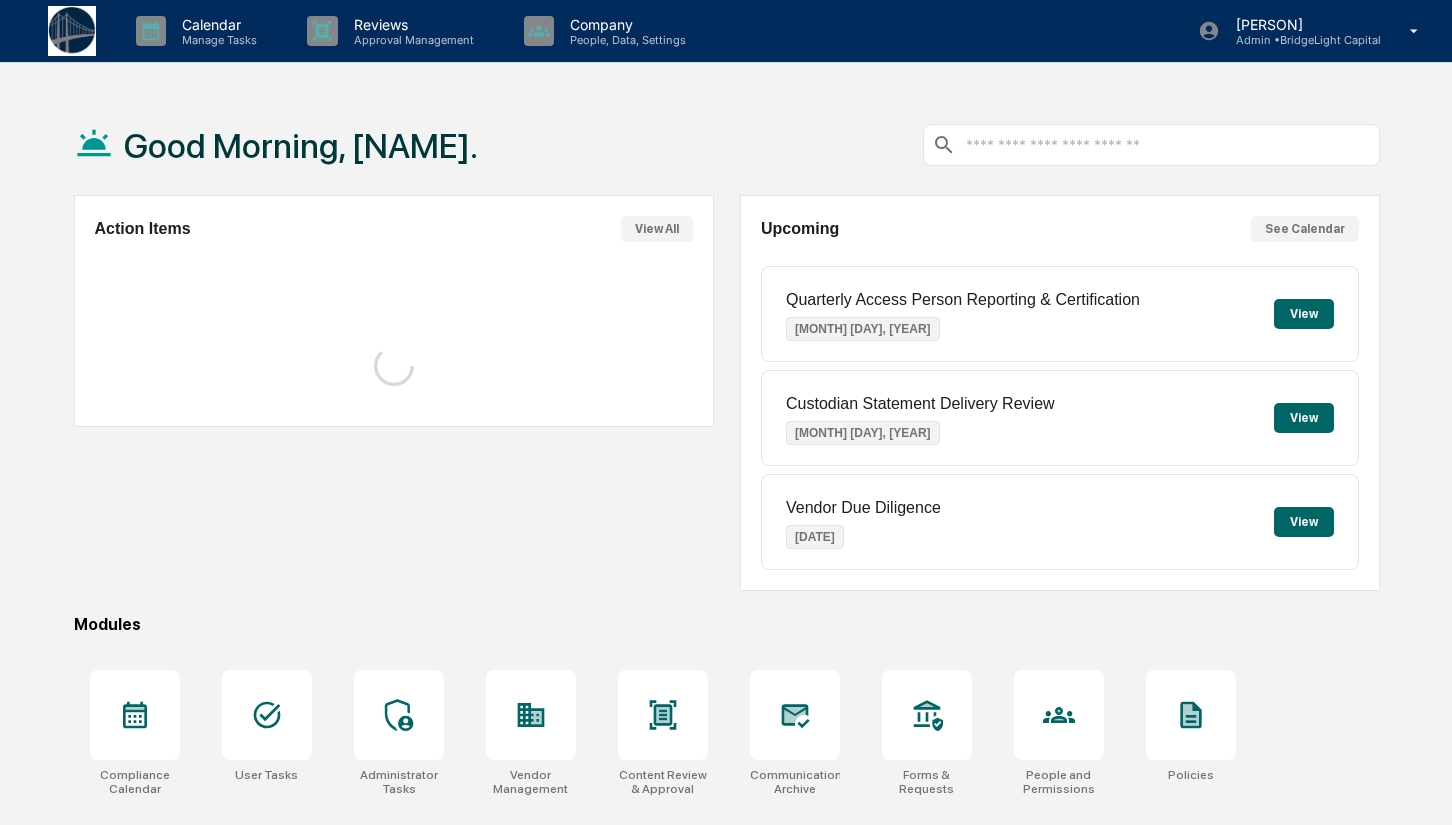 scroll, scrollTop: 0, scrollLeft: 0, axis: both 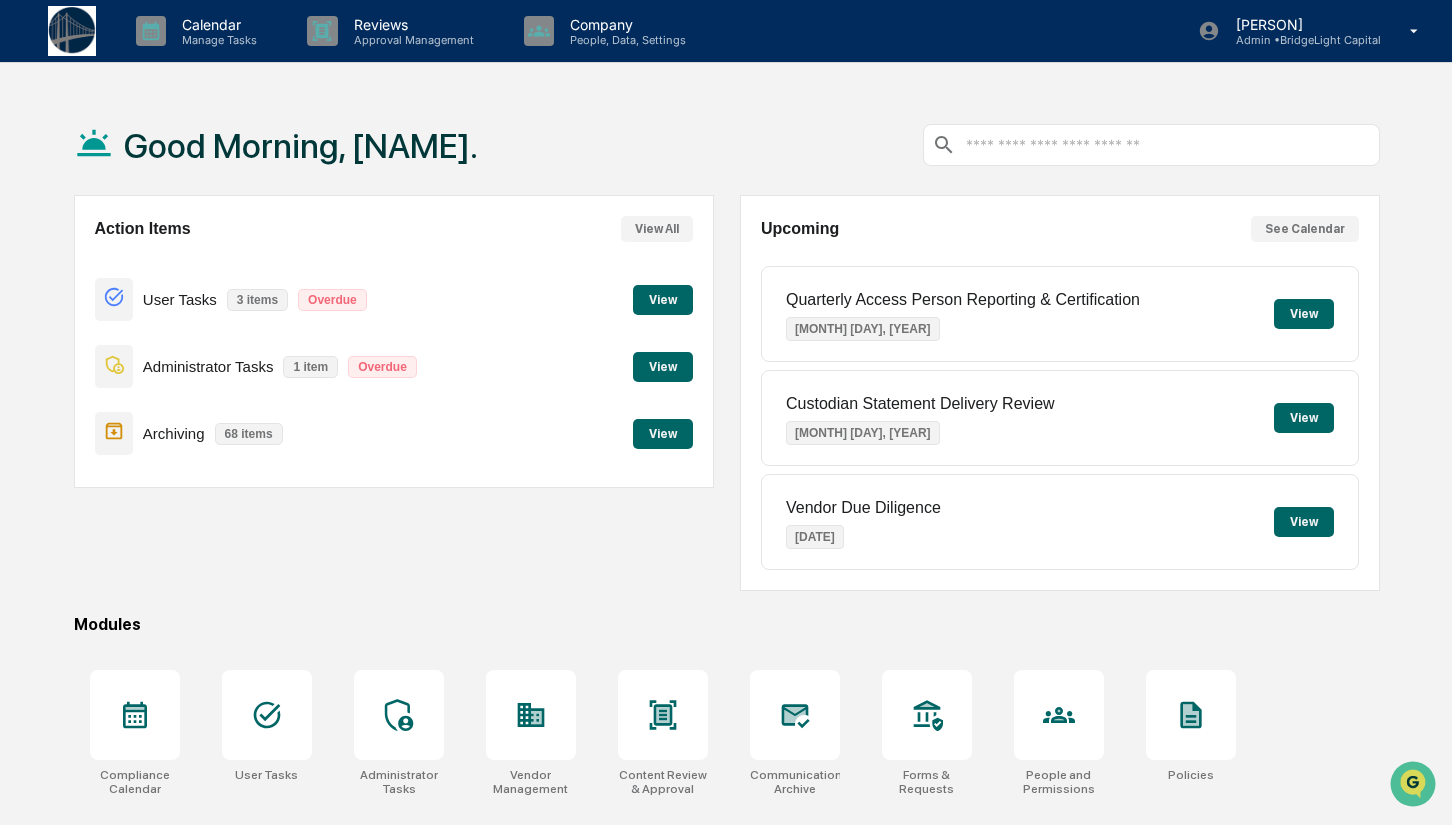 click on "View" at bounding box center [663, 367] 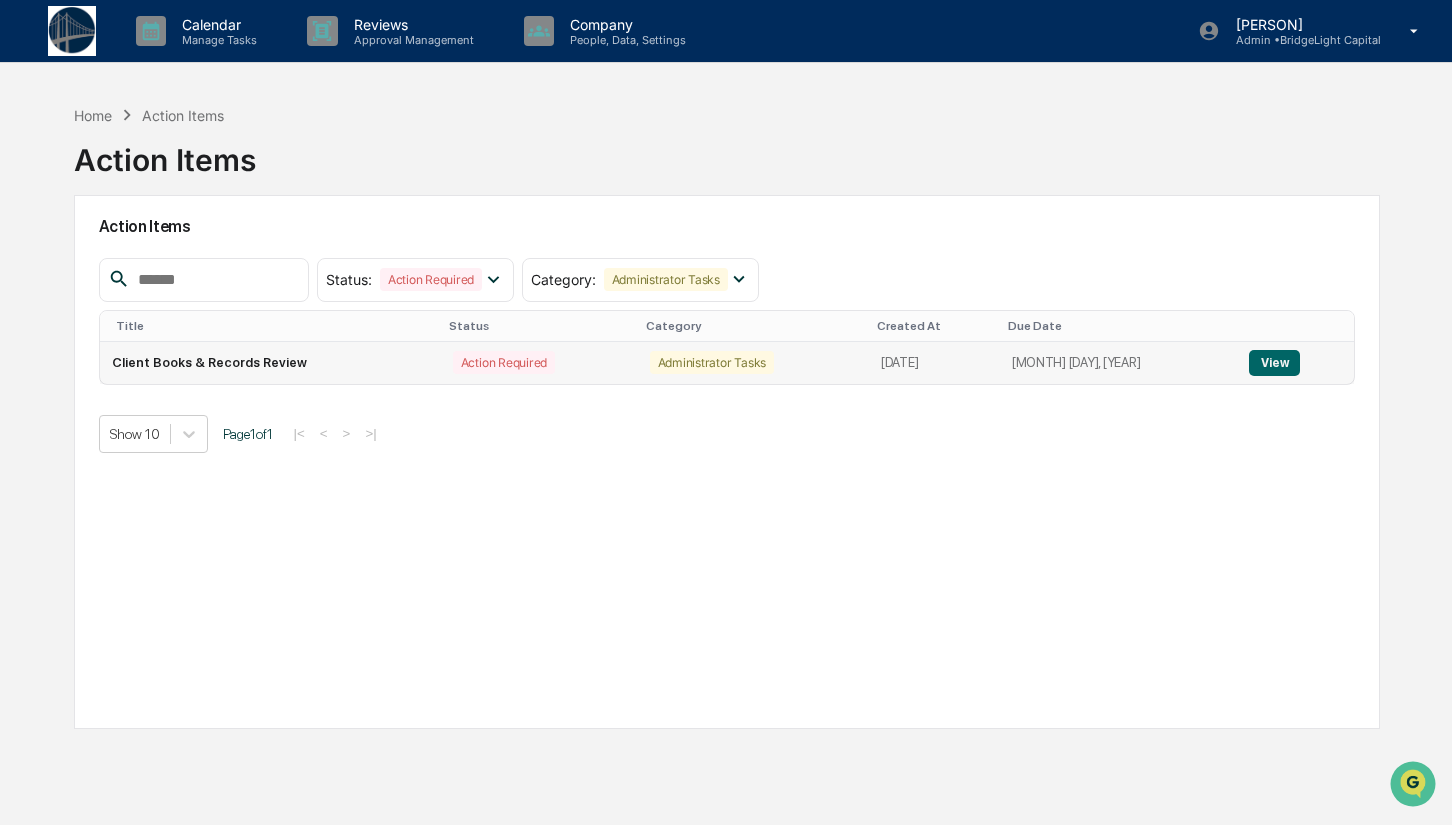 click on "View" at bounding box center [1274, 363] 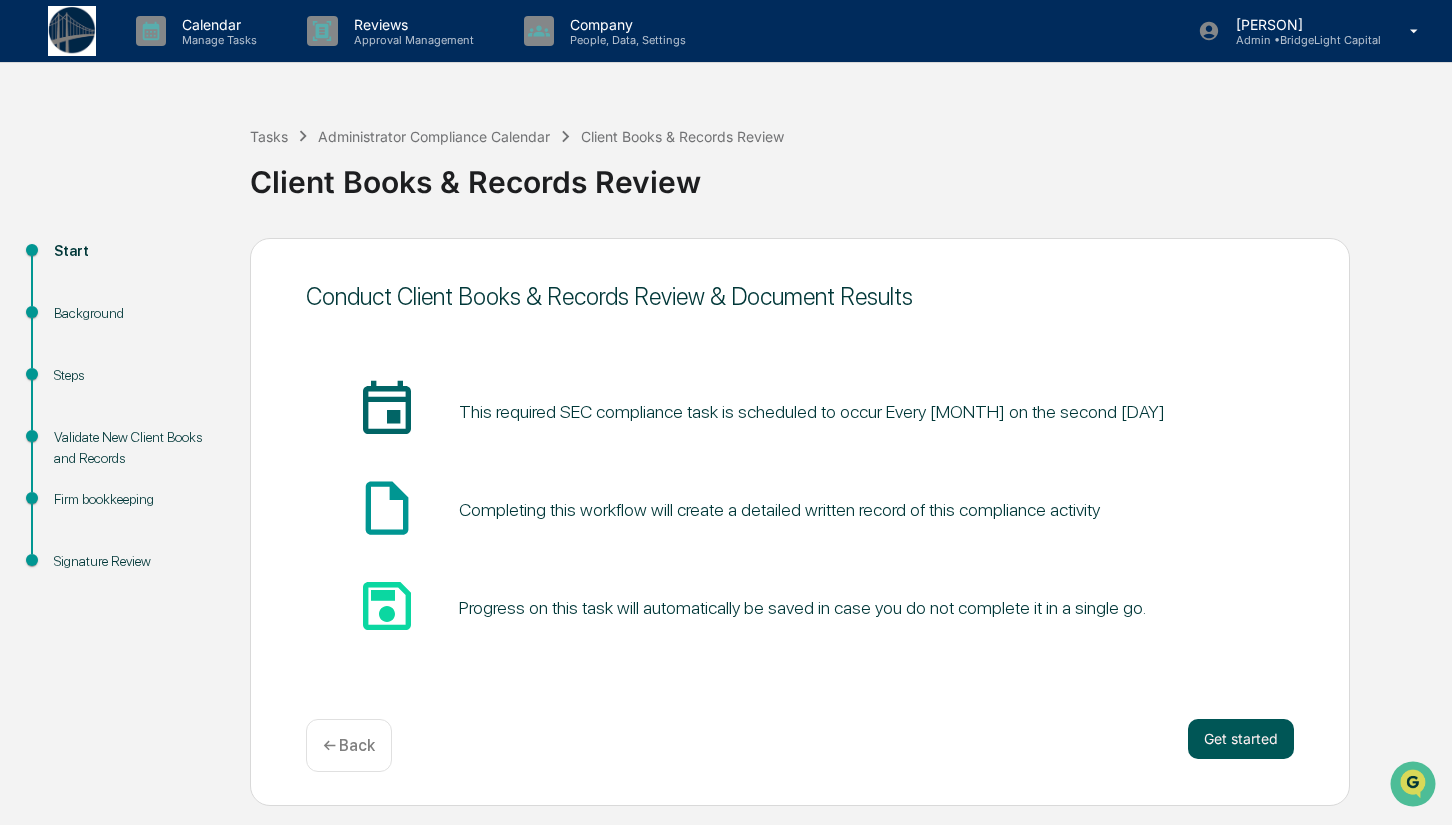 click on "Get started" at bounding box center (1241, 739) 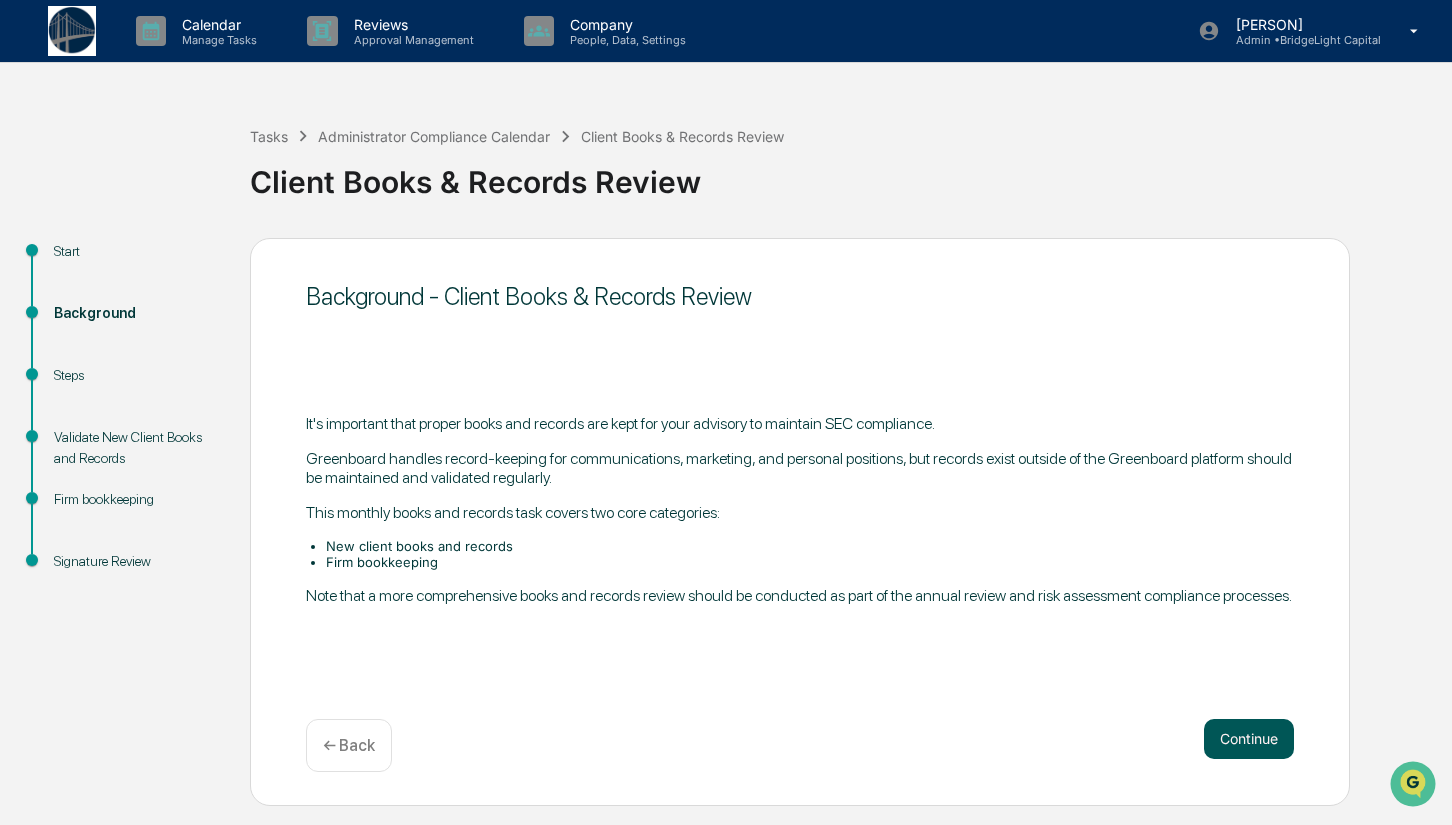 click on "Continue" at bounding box center [1249, 739] 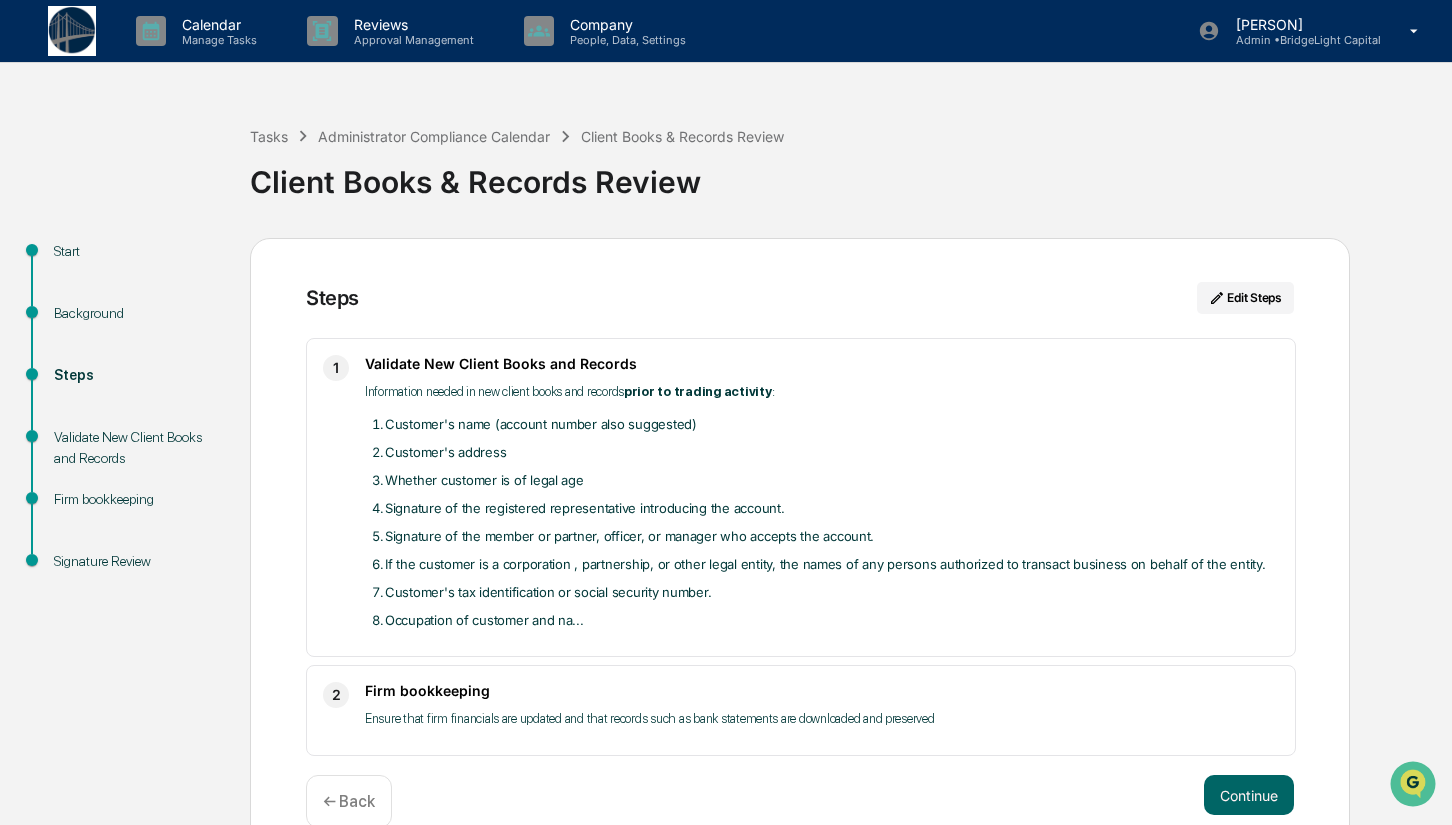scroll, scrollTop: 38, scrollLeft: 0, axis: vertical 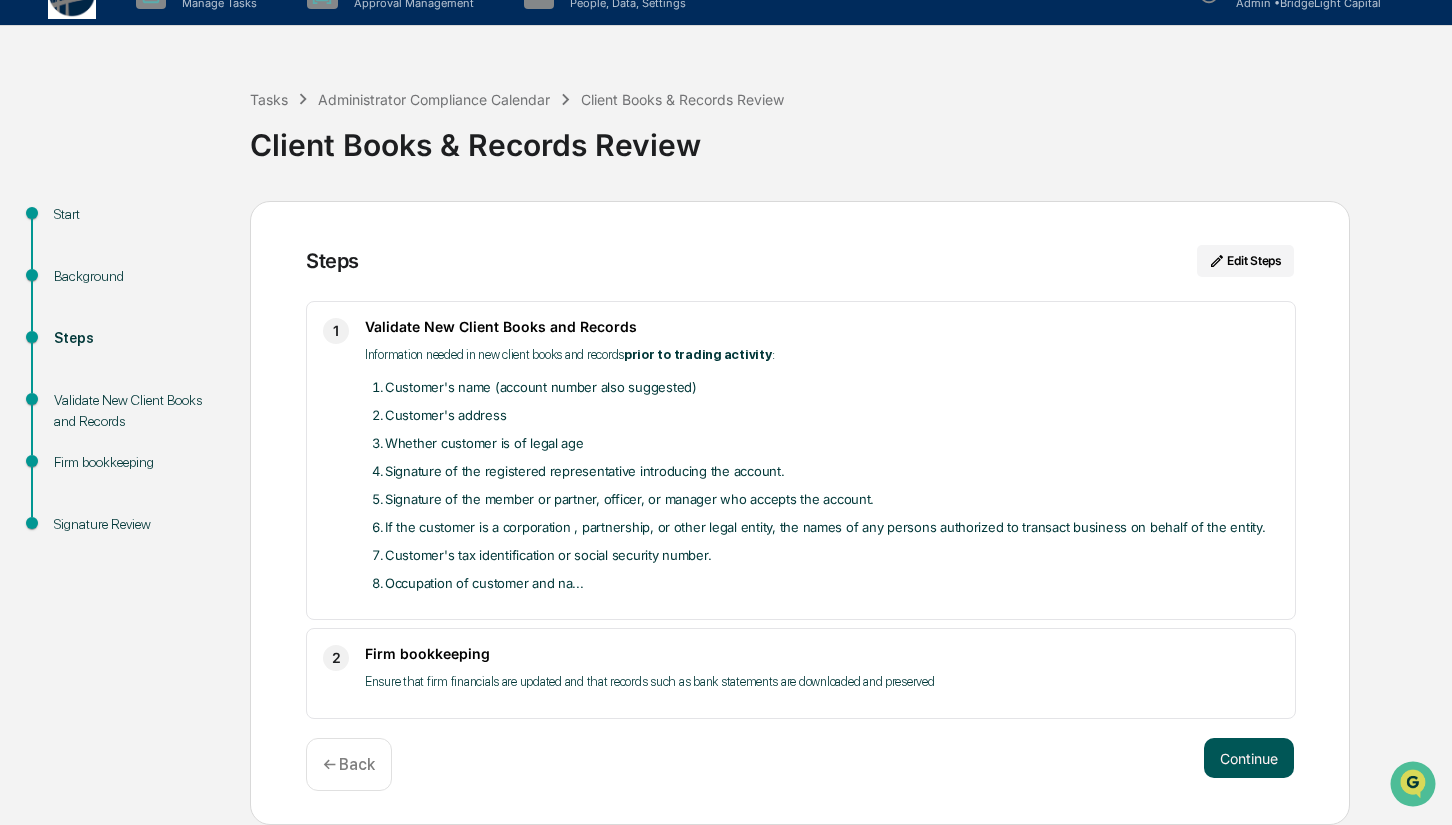 click on "Continue" at bounding box center (1249, 758) 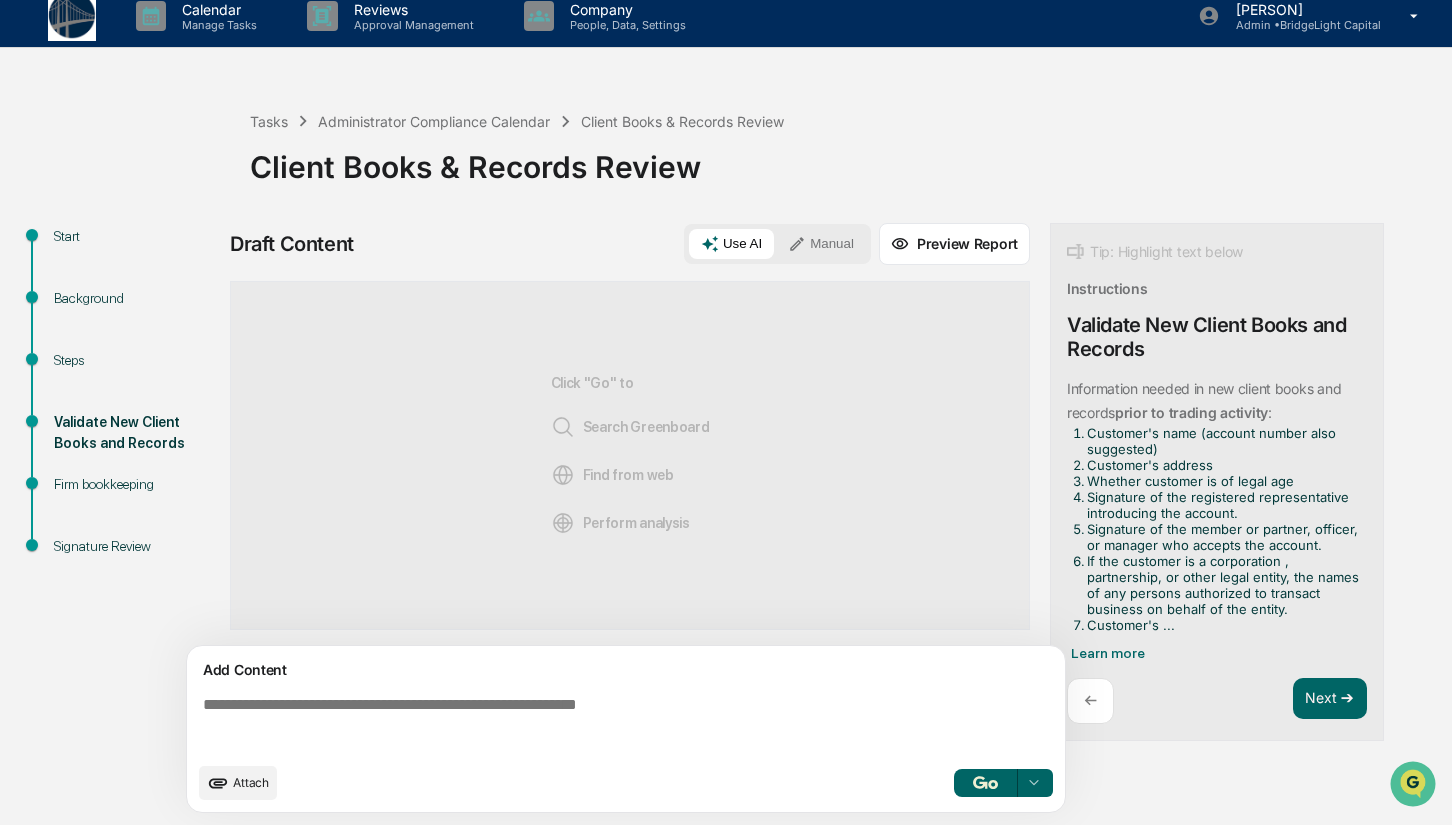 scroll, scrollTop: 16, scrollLeft: 0, axis: vertical 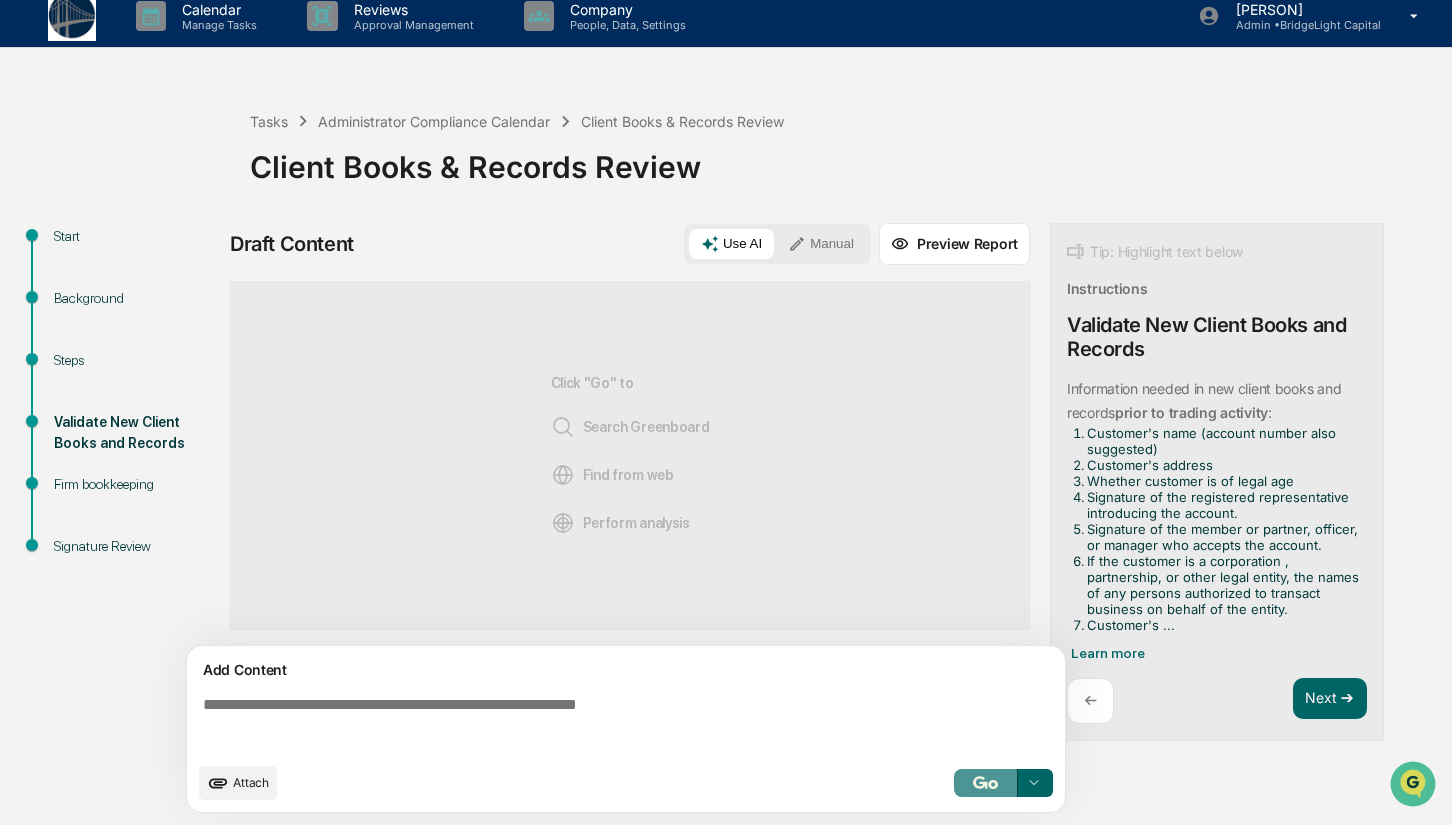 click at bounding box center [985, 782] 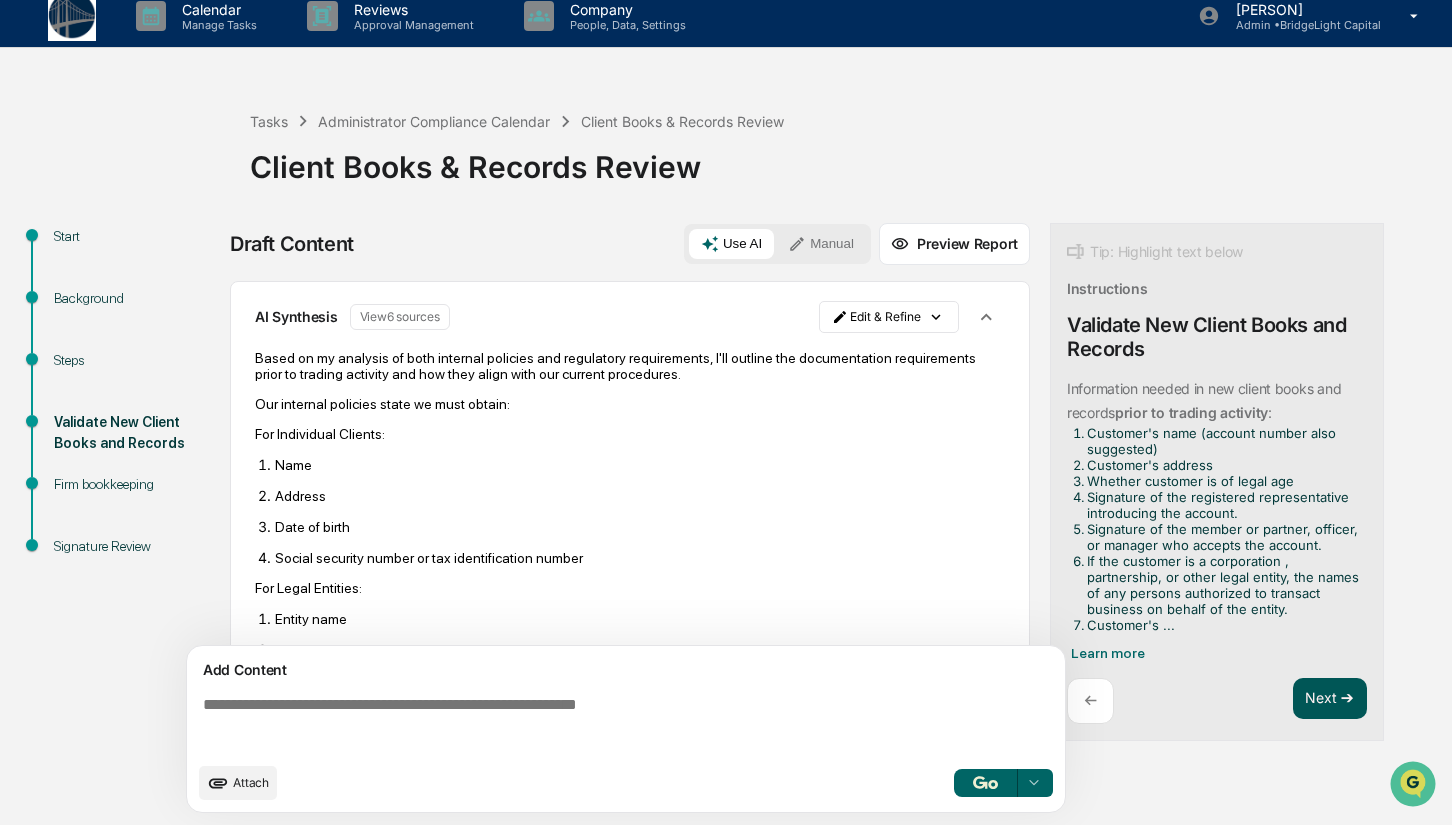 click on "Next ➔" at bounding box center [1330, 699] 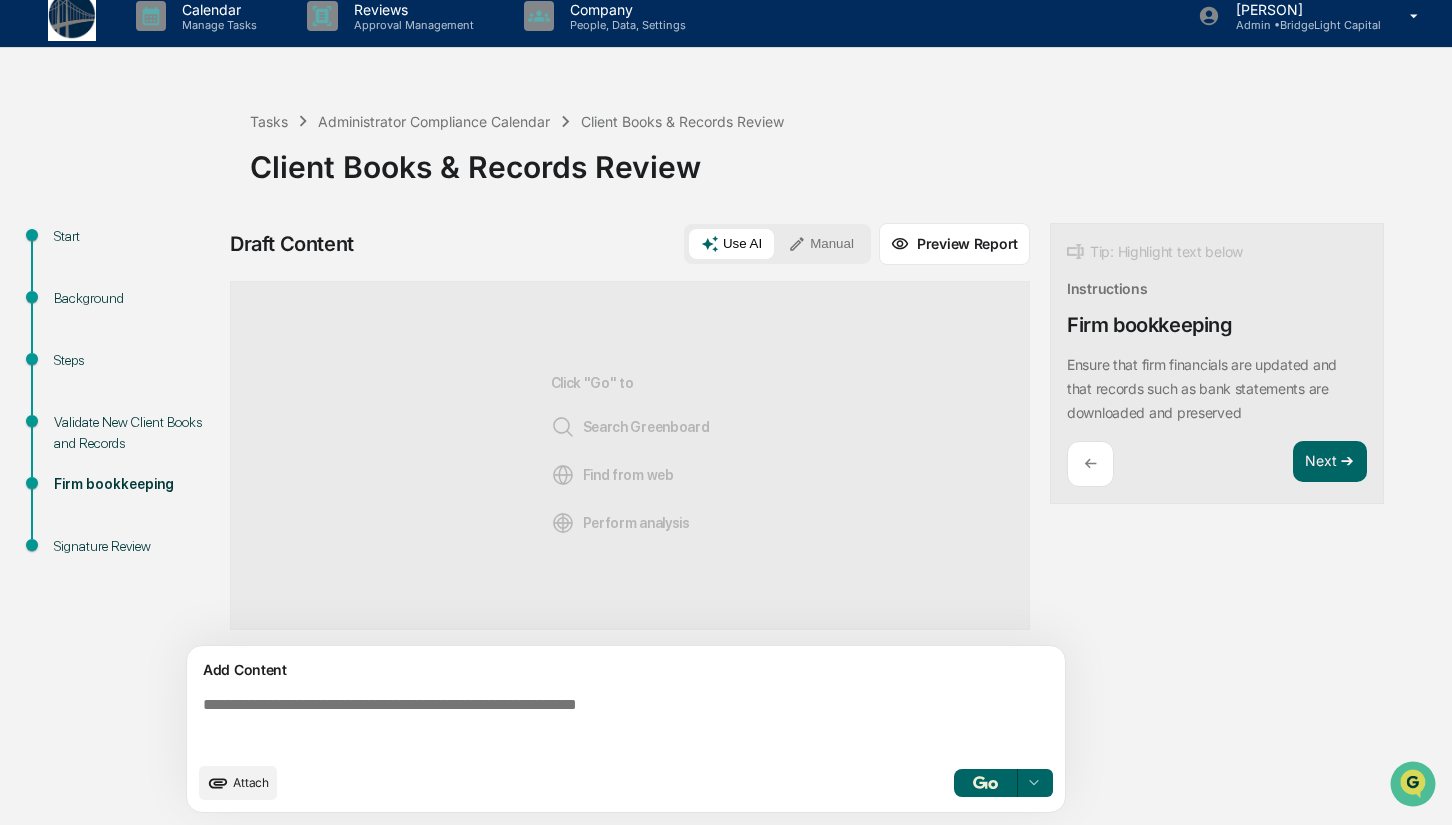 click at bounding box center (986, 783) 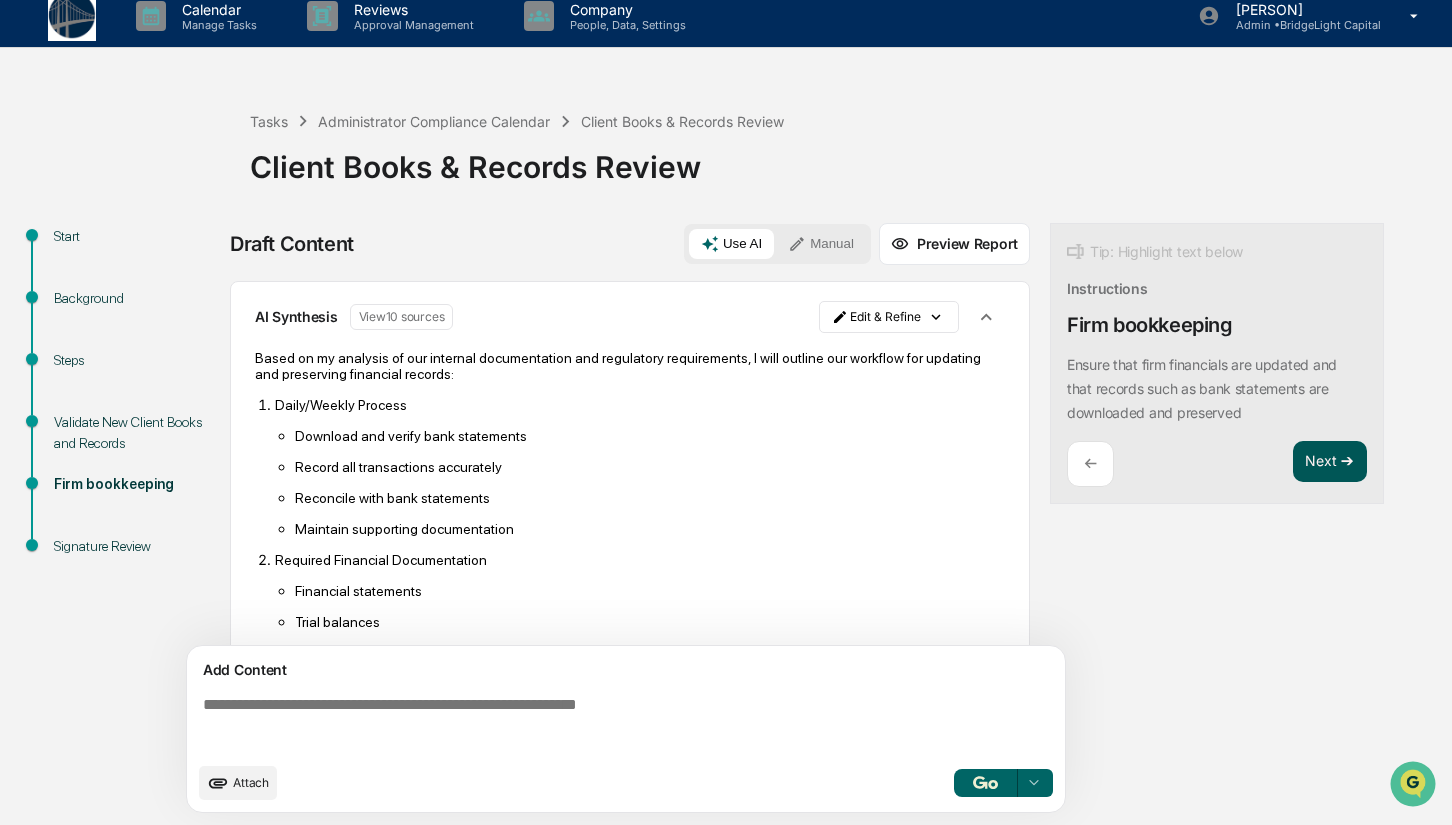 click on "Next ➔" at bounding box center [1330, 462] 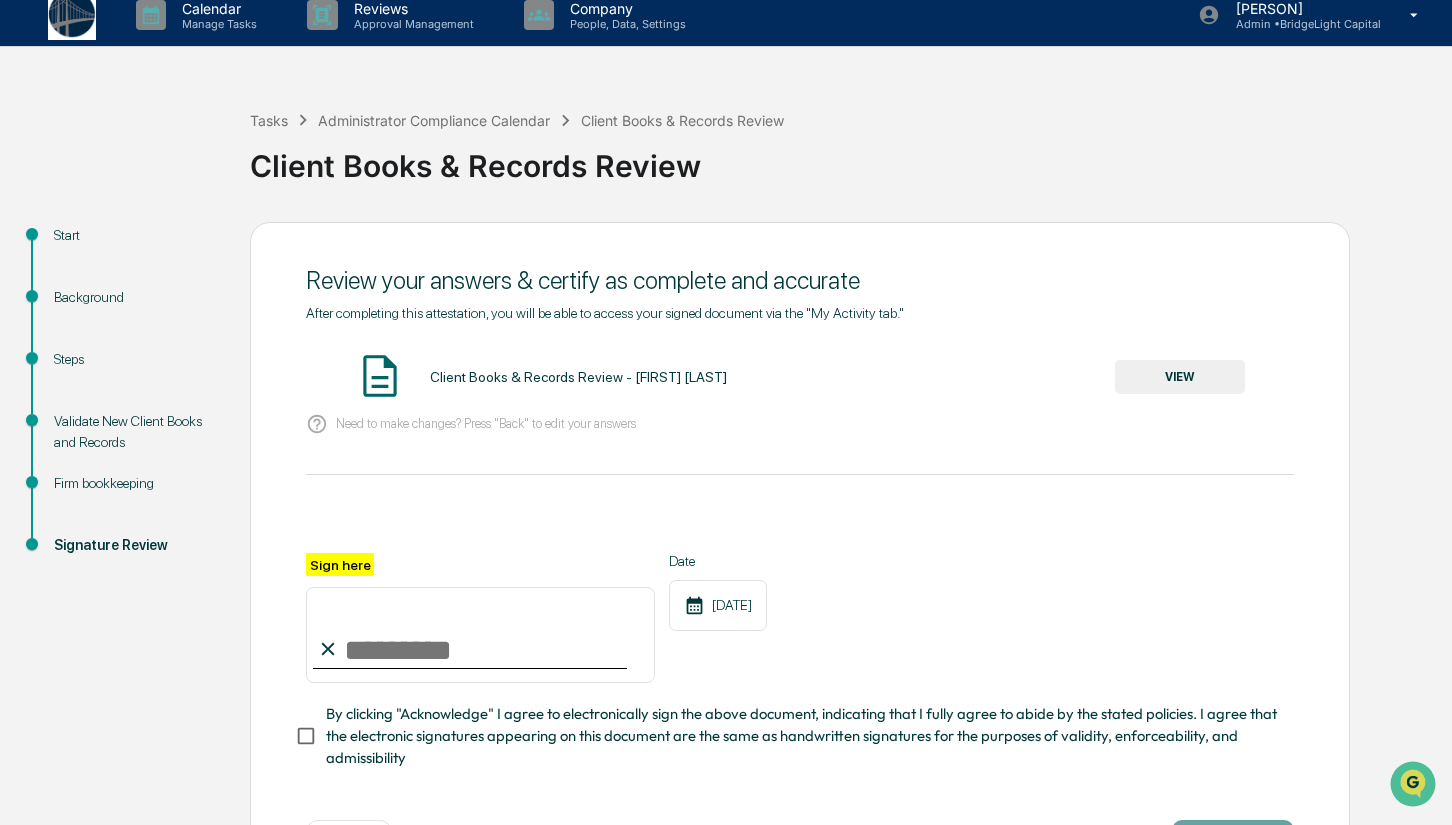 scroll, scrollTop: 45, scrollLeft: 0, axis: vertical 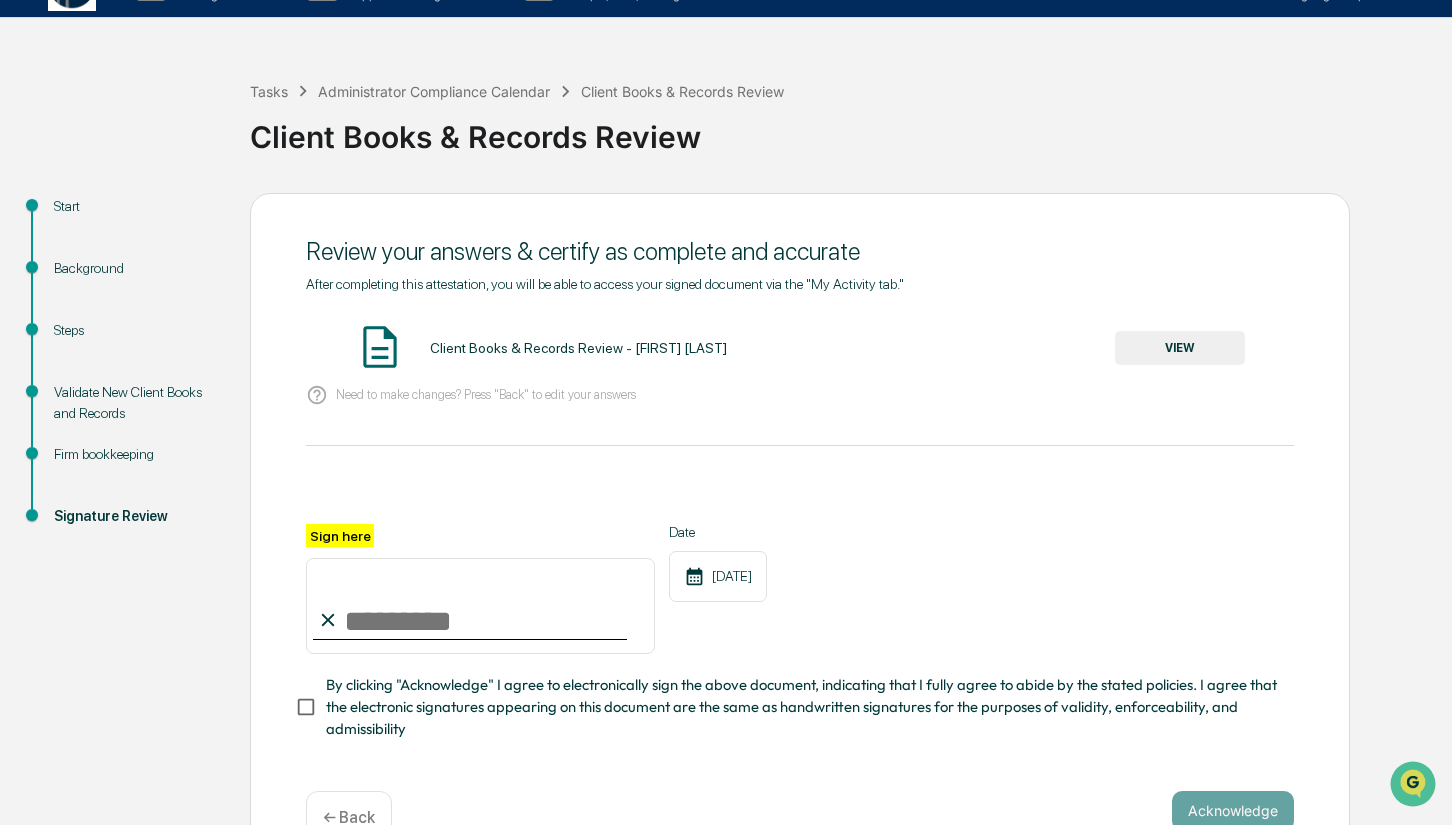 click on "Client Books & Records Review - [PERSON] VIEW" at bounding box center [800, 348] 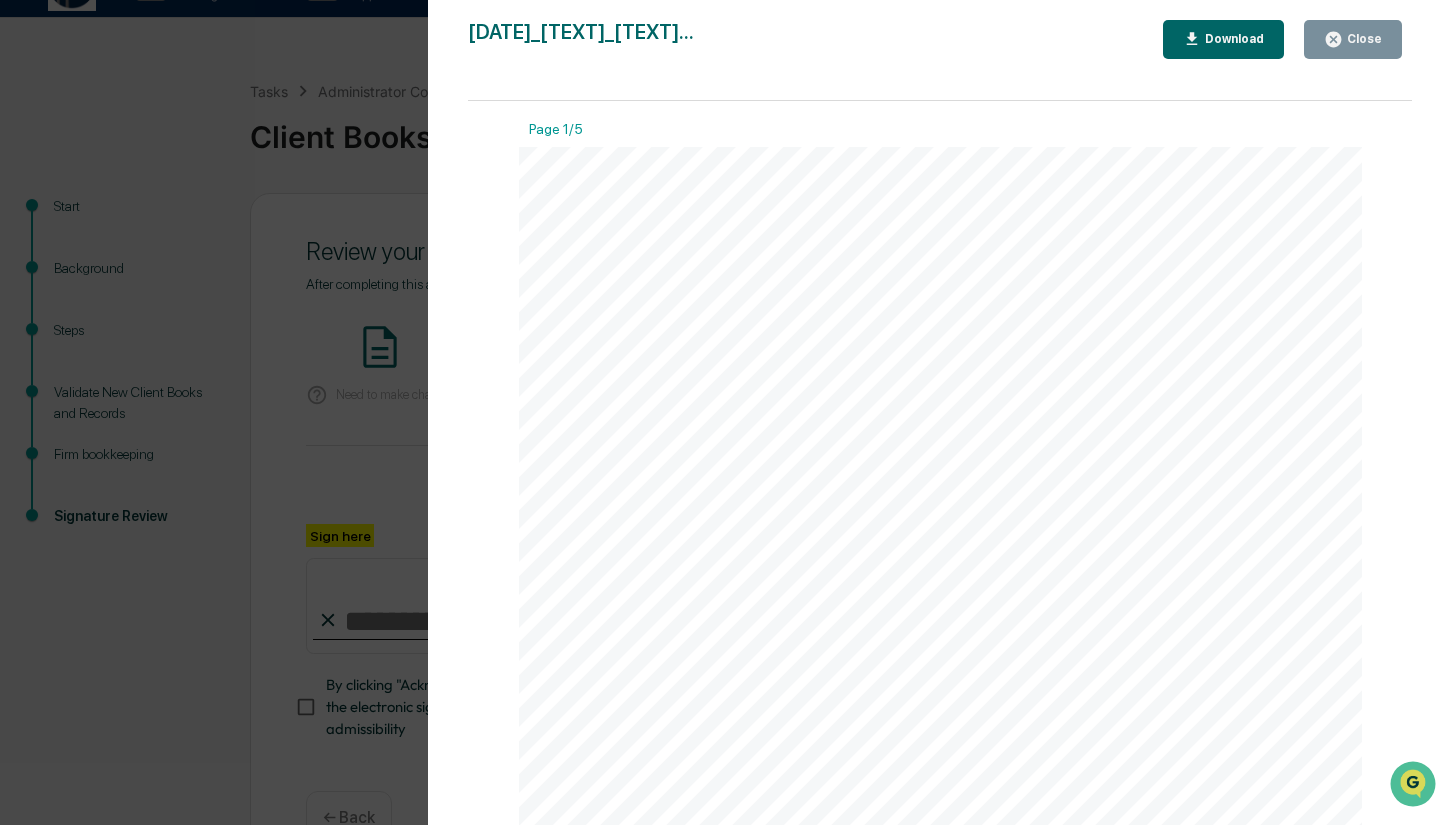 click on "Close" at bounding box center (1362, 39) 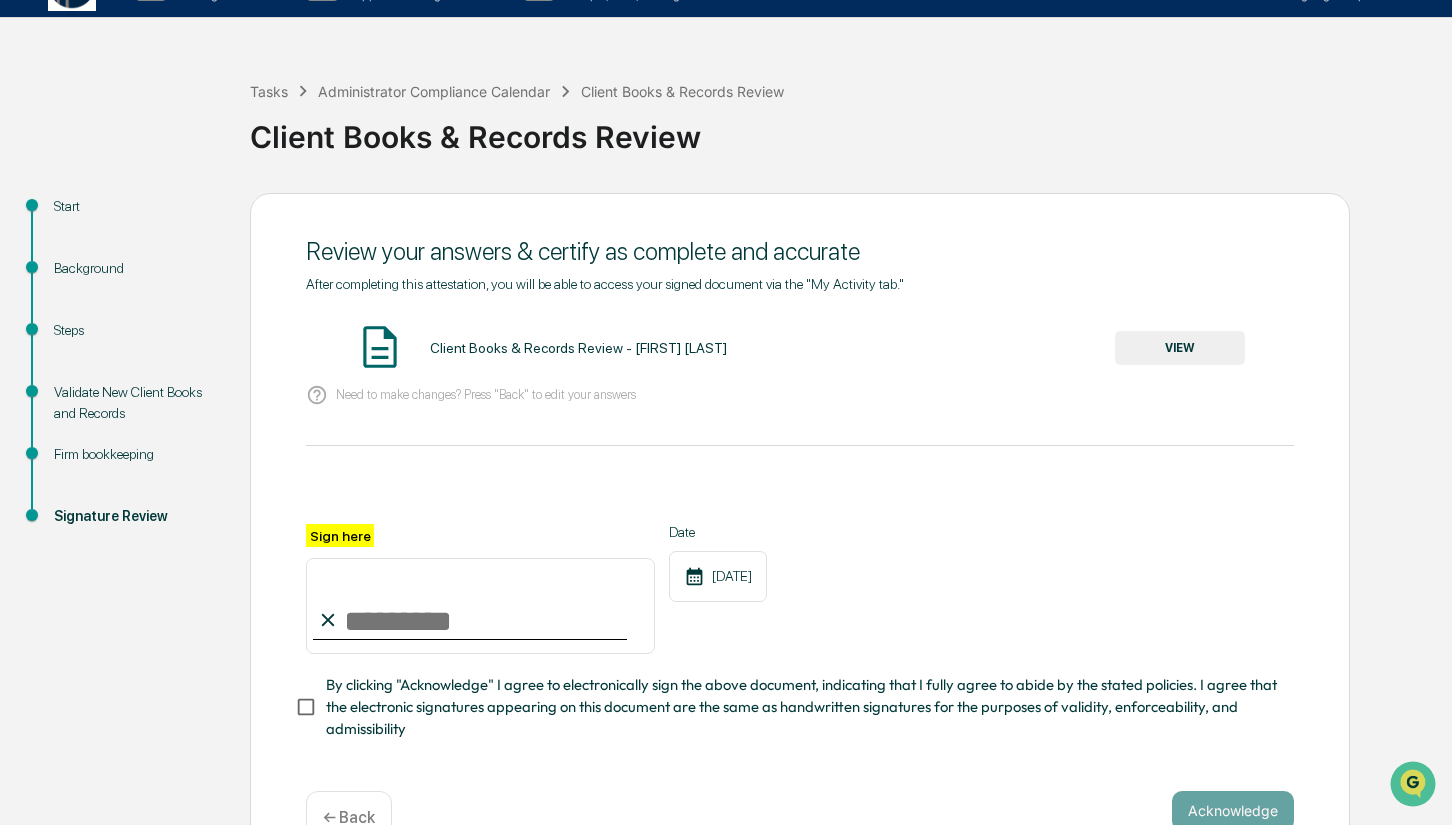 click on "VIEW" at bounding box center [1180, 348] 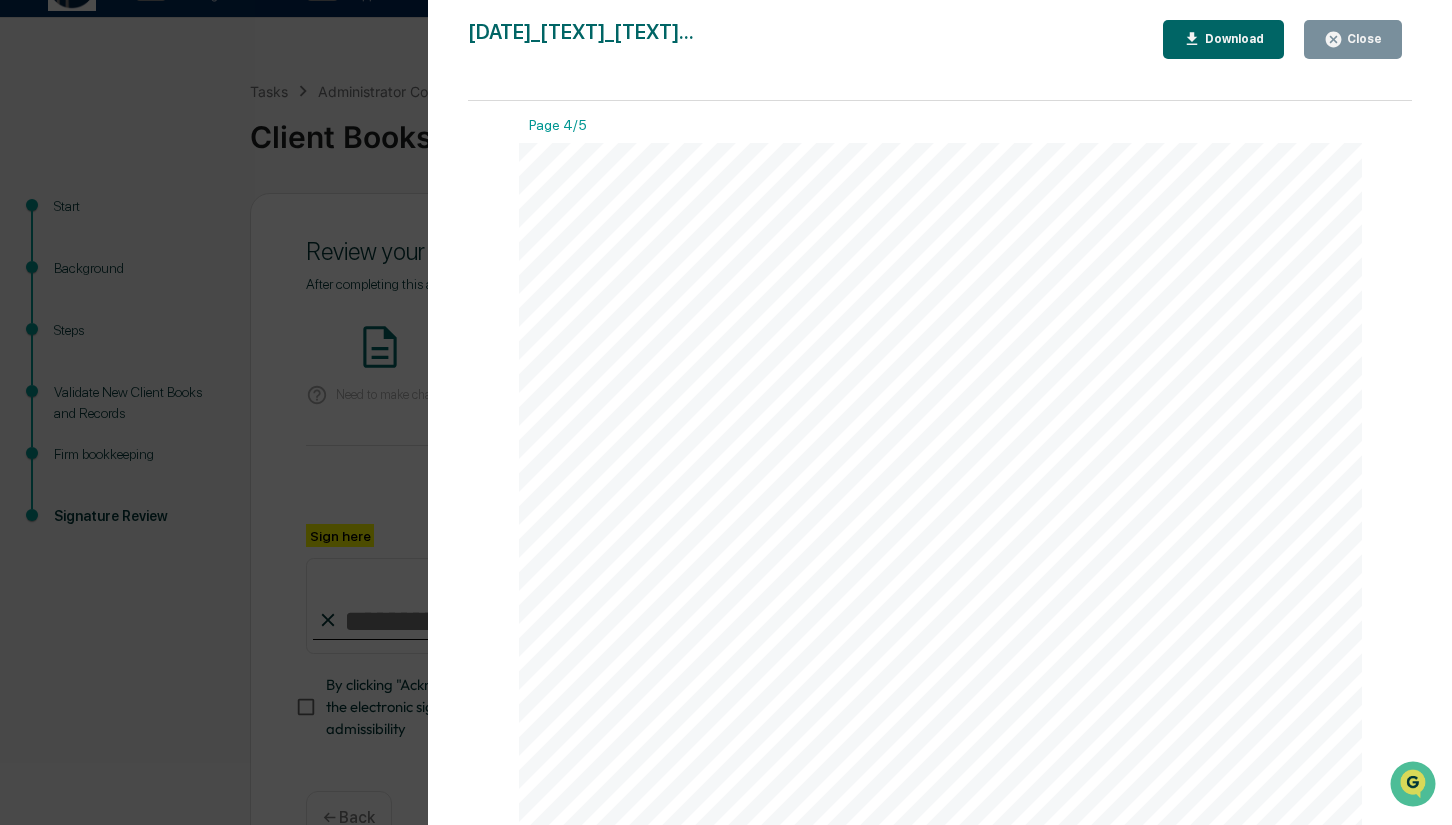 scroll, scrollTop: 3828, scrollLeft: 0, axis: vertical 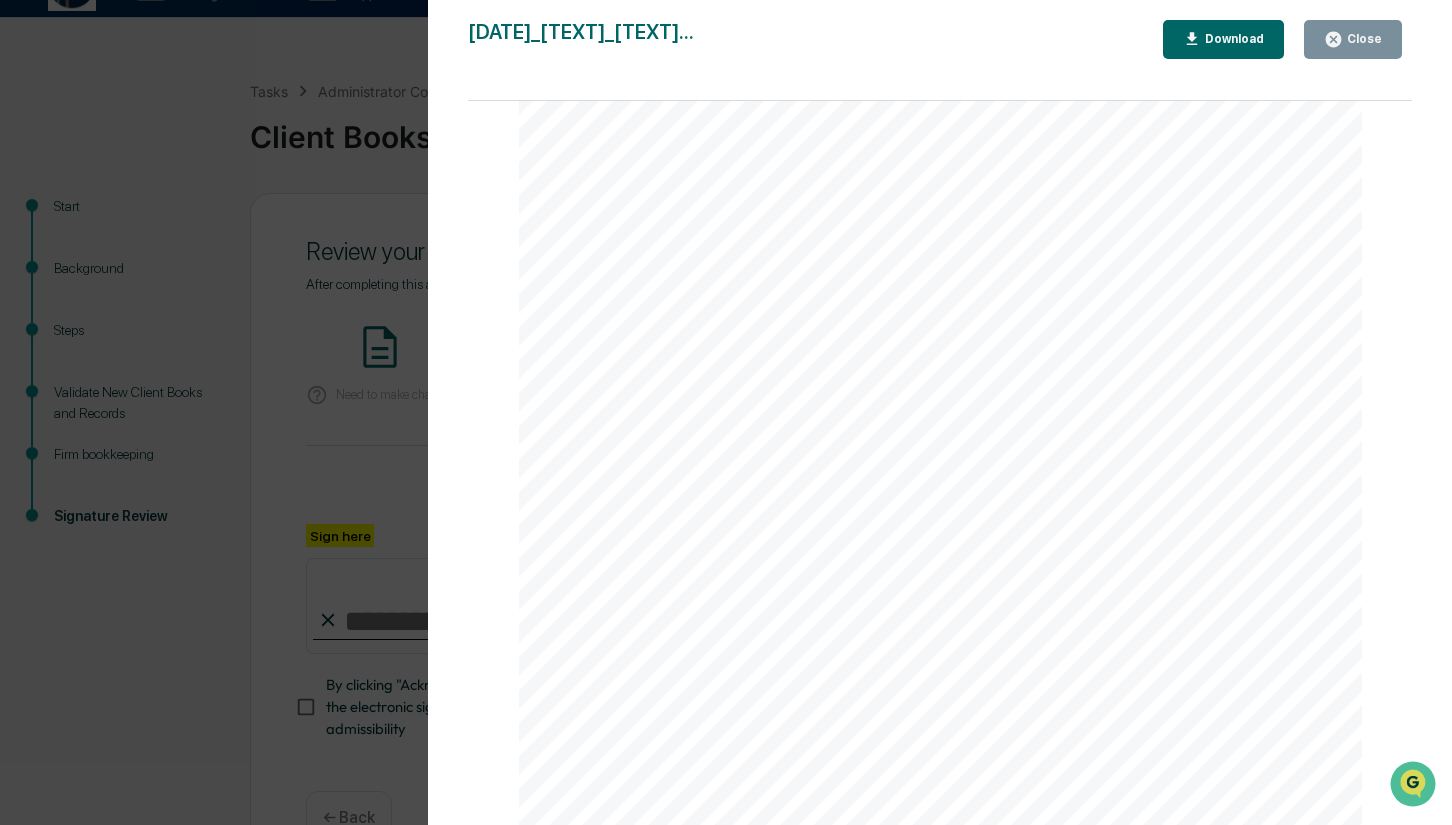 click on "Close" at bounding box center (1362, 39) 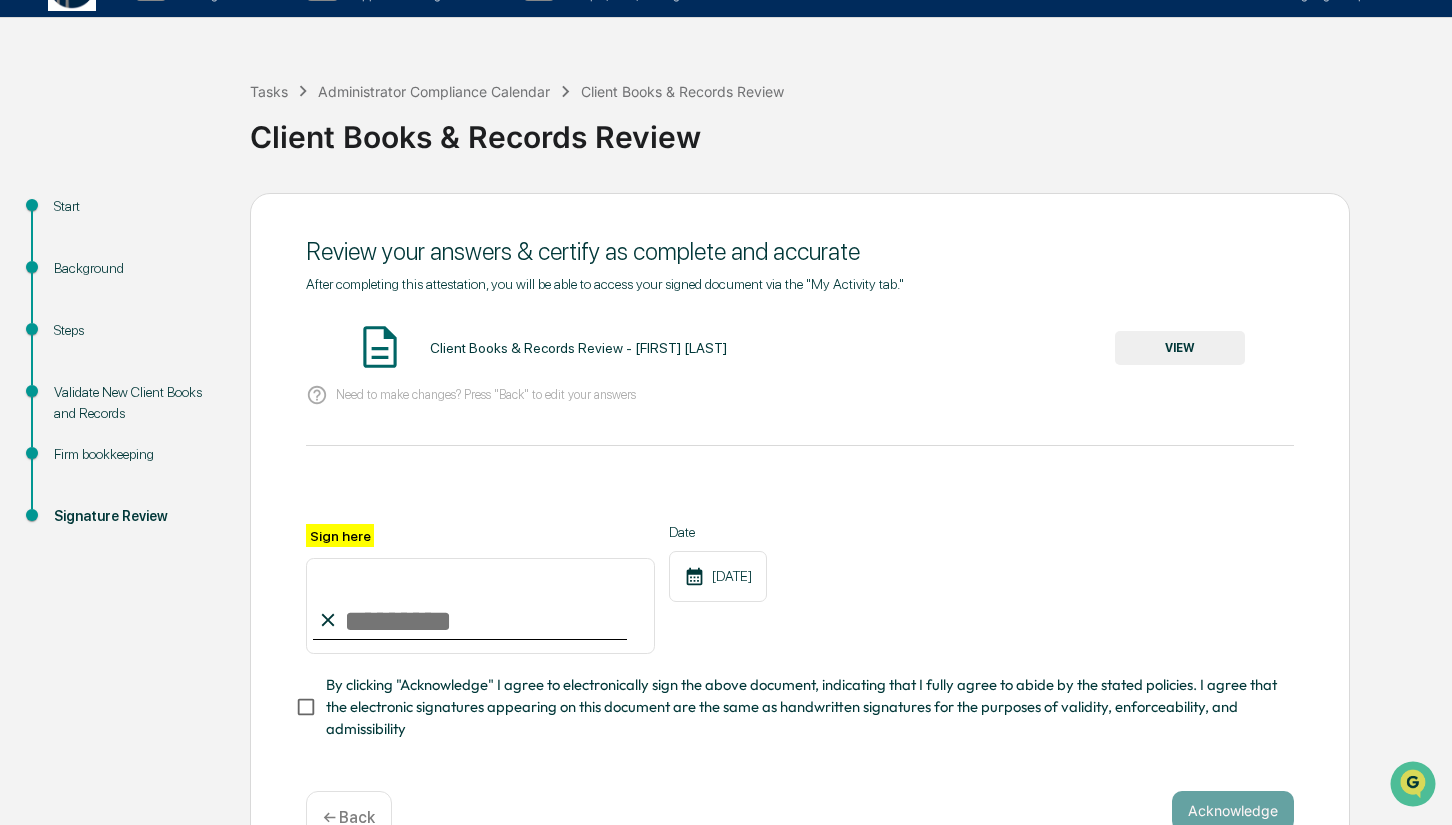 click on "Sign here" at bounding box center (480, 606) 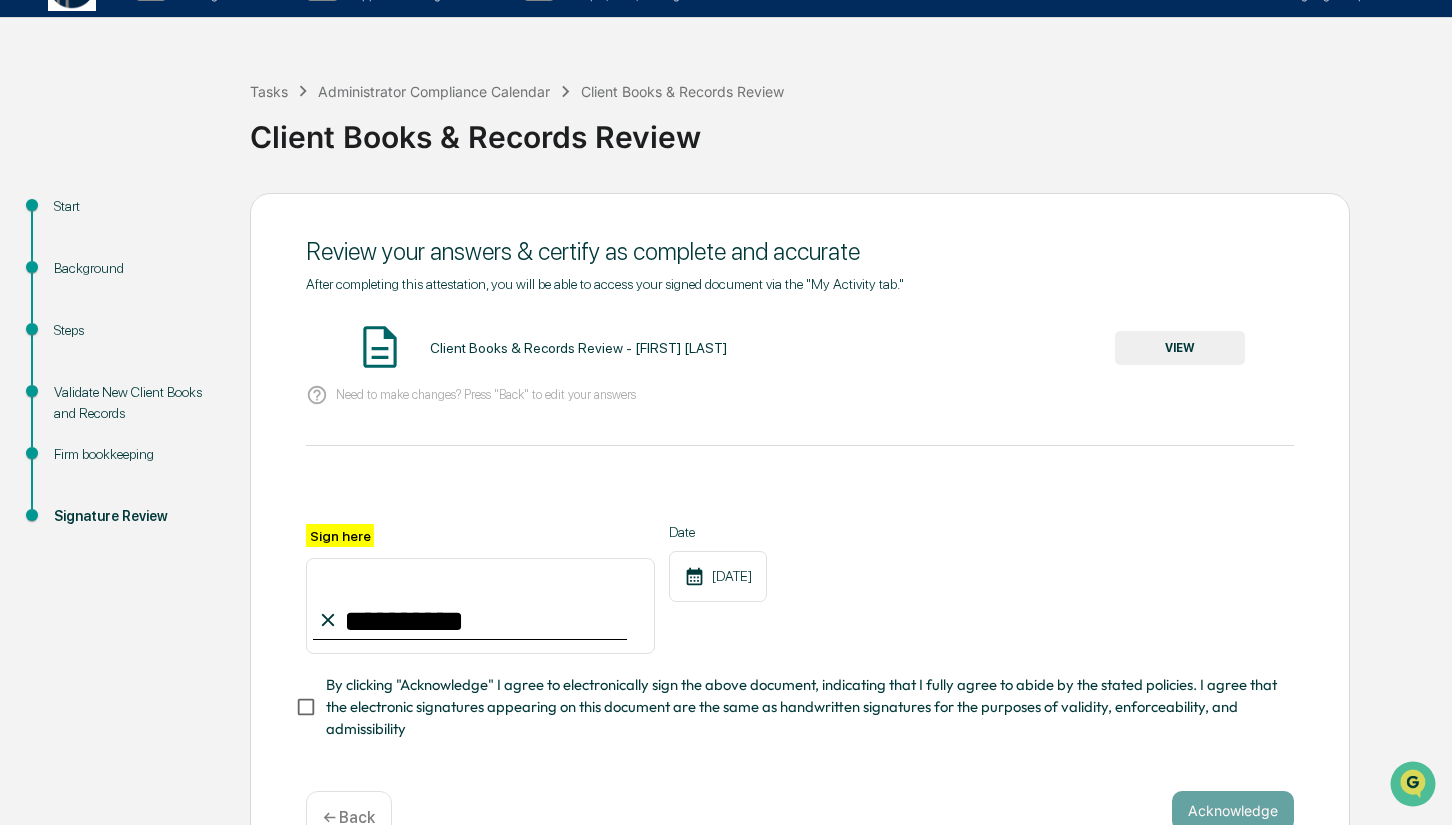 scroll, scrollTop: 96, scrollLeft: 0, axis: vertical 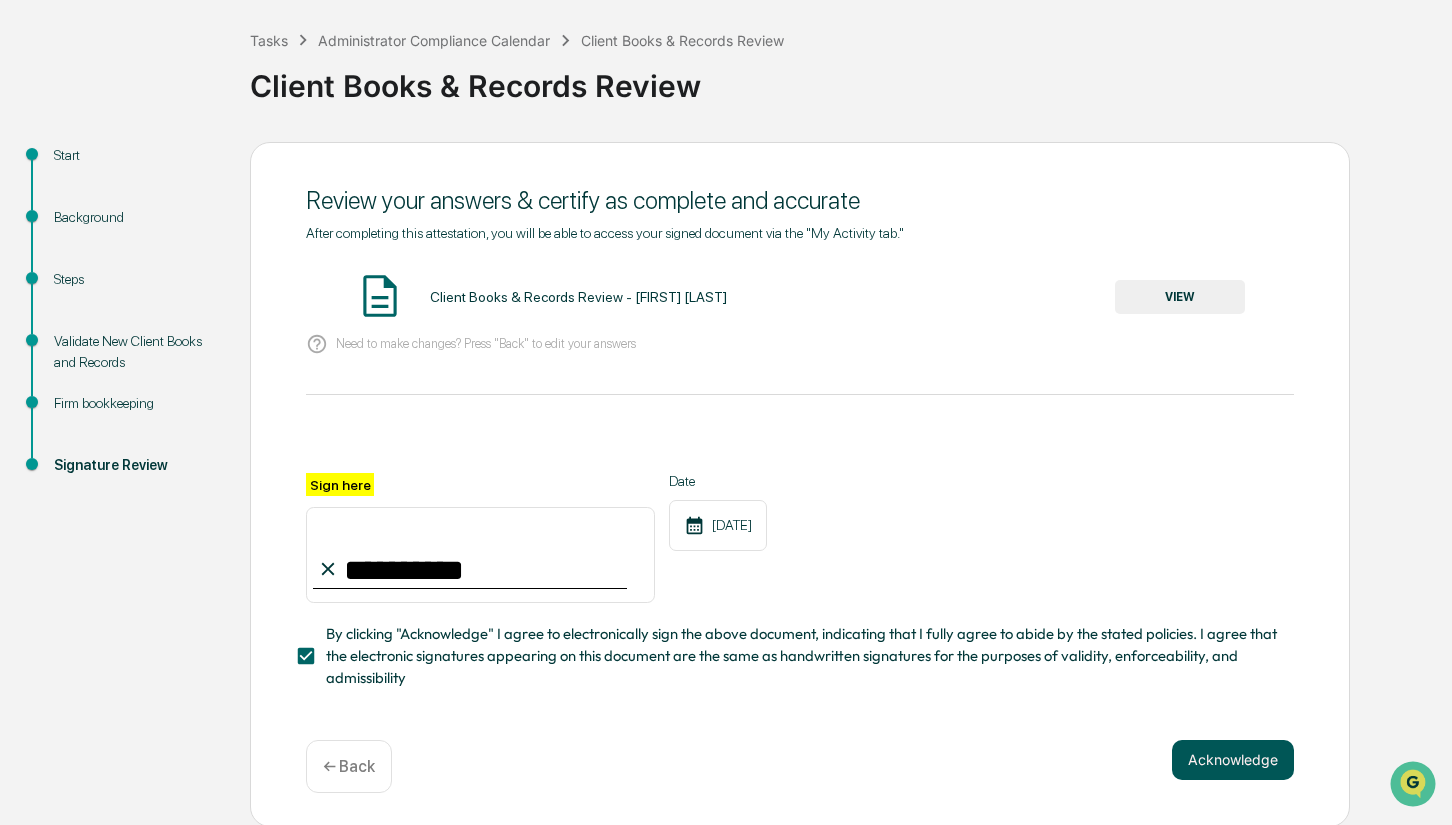 click on "Acknowledge" at bounding box center [1233, 760] 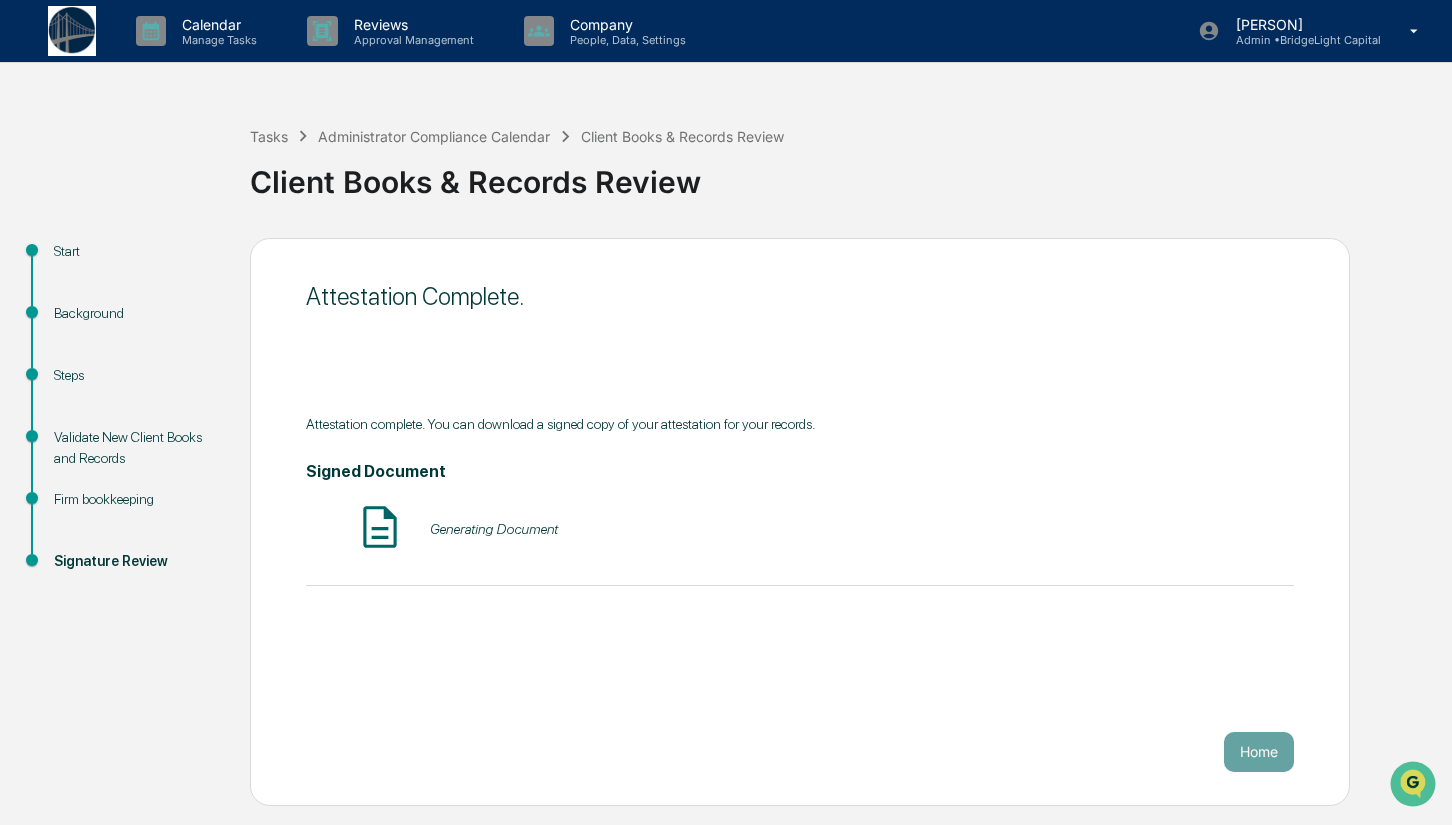 scroll, scrollTop: 0, scrollLeft: 0, axis: both 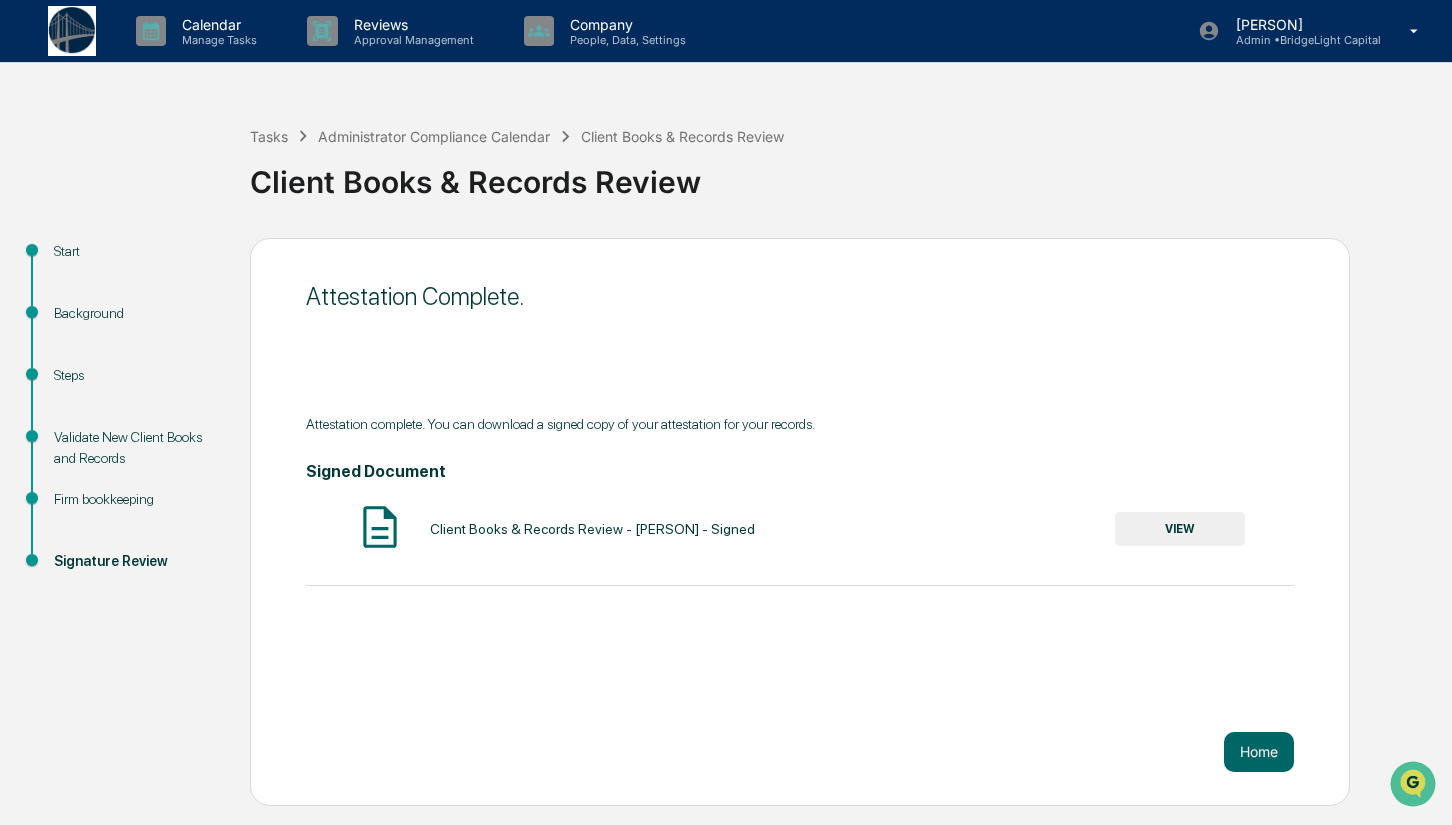 click on "VIEW" at bounding box center [1180, 529] 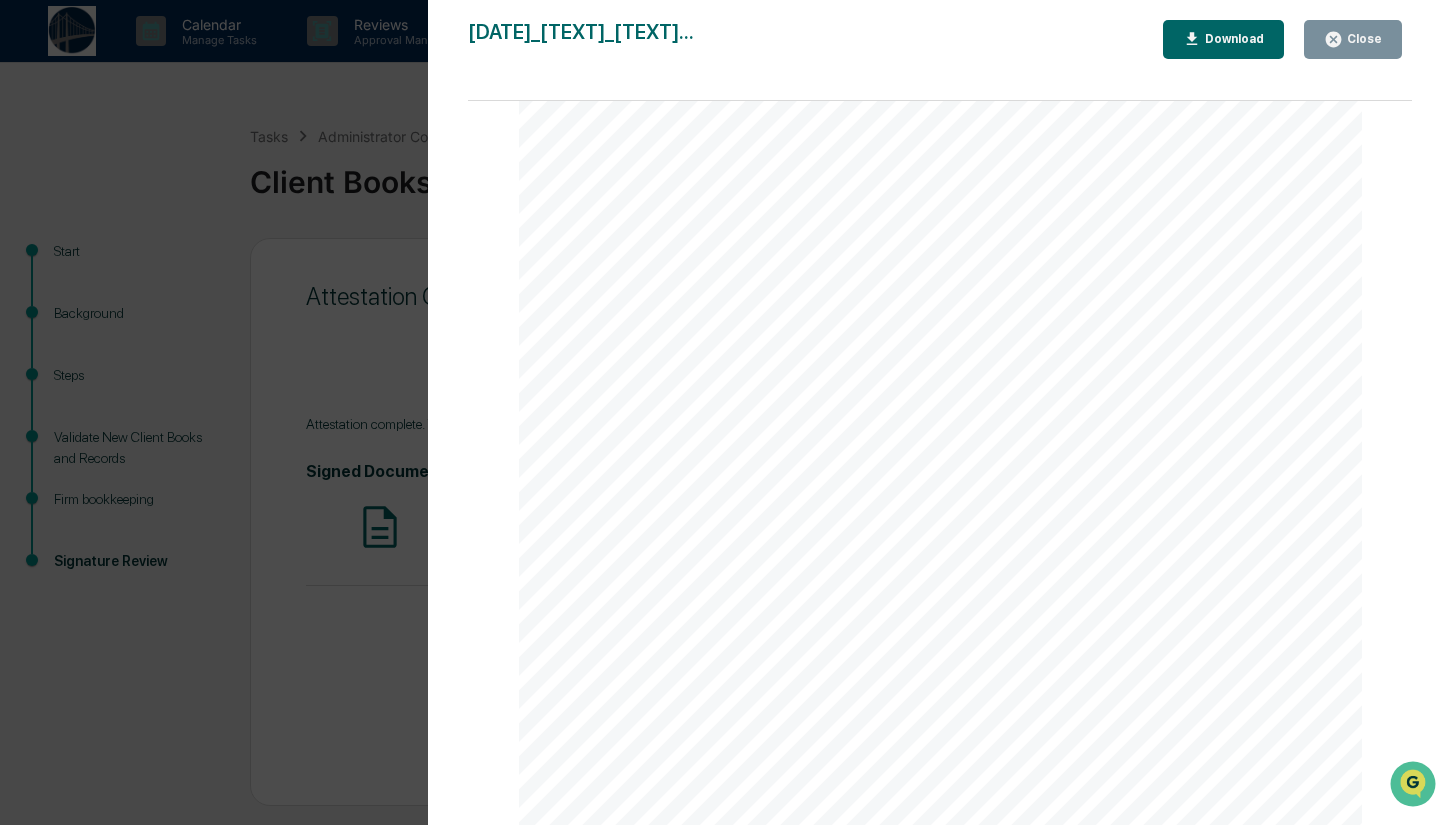 scroll, scrollTop: 6710, scrollLeft: 0, axis: vertical 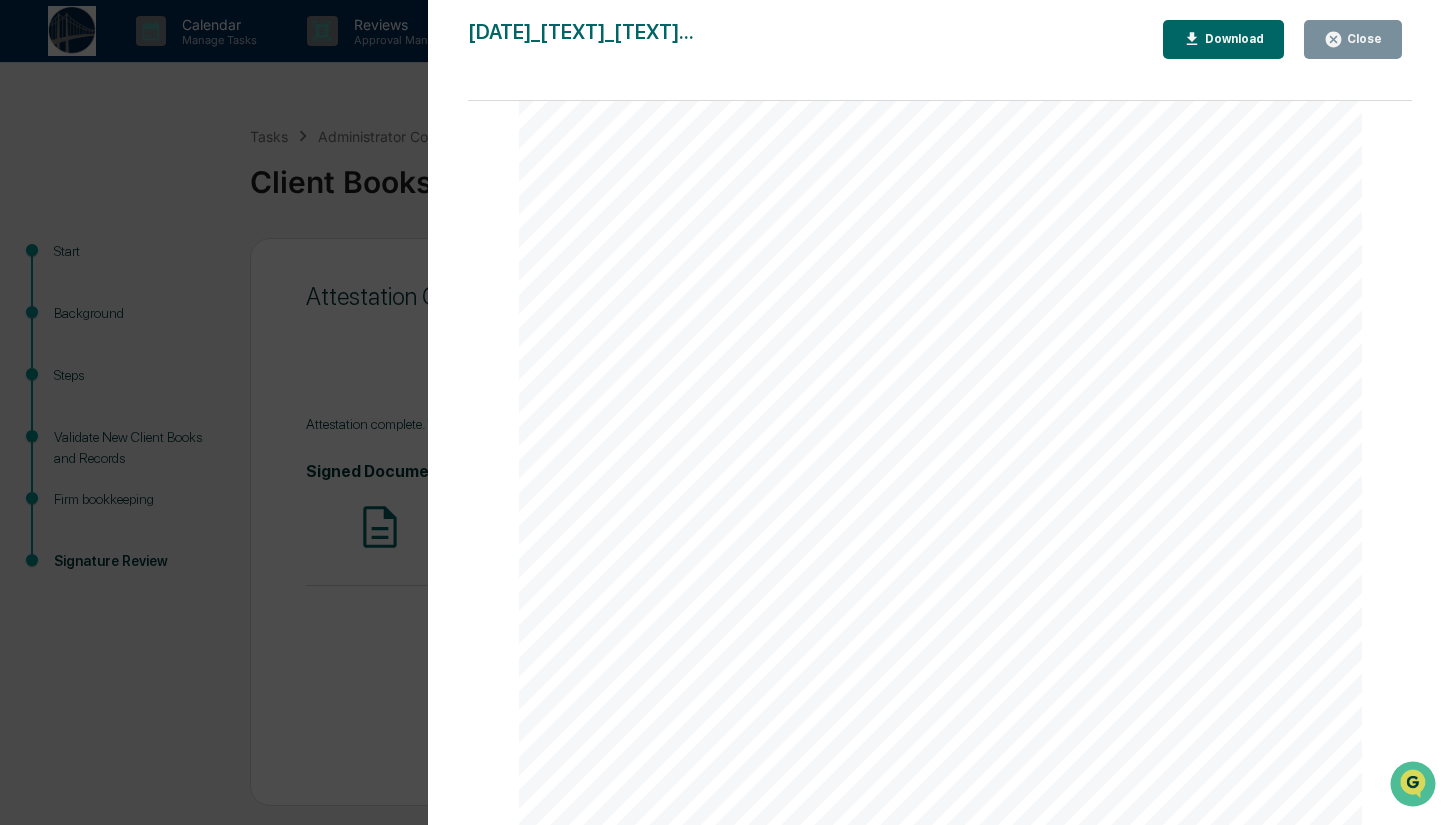 click on "Close" at bounding box center [1362, 39] 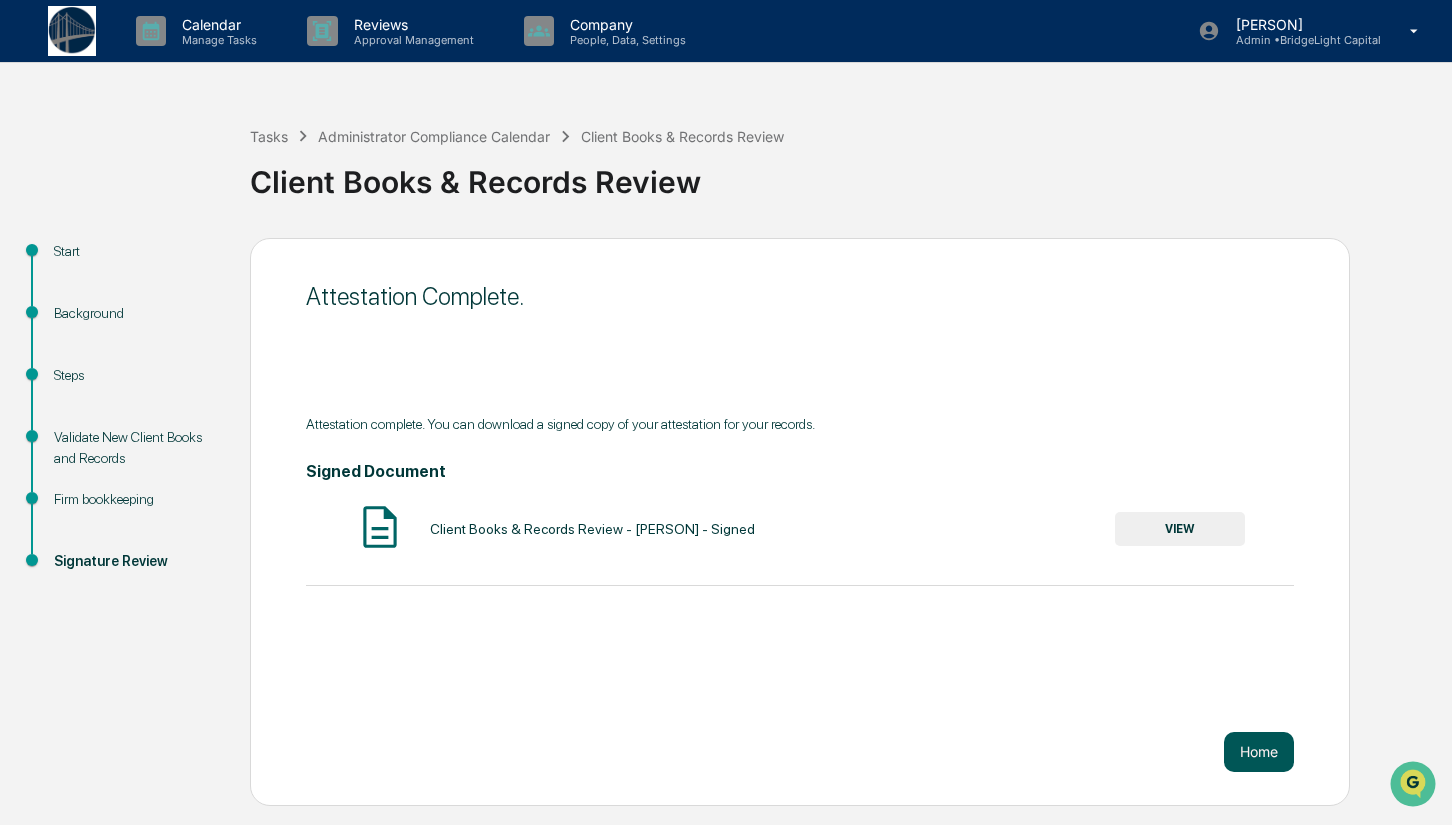 click on "Home" at bounding box center (1259, 752) 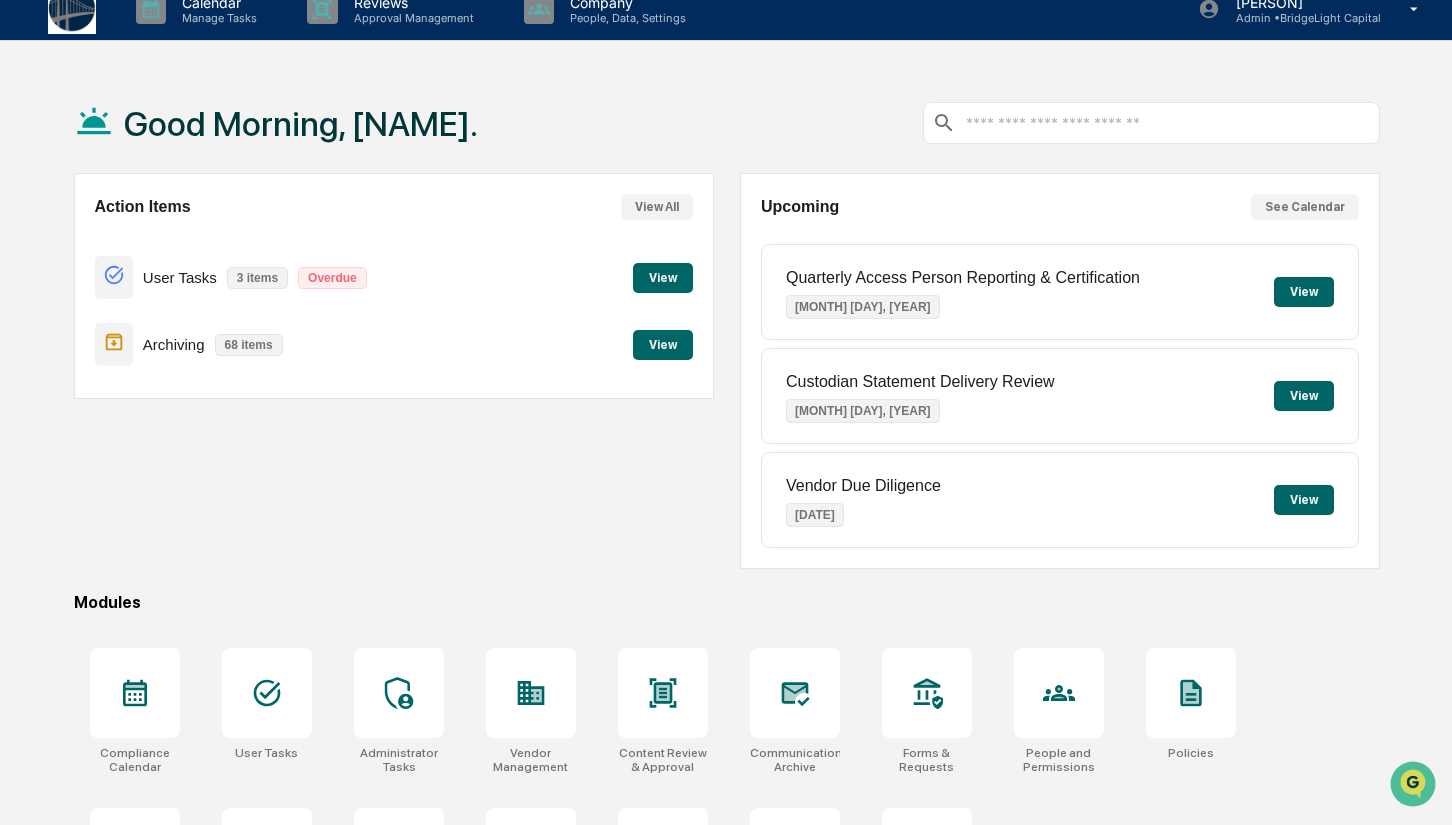 scroll, scrollTop: 40, scrollLeft: 0, axis: vertical 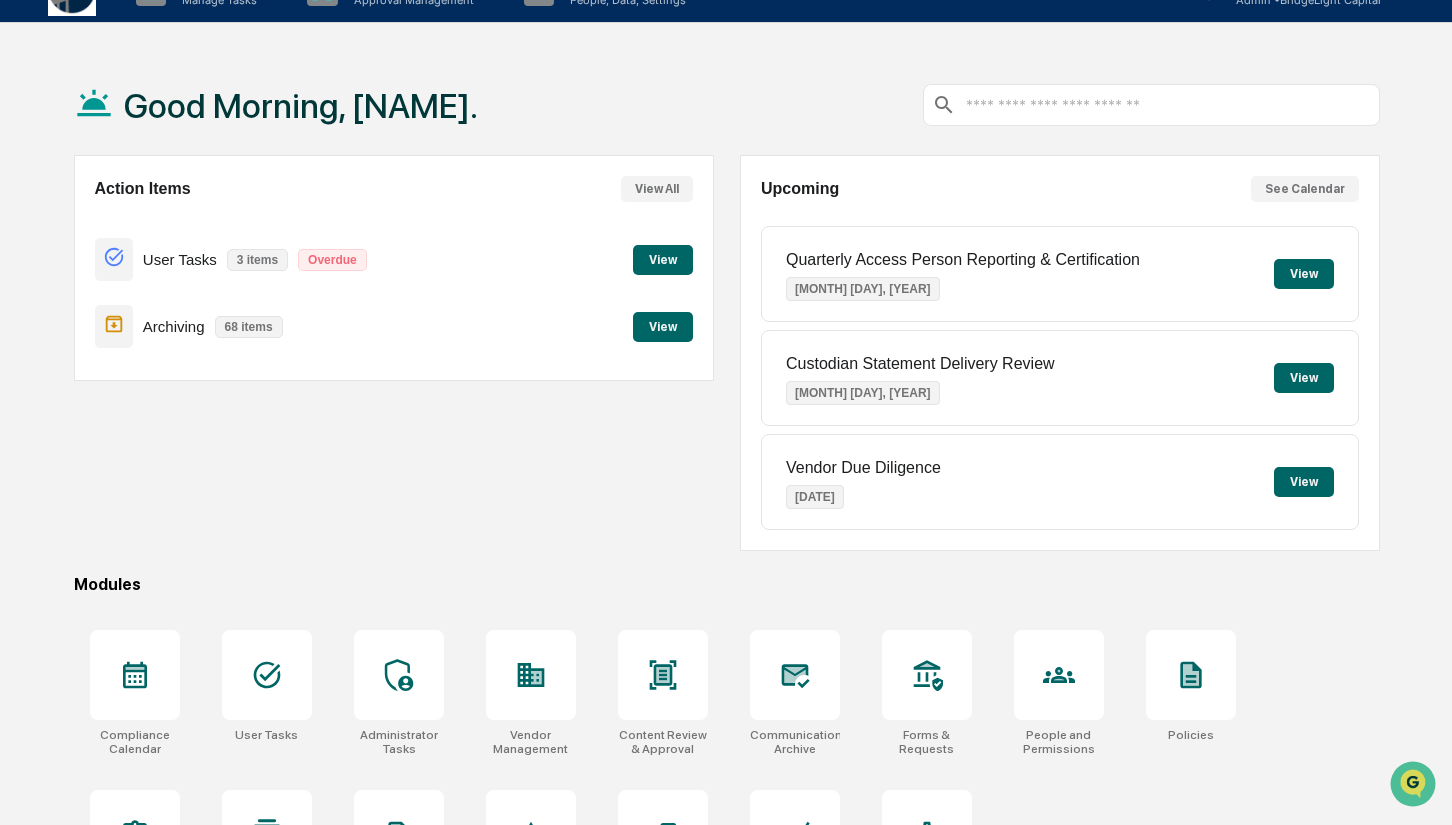 click on "View" at bounding box center [1304, 274] 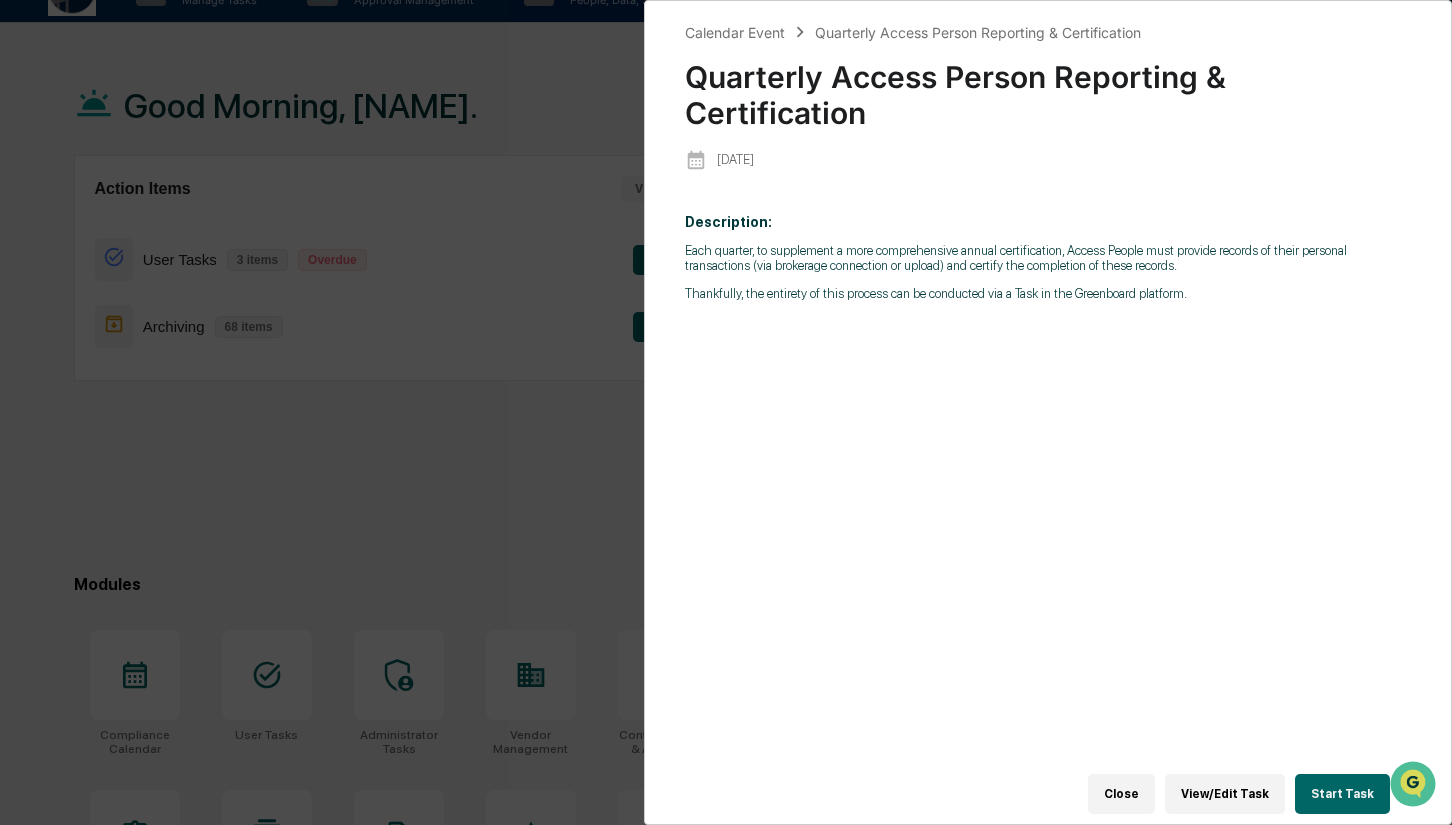 click on "Start Task" at bounding box center (1342, 794) 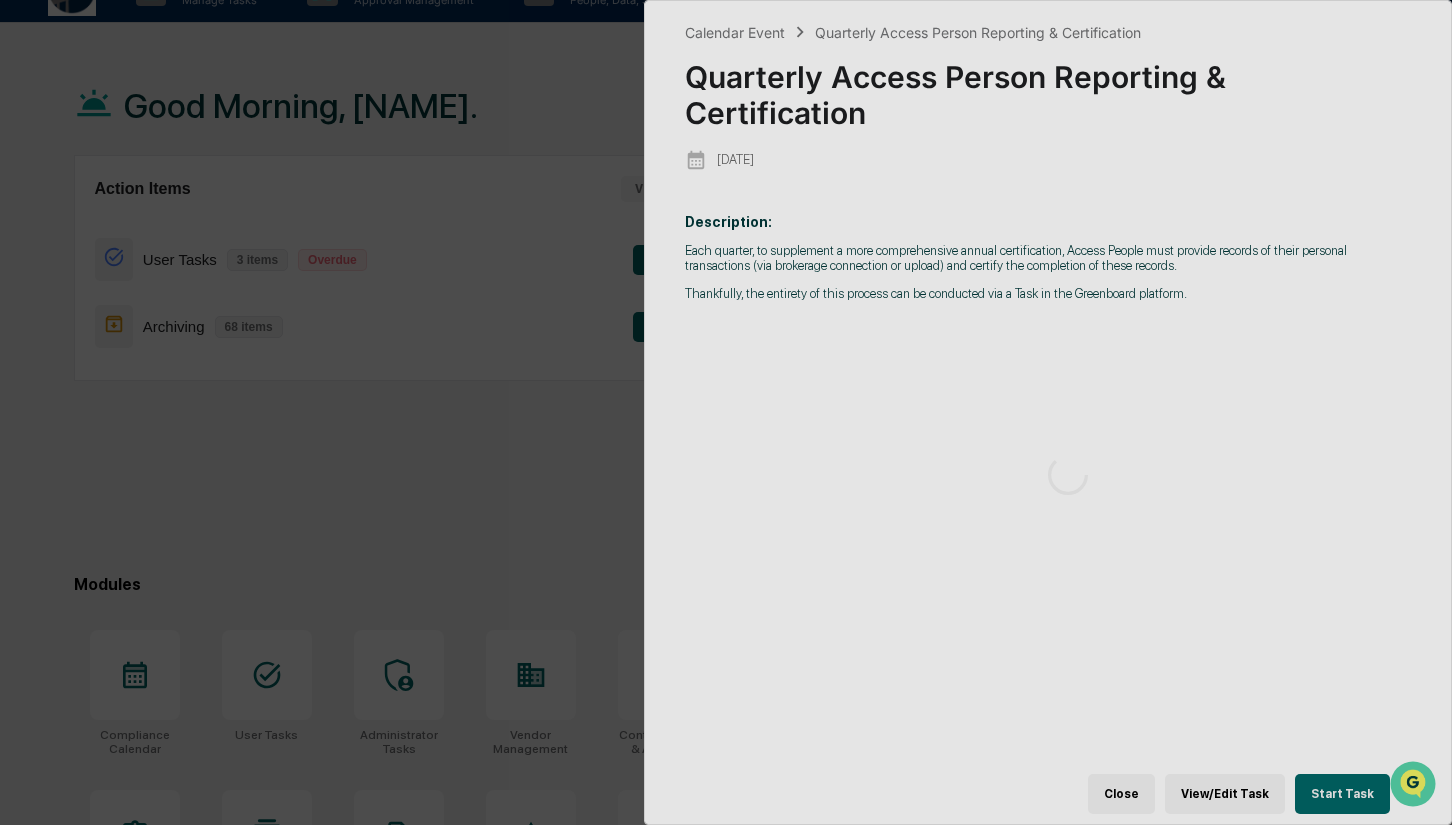 scroll, scrollTop: 0, scrollLeft: 0, axis: both 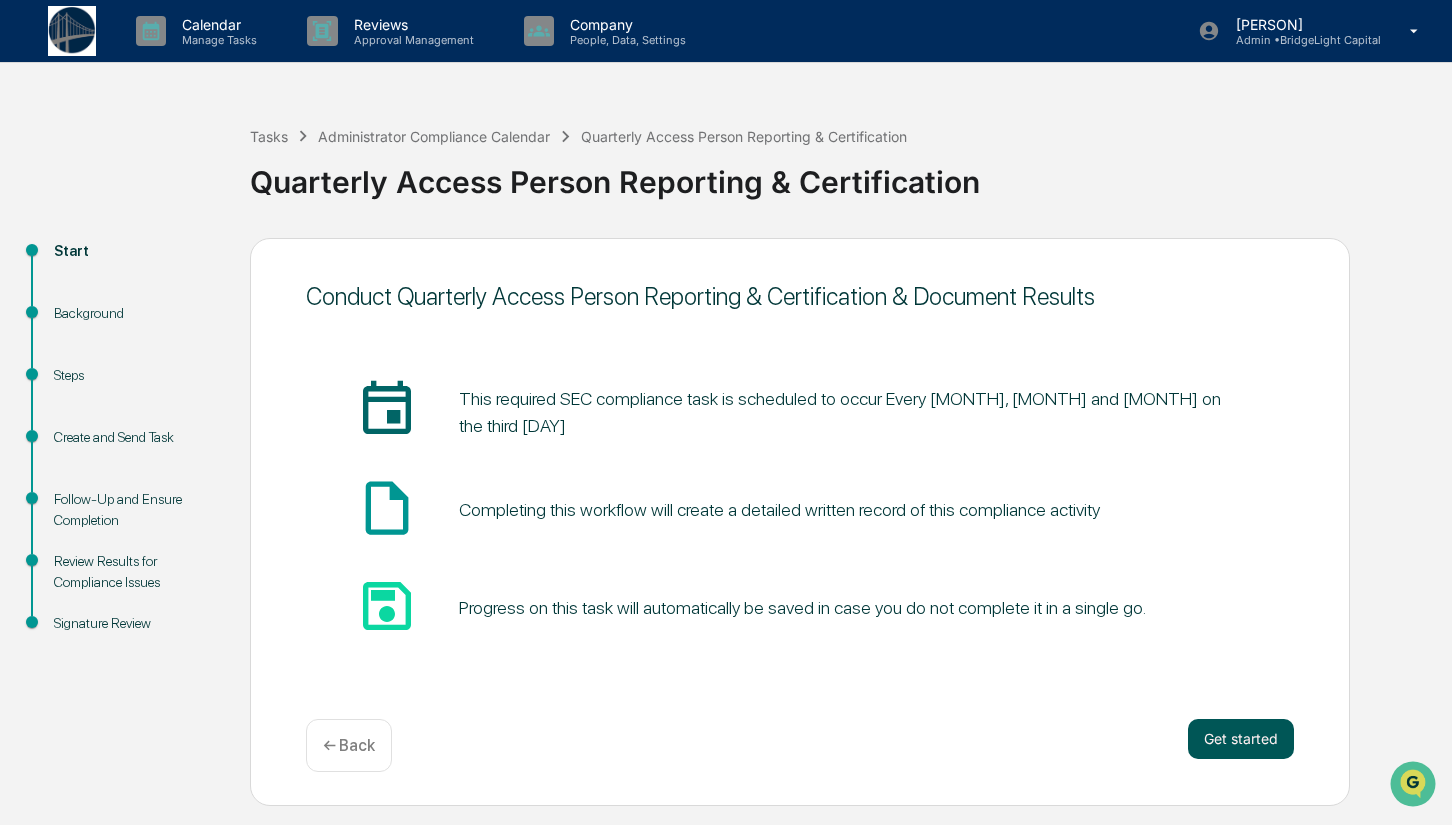 click on "Get started" at bounding box center (1241, 739) 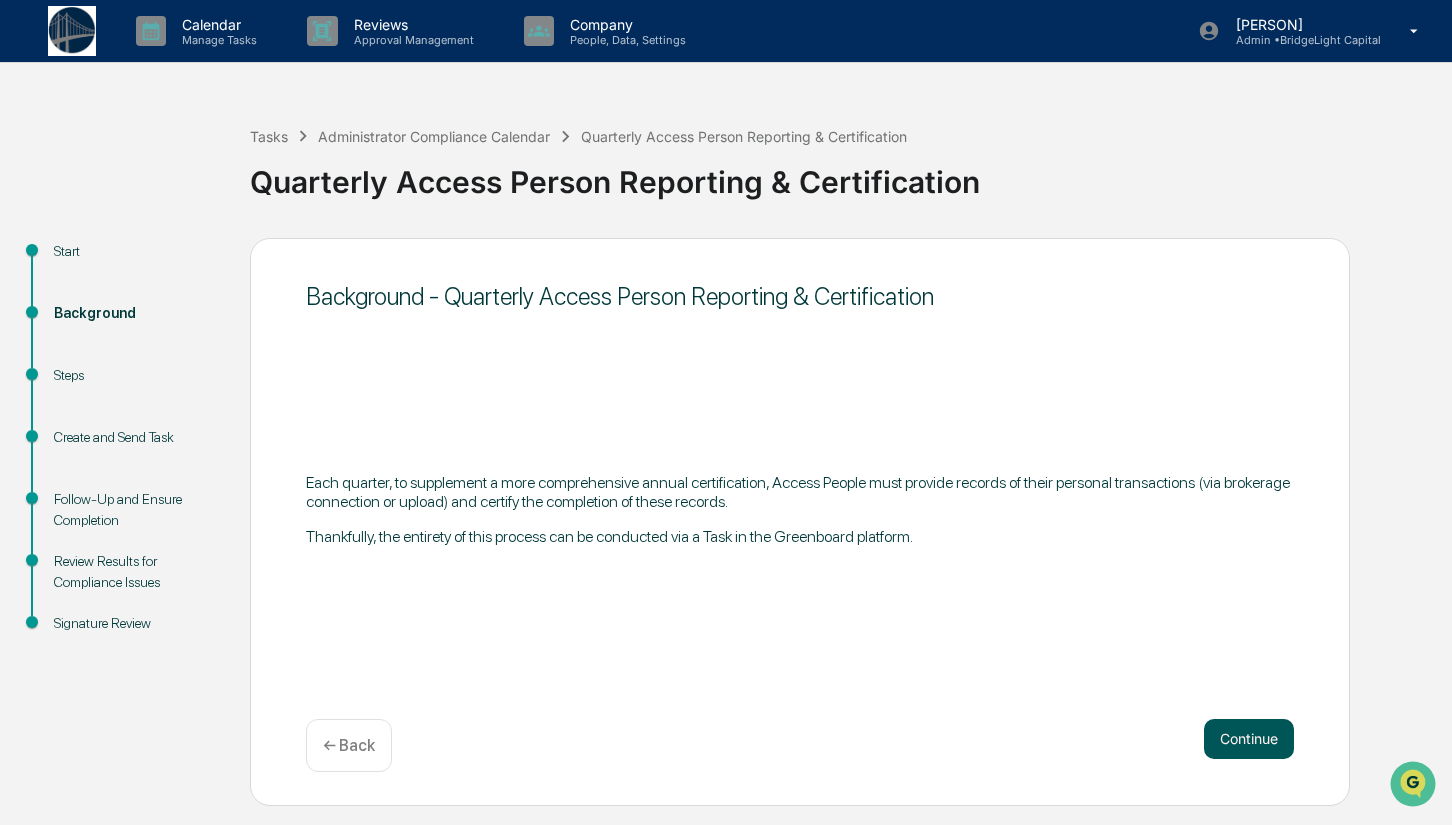 click on "Continue" at bounding box center (1249, 739) 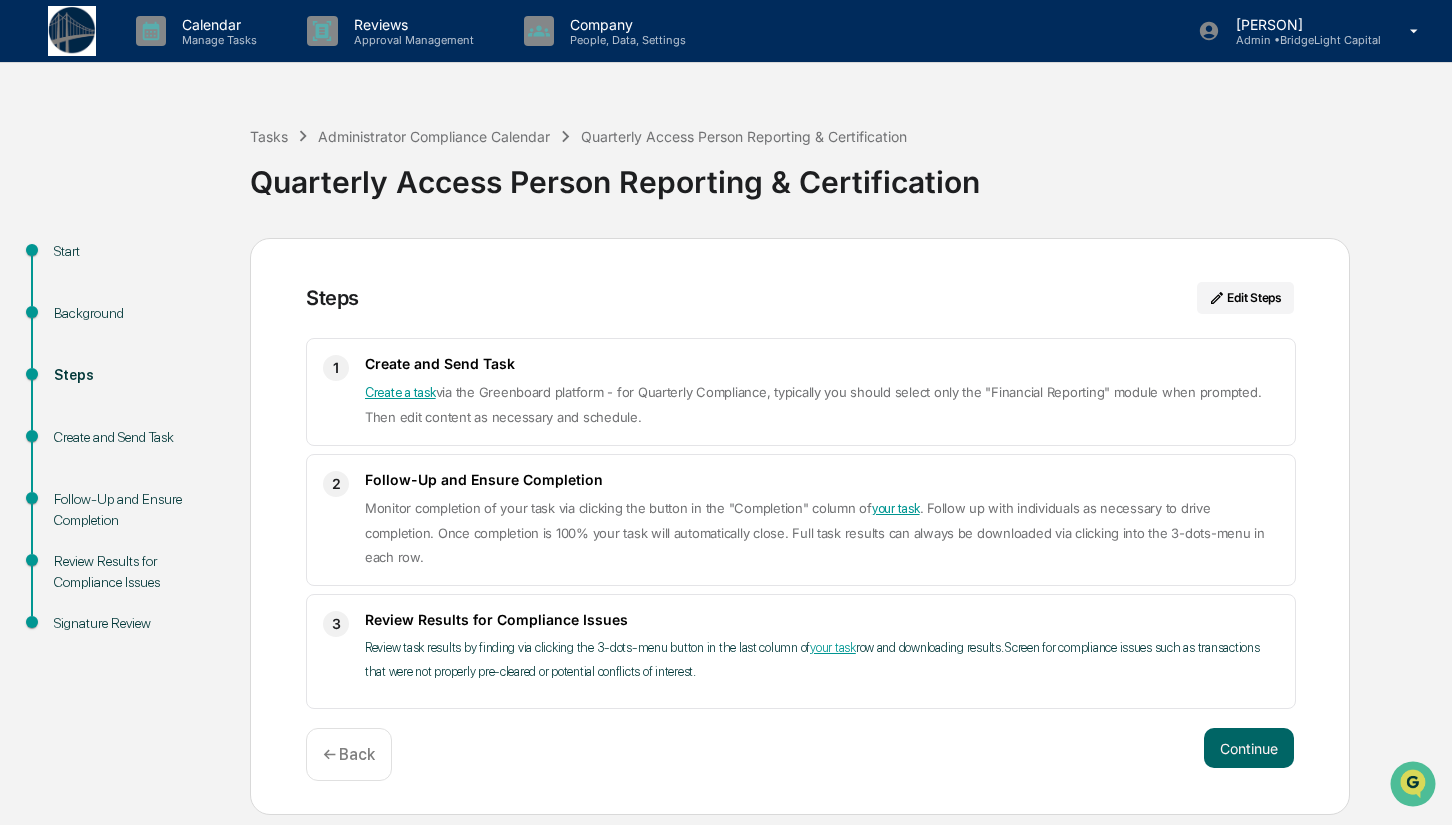 click on "← Back" at bounding box center (349, 754) 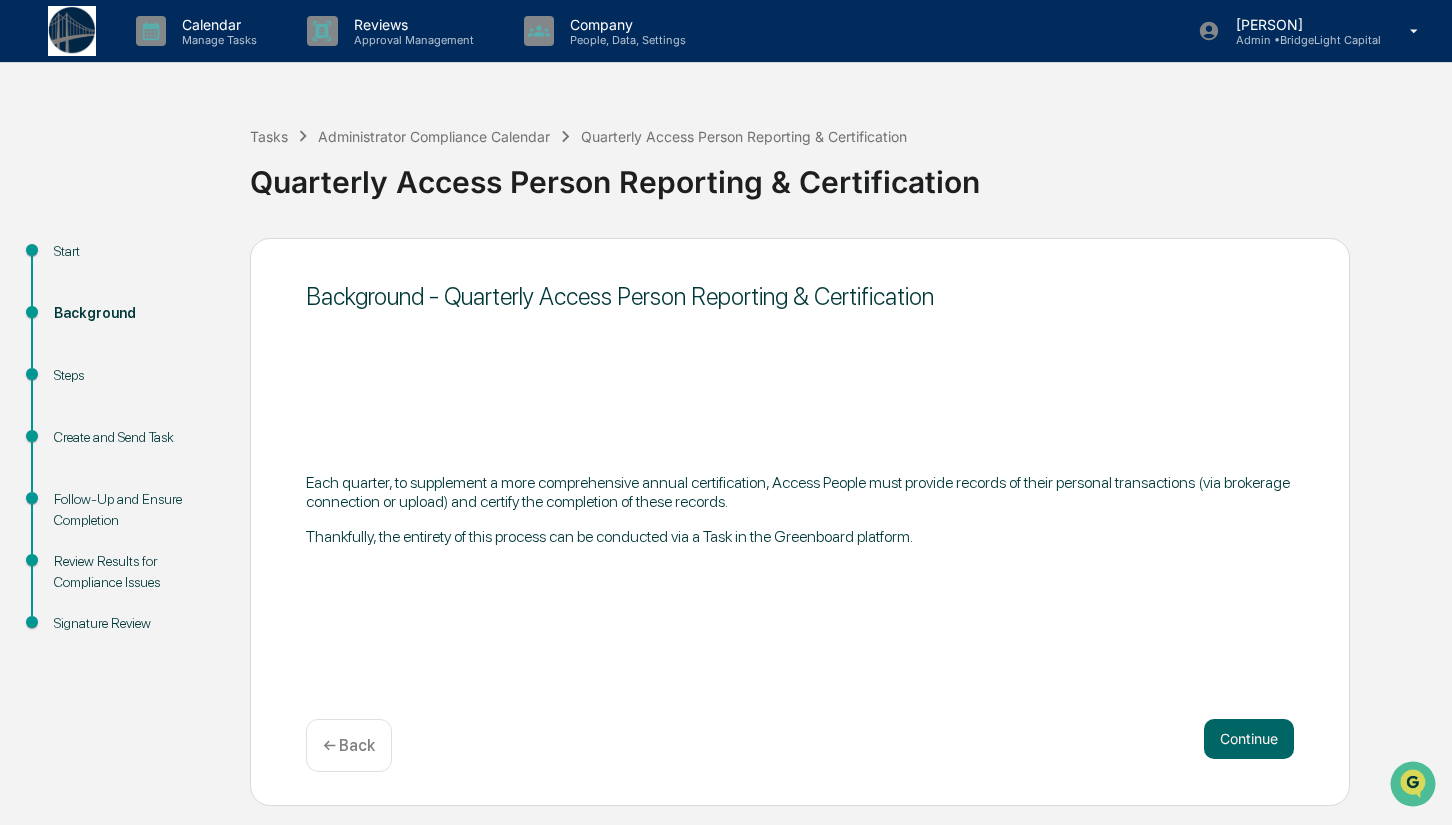 click on "← Back" at bounding box center [349, 745] 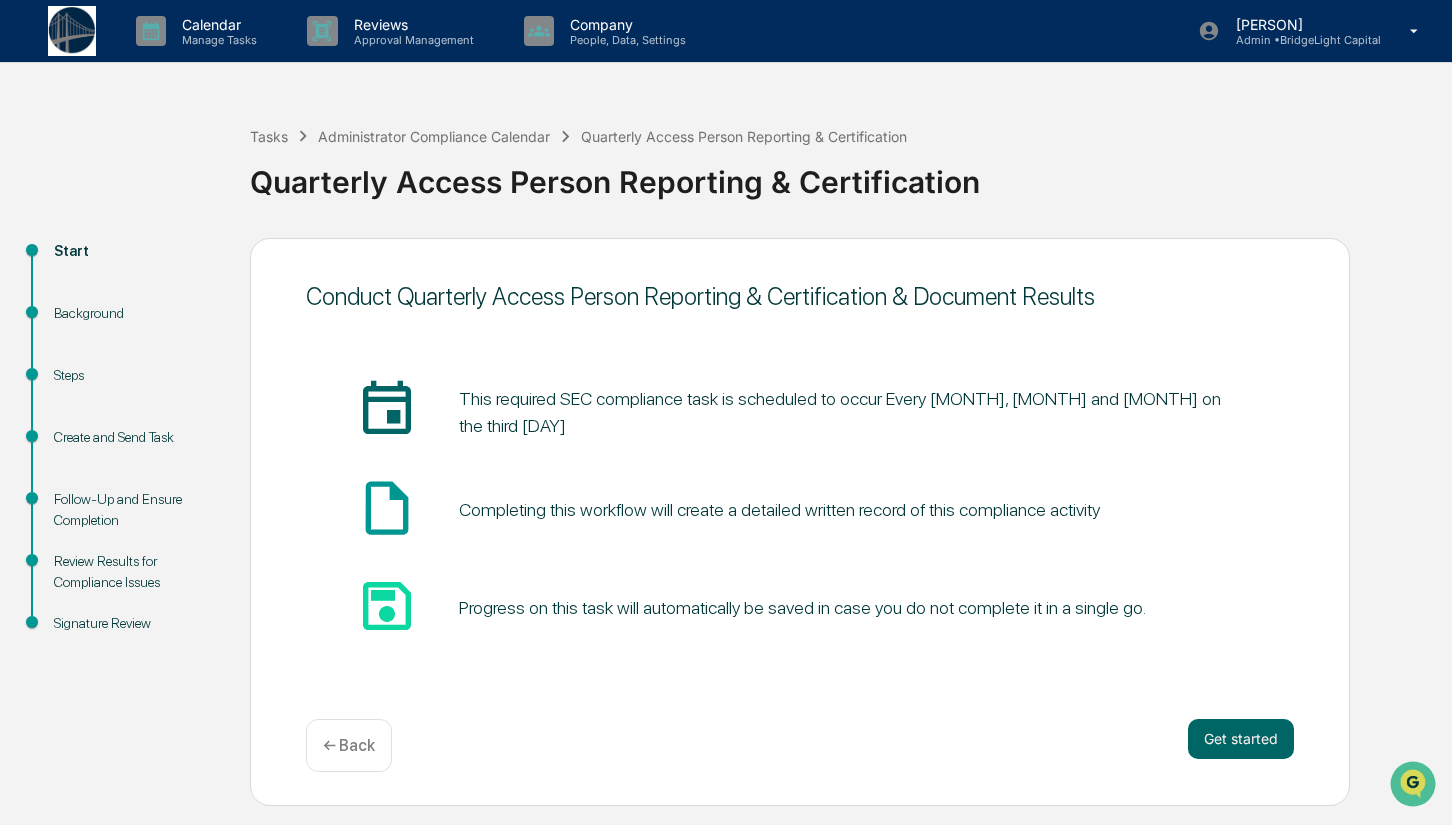 click on "← Back" at bounding box center (349, 745) 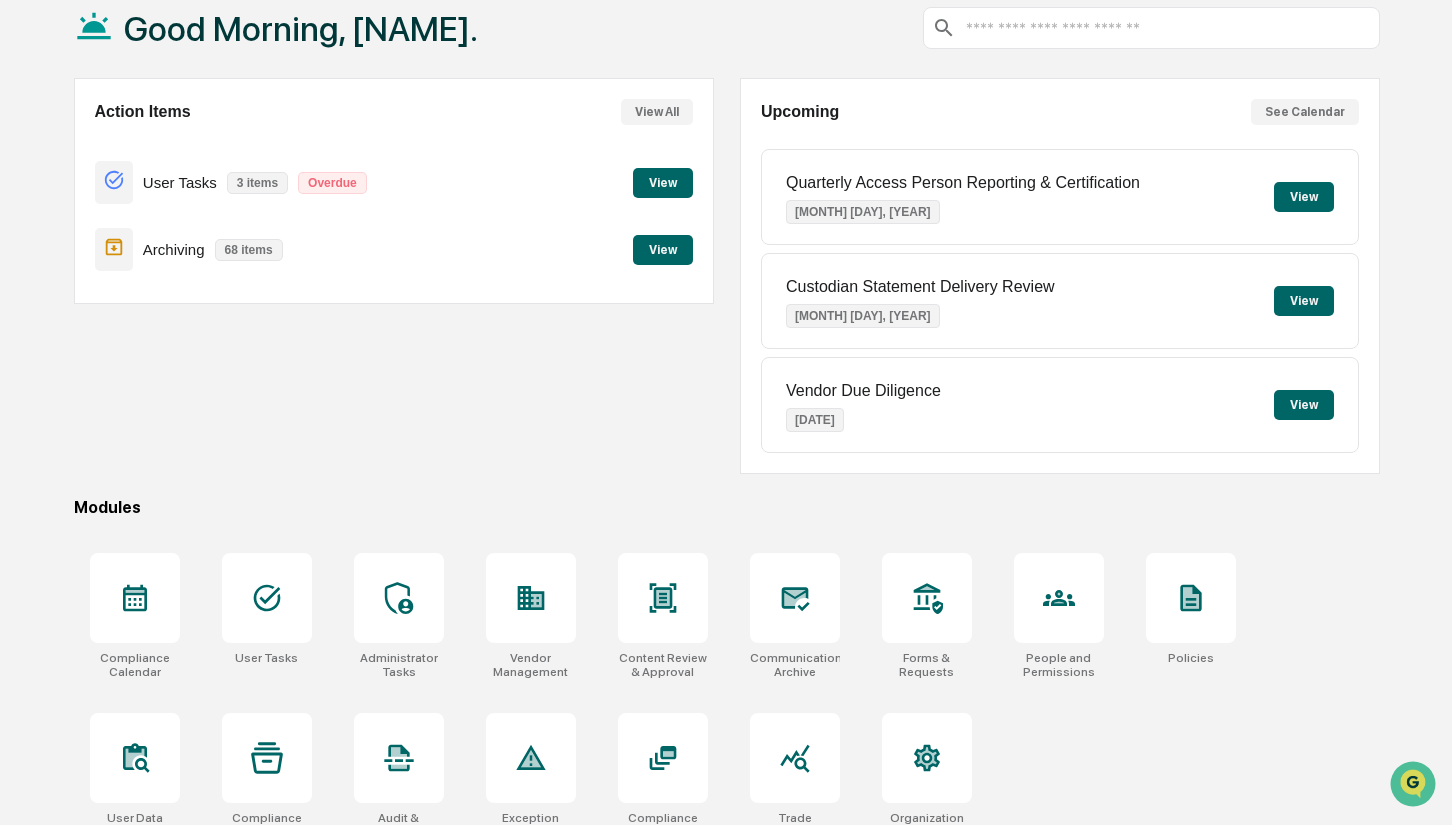 scroll, scrollTop: 0, scrollLeft: 0, axis: both 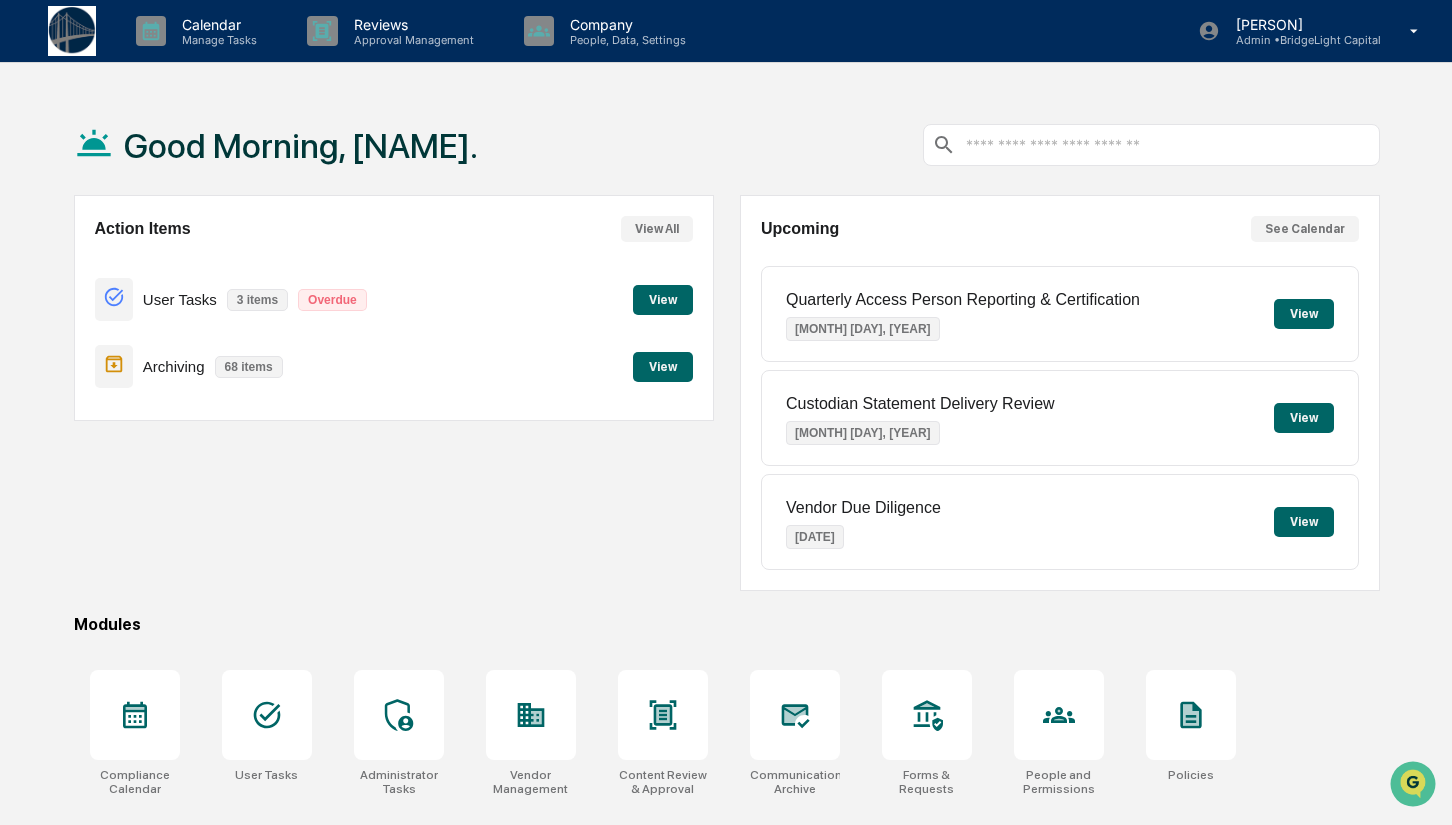 click on "View" at bounding box center [1304, 314] 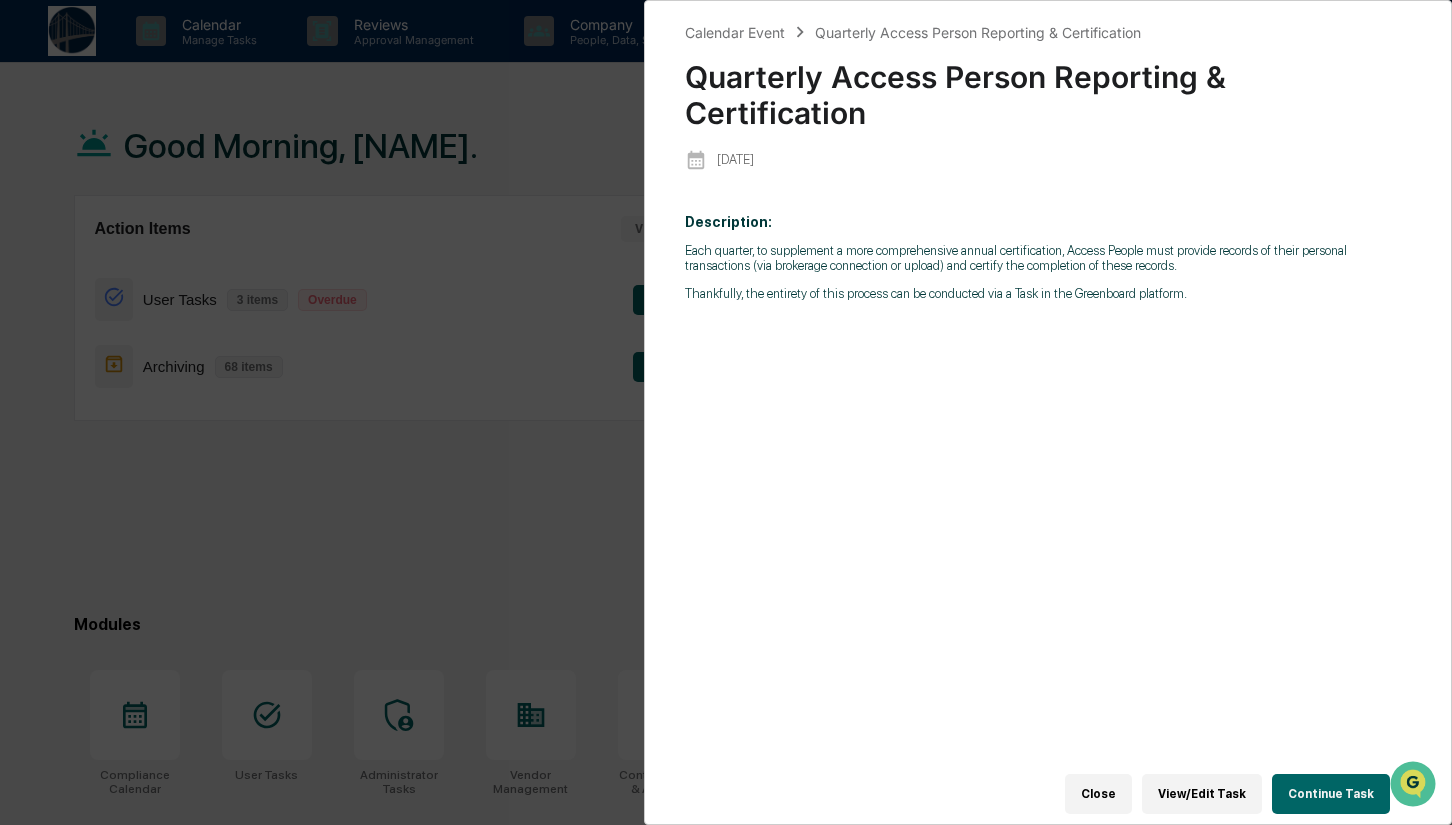 click on "Continue Task" at bounding box center (1331, 794) 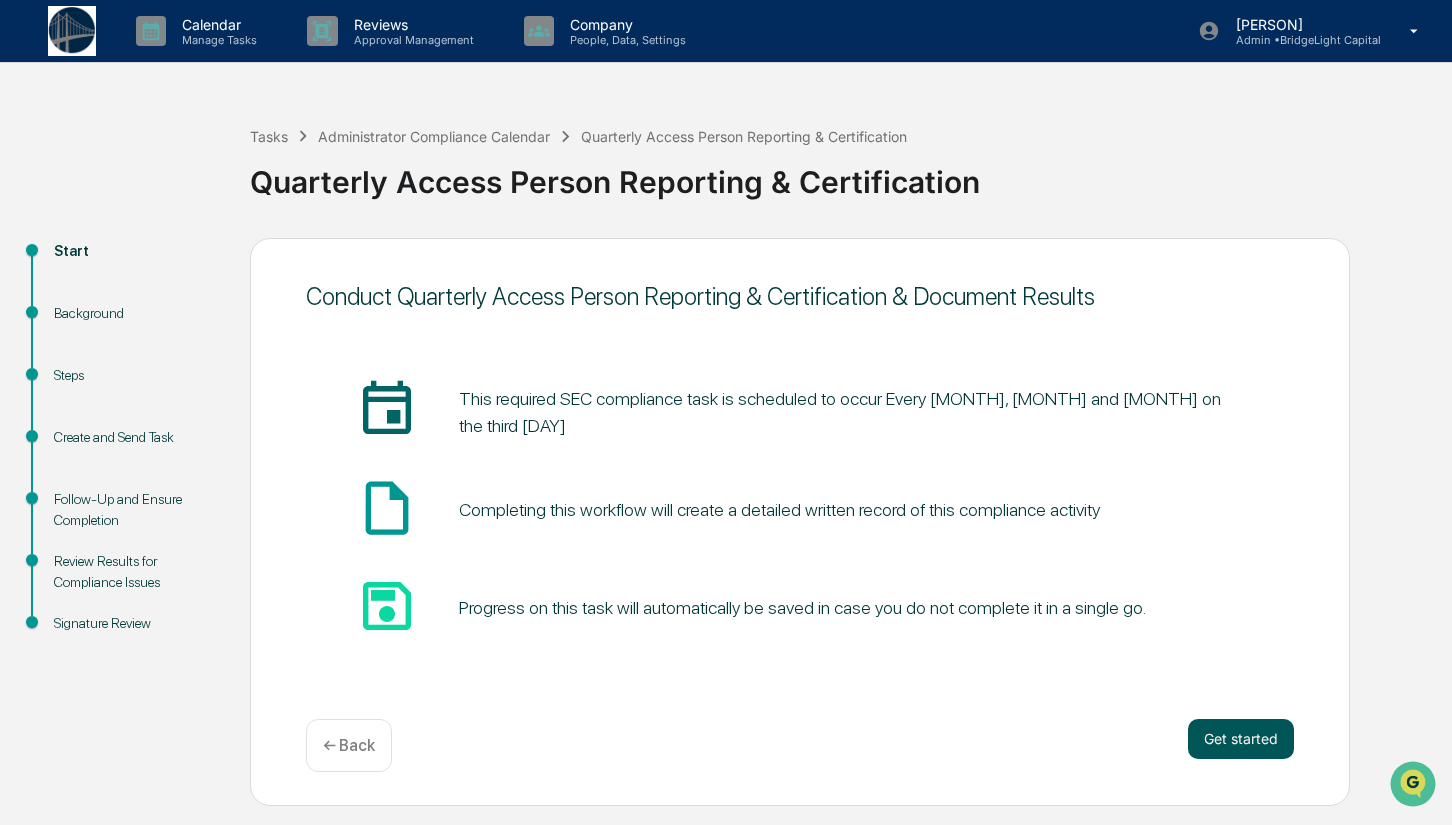 click on "Get started" at bounding box center (1241, 739) 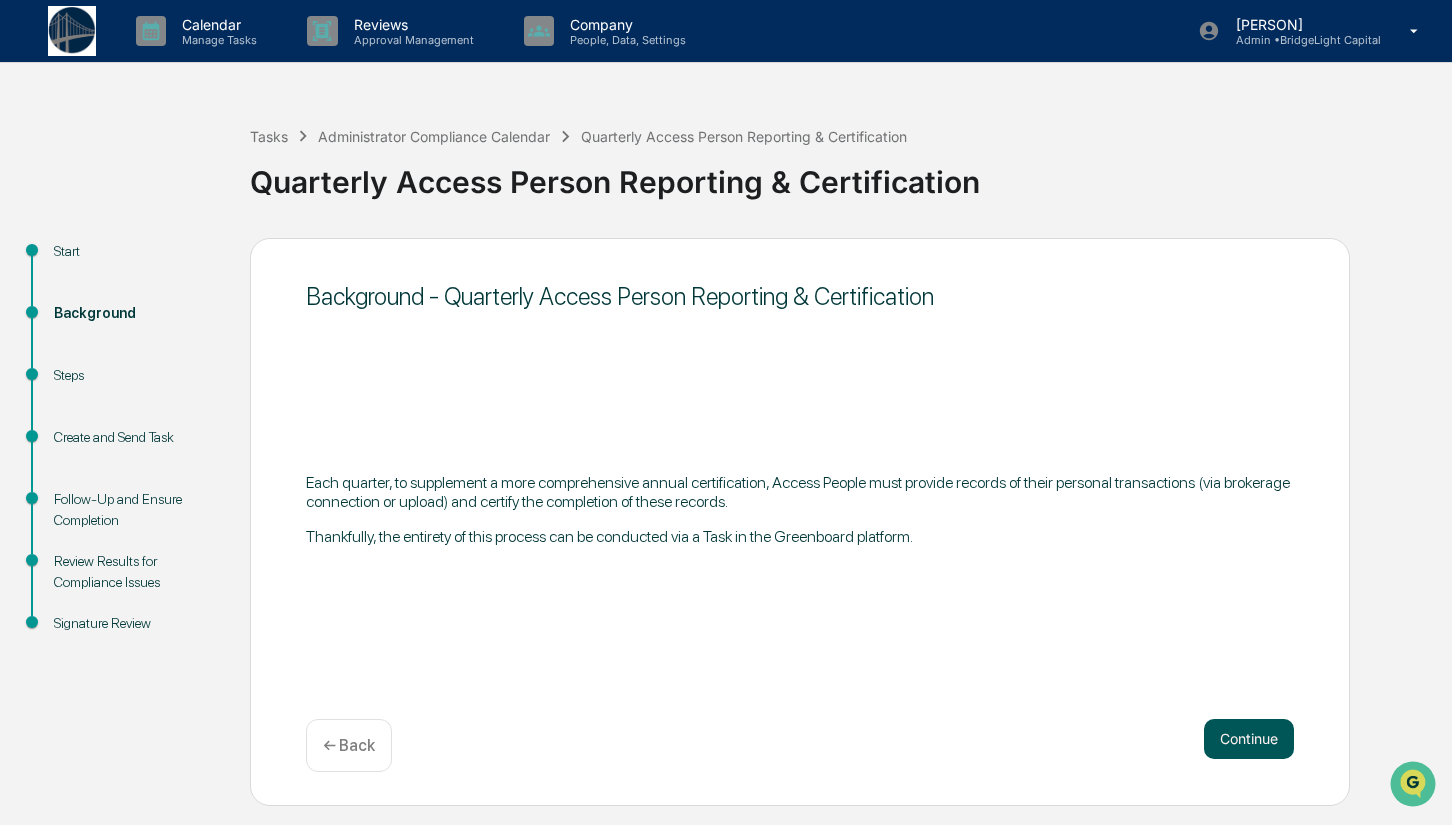 click on "Continue" at bounding box center (1249, 739) 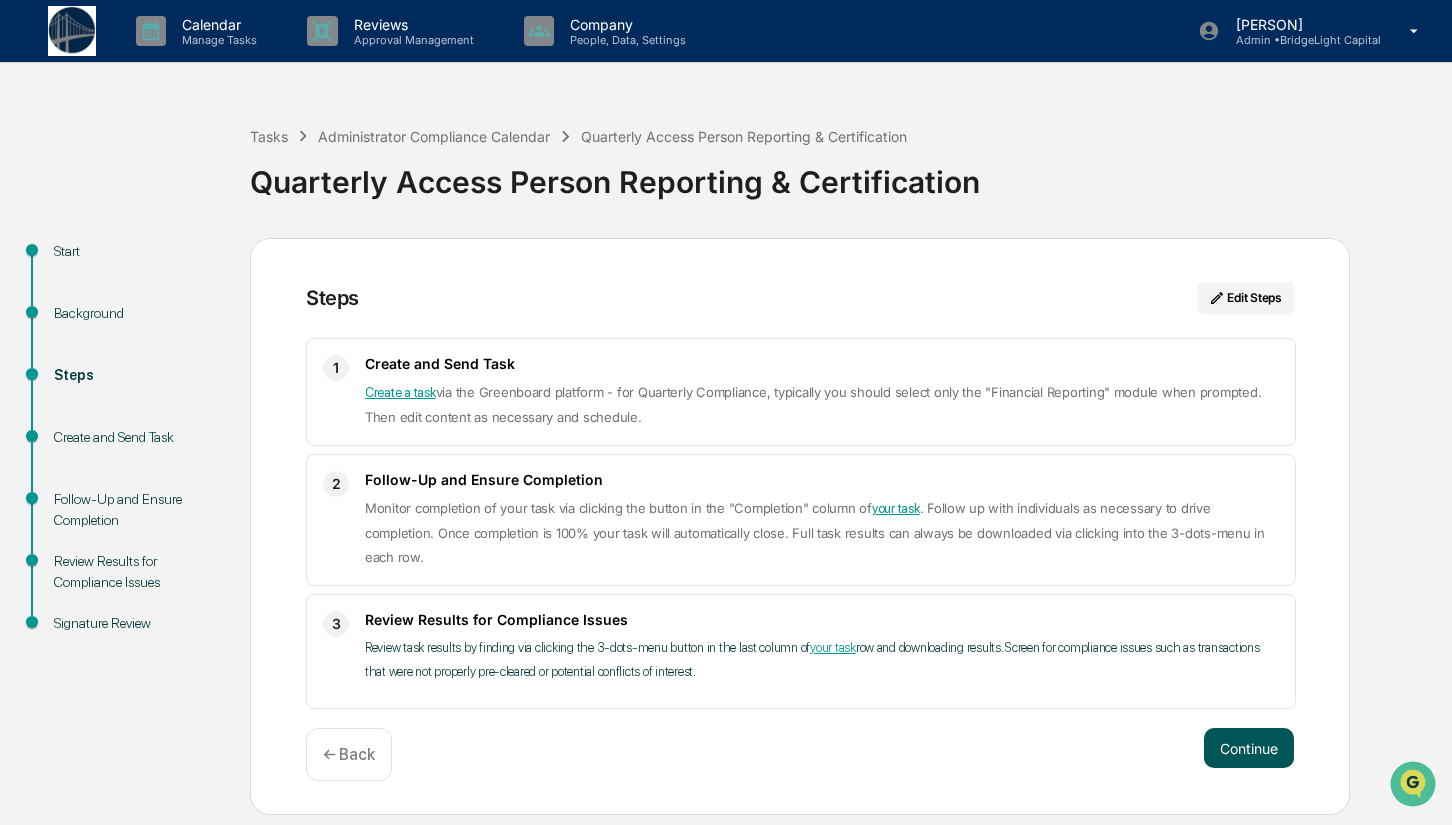 click on "Continue" at bounding box center (1249, 748) 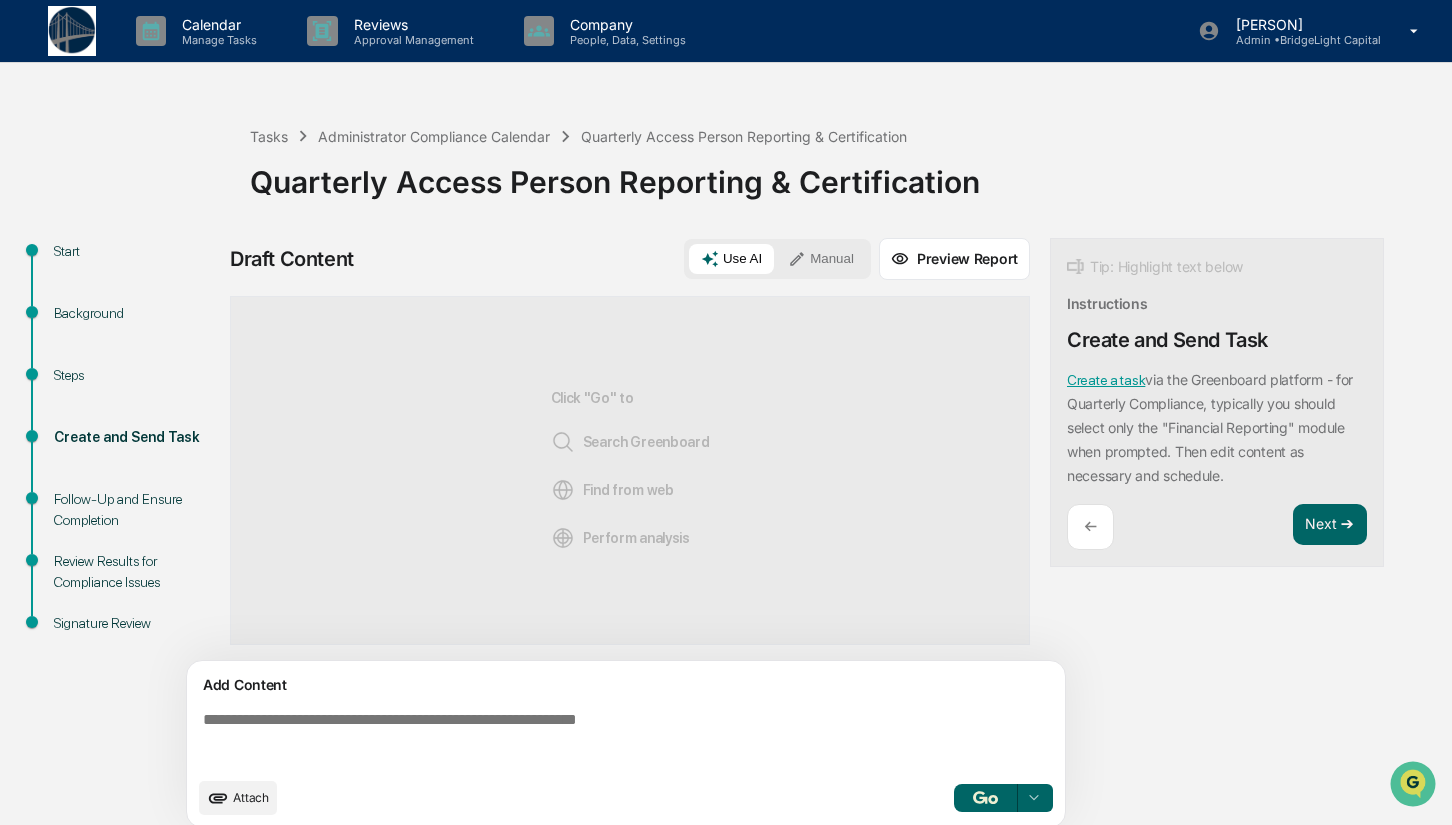 scroll, scrollTop: 16, scrollLeft: 0, axis: vertical 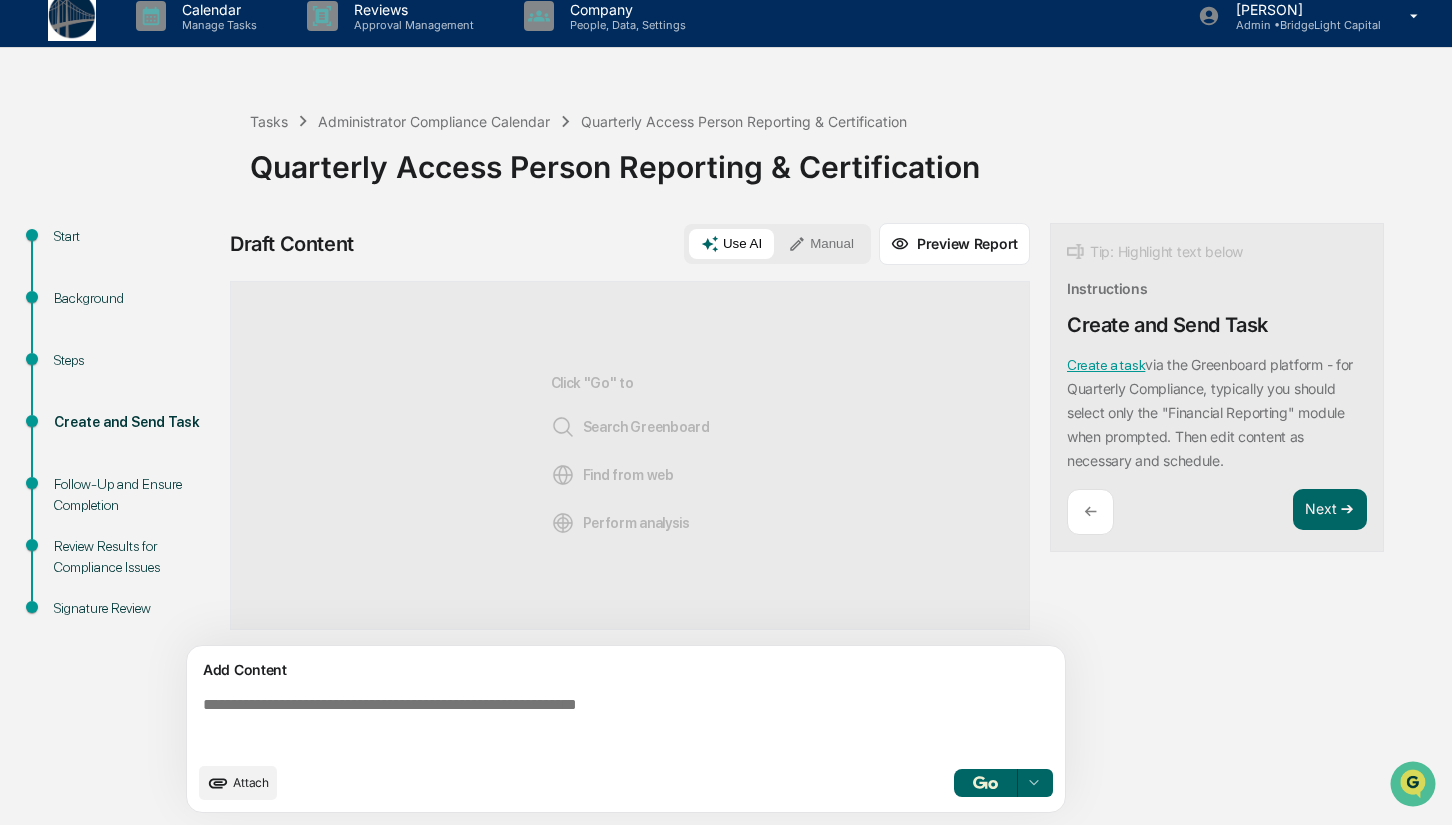 drag, startPoint x: 537, startPoint y: 373, endPoint x: 693, endPoint y: 548, distance: 234.43762 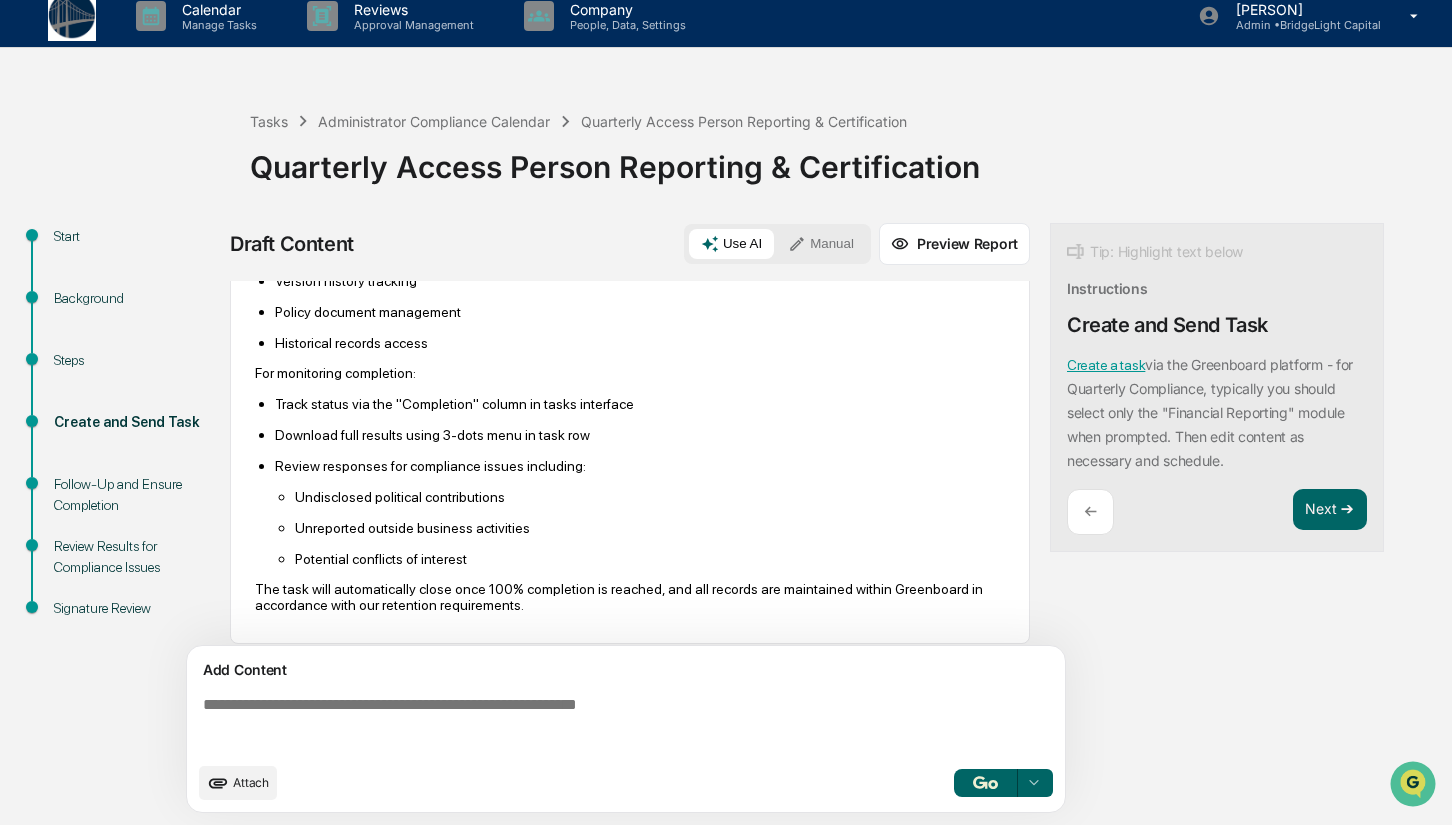 scroll, scrollTop: 0, scrollLeft: 0, axis: both 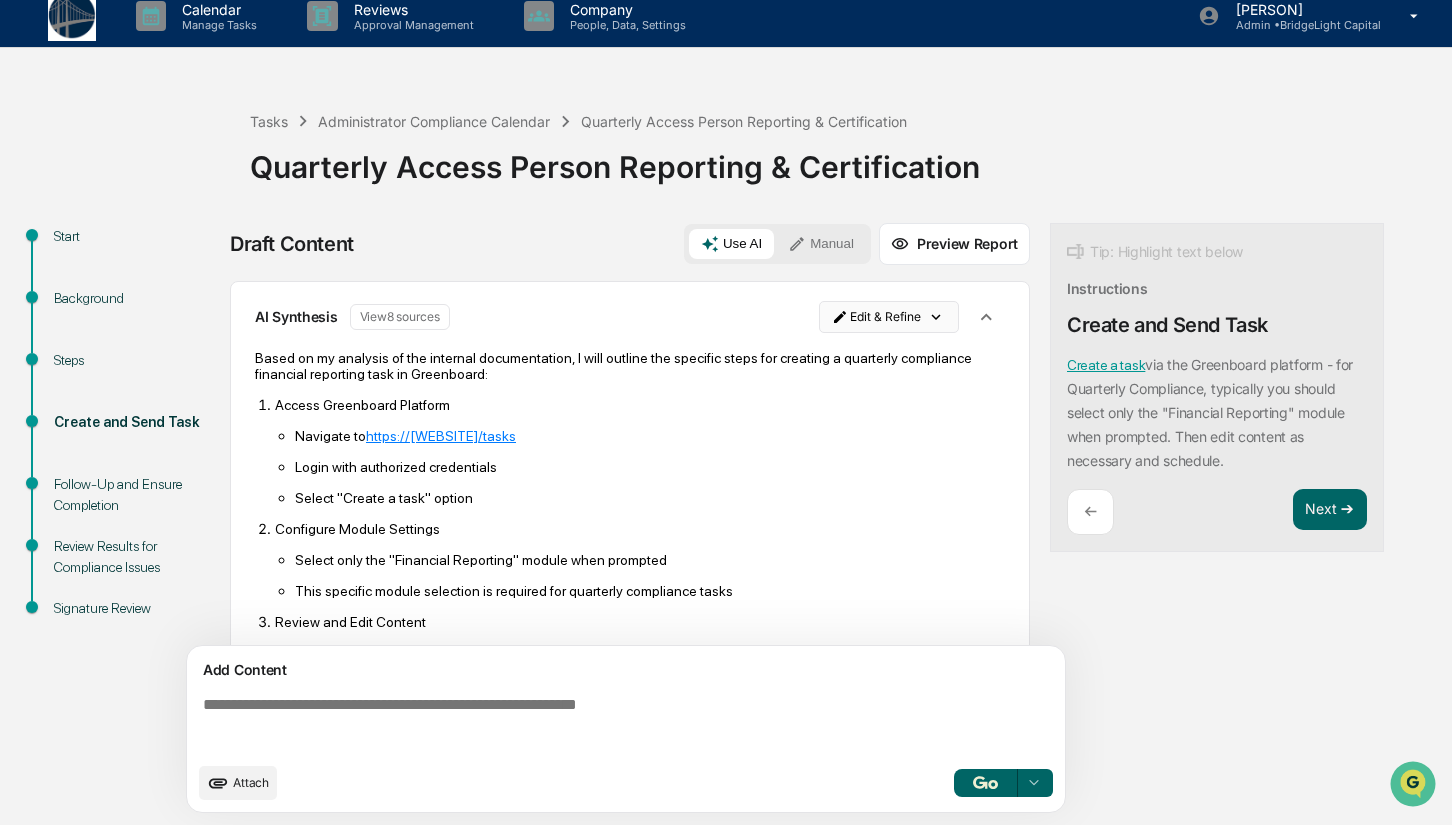 click on "Calendar Manage Tasks Reviews Approval Management Company People, Data, Settings [PERSON] Admin • BridgeLight Capital Tasks Administrator Compliance Calendar Quarterly Access Person Reporting & Certification Quarterly Access Person Reporting & Certification Start Background Steps Create and Send Task Follow-Up and Ensure Completion Review Results for Compliance Issues
Signature Review Draft Content Use AI Manual Preview Report Sources AI Synthesis View 8 sources Edit & Refine Based on my analysis of the internal documentation, I will outline the specific steps for creating a quarterly compliance financial reporting task in Greenboard: Access Greenboard Platform Navigate to https://[WEBSITE]/tasks Login with authorized credentials Select "Create a task" option Configure Module Settings Select only the "Financial Reporting" module when prompted This specific module selection is required for quarterly compliance tasks Review and Edit Content Include required regulatory reporting elements Attach" at bounding box center [726, 397] 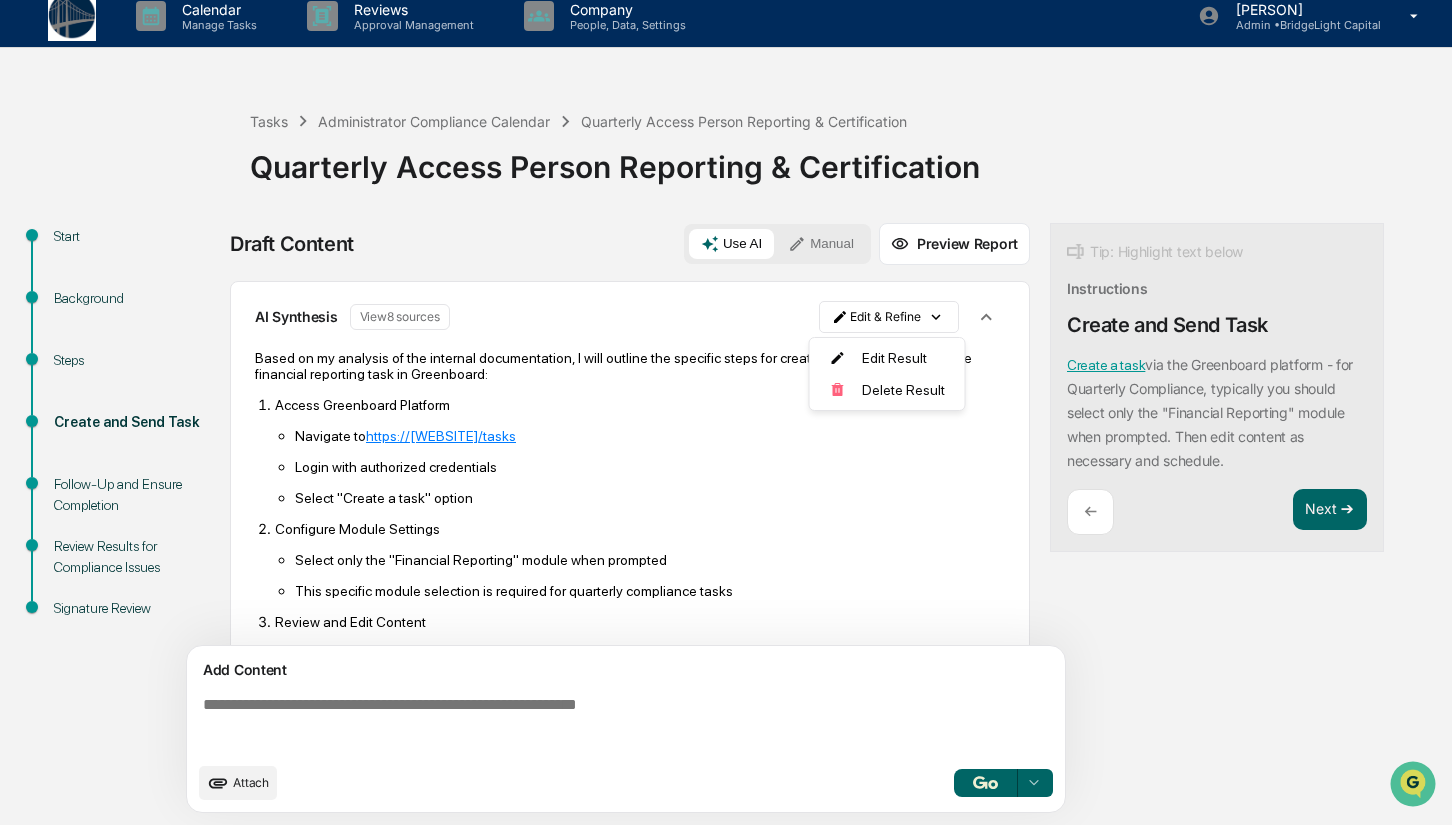 click on "Calendar Manage Tasks Reviews Approval Management Company People, Data, Settings [PERSON] Admin • BridgeLight Capital Tasks Administrator Compliance Calendar Quarterly Access Person Reporting & Certification Quarterly Access Person Reporting & Certification Start Background Steps Create and Send Task Follow-Up and Ensure Completion Review Results for Compliance Issues
Signature Review Draft Content Use AI Manual Preview Report Sources AI Synthesis View 8 sources Edit & Refine Based on my analysis of the internal documentation, I will outline the specific steps for creating a quarterly compliance financial reporting task in Greenboard: Access Greenboard Platform Navigate to https://[WEBSITE]/tasks Login with authorized credentials Select "Create a task" option Configure Module Settings Select only the "Financial Reporting" module when prompted This specific module selection is required for quarterly compliance tasks Review and Edit Content Include required regulatory reporting elements Attach" at bounding box center (726, 397) 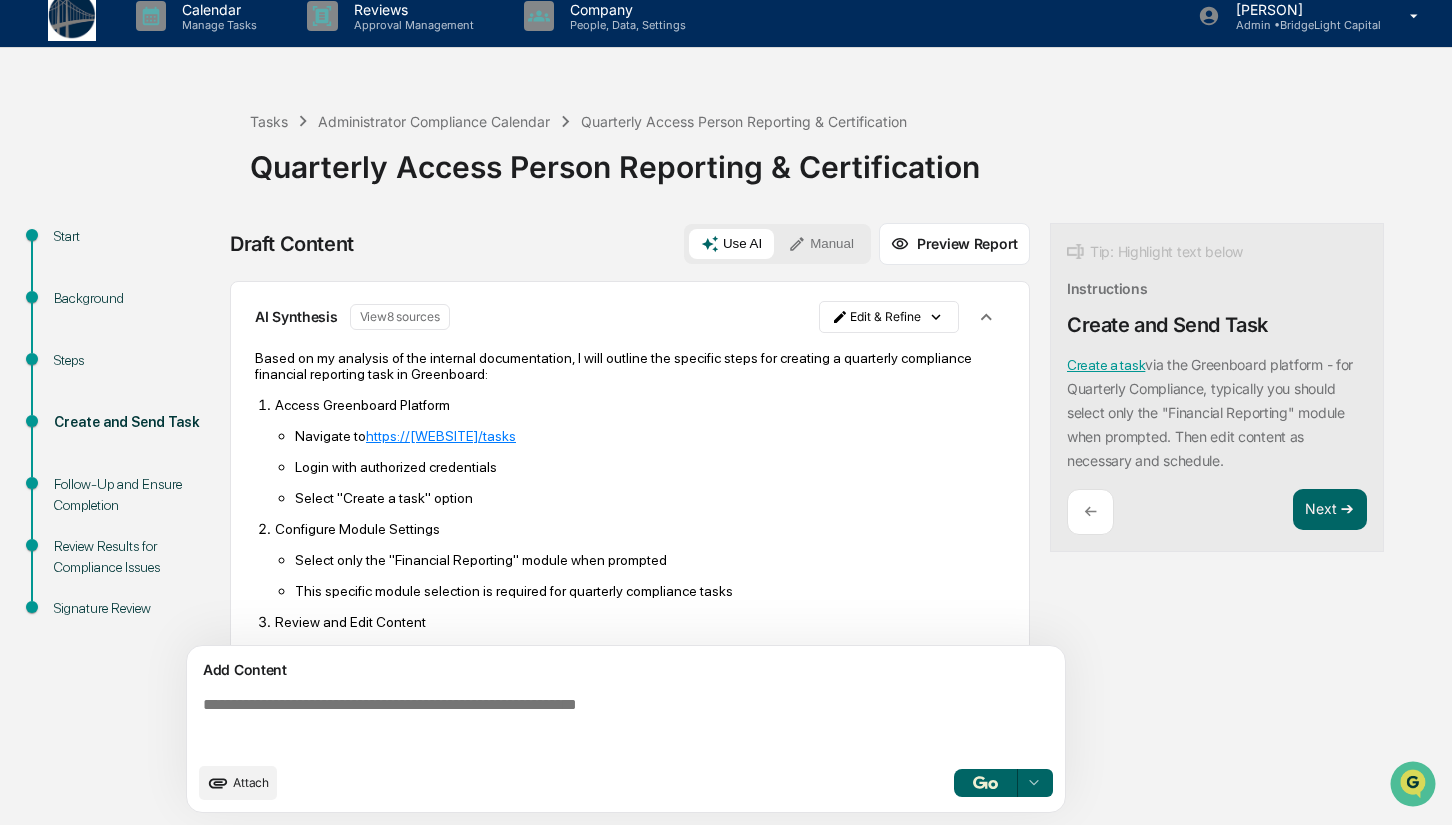 click 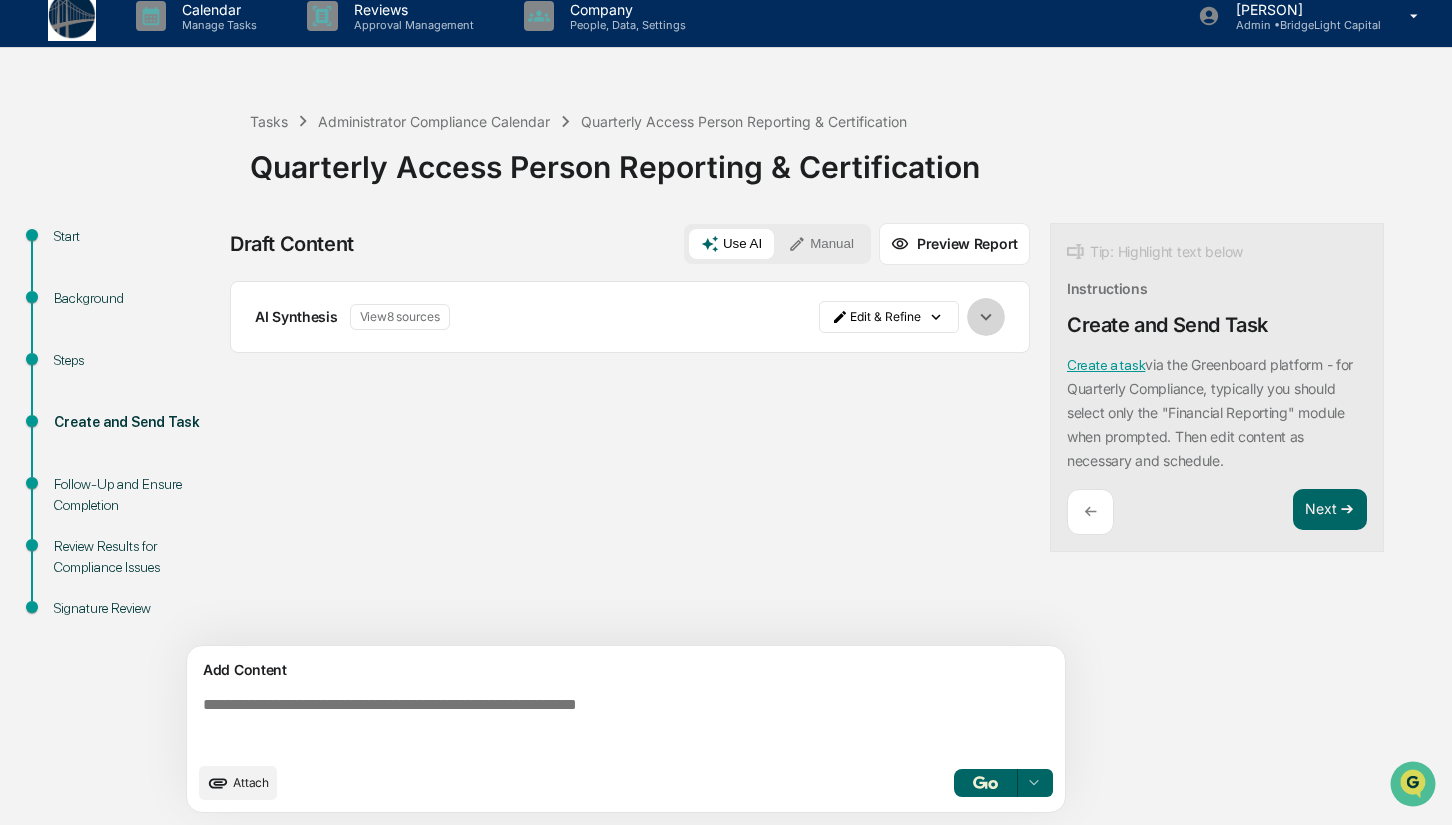 click 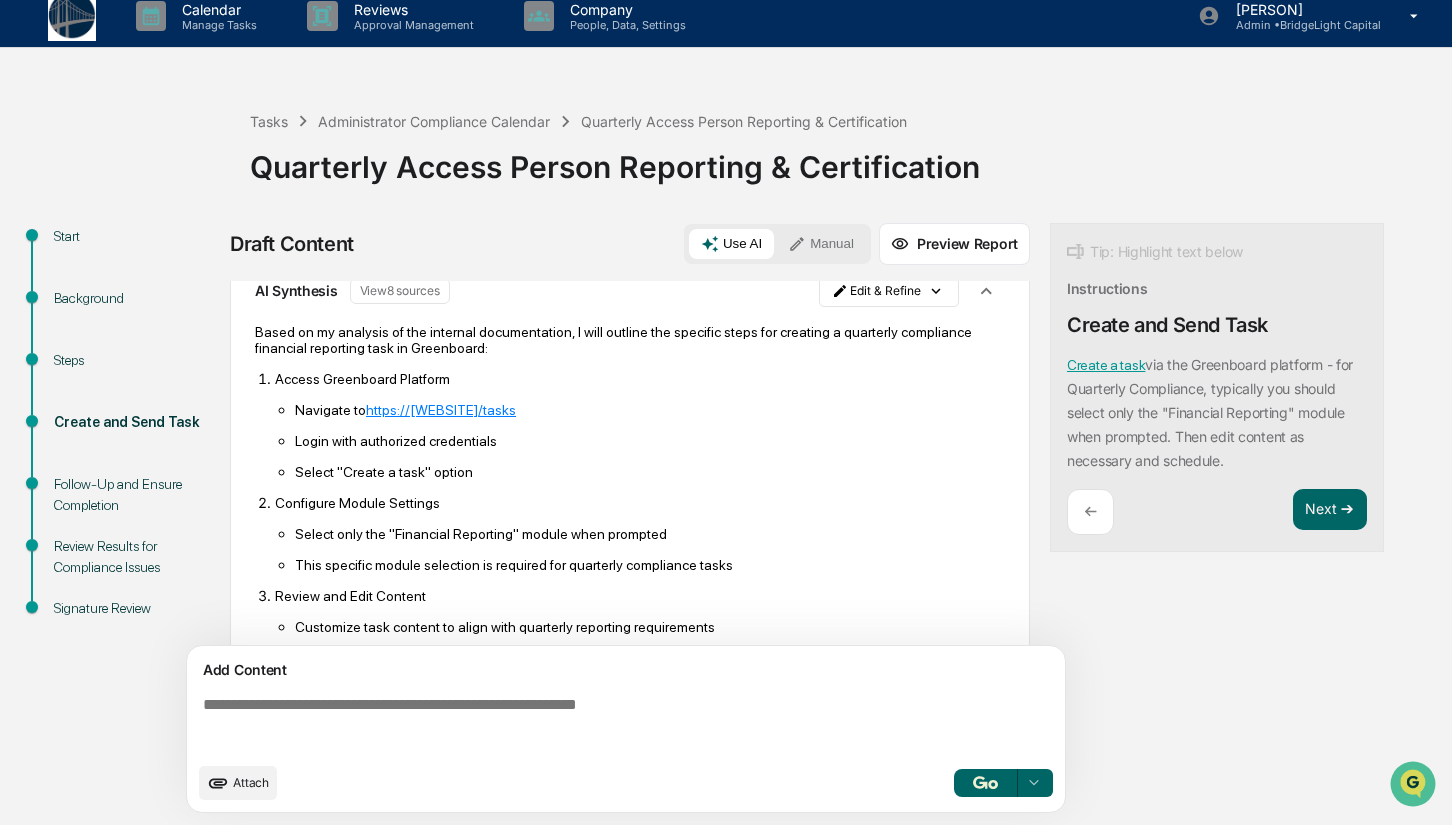 scroll, scrollTop: 0, scrollLeft: 0, axis: both 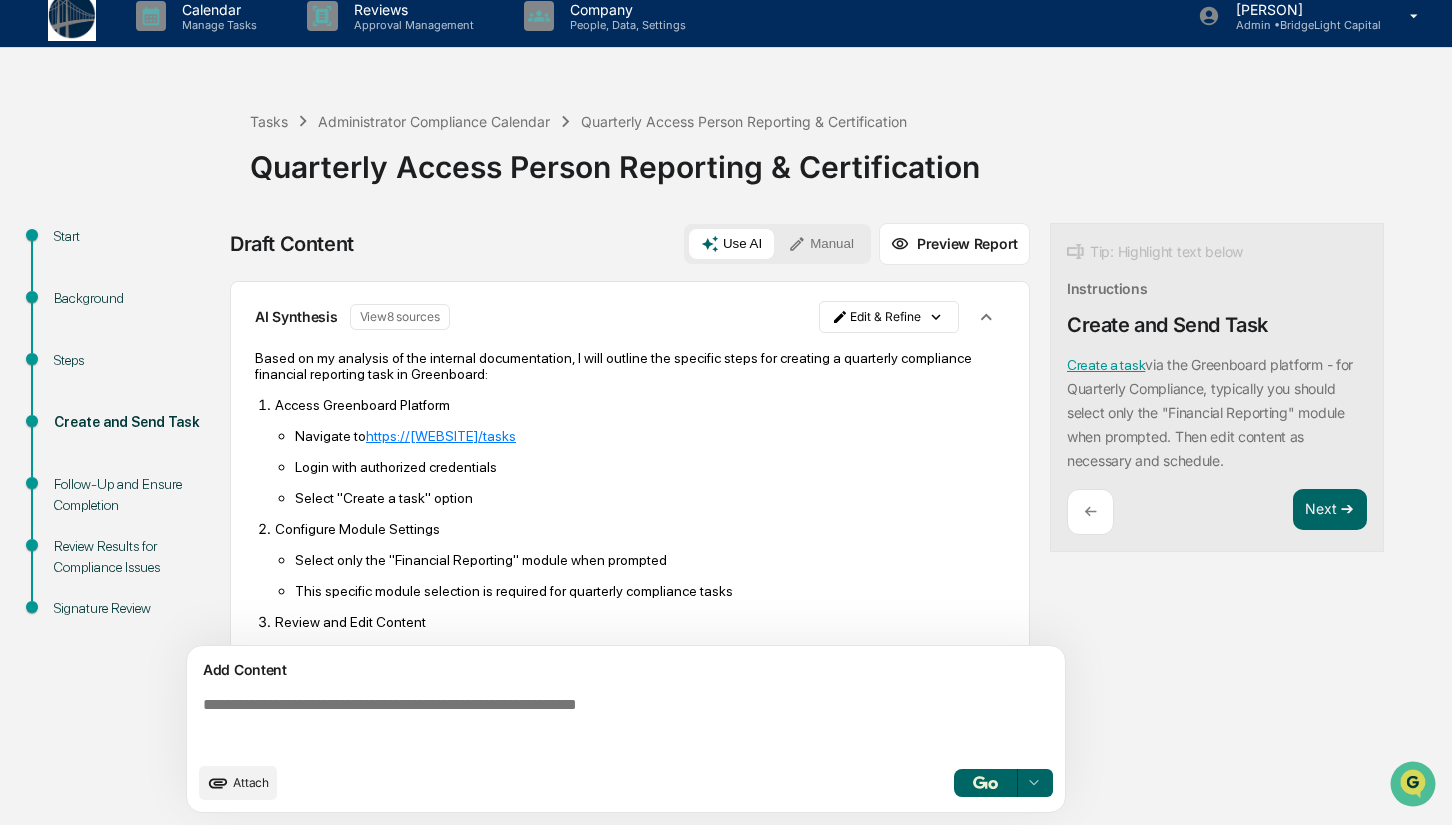 click on "Manual" at bounding box center [821, 244] 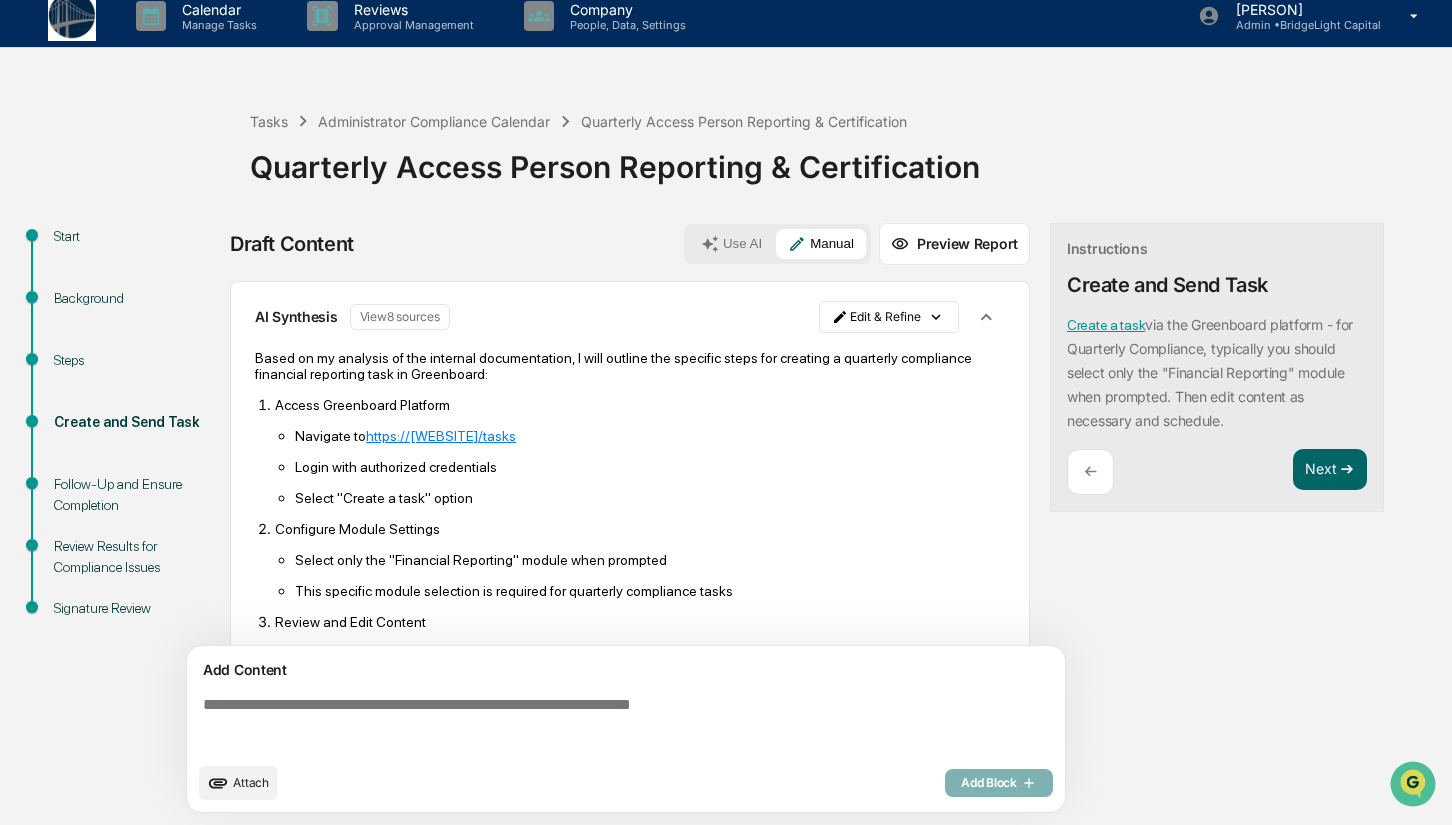 click on "Use AI" at bounding box center [731, 244] 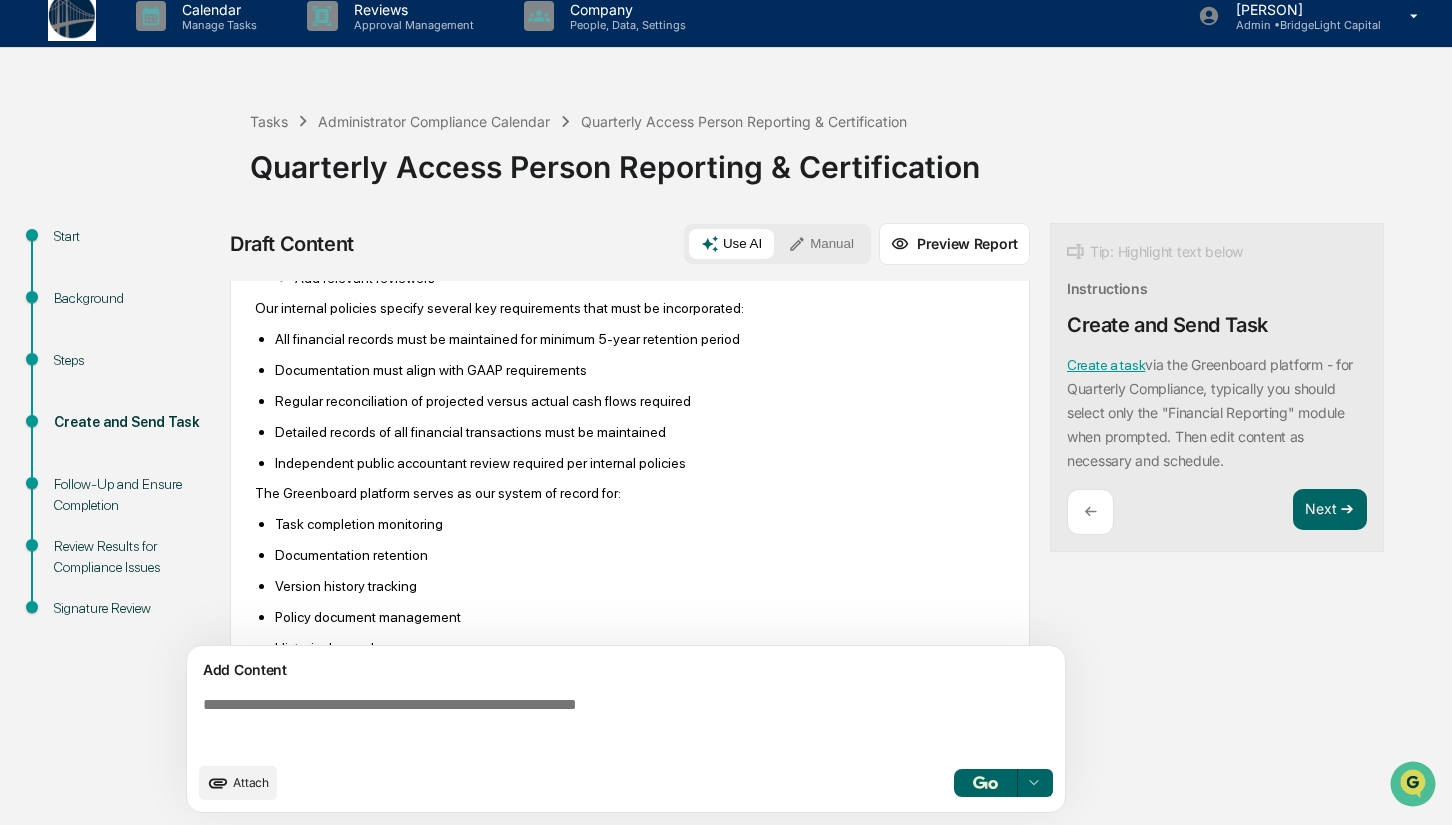 scroll, scrollTop: 990, scrollLeft: 0, axis: vertical 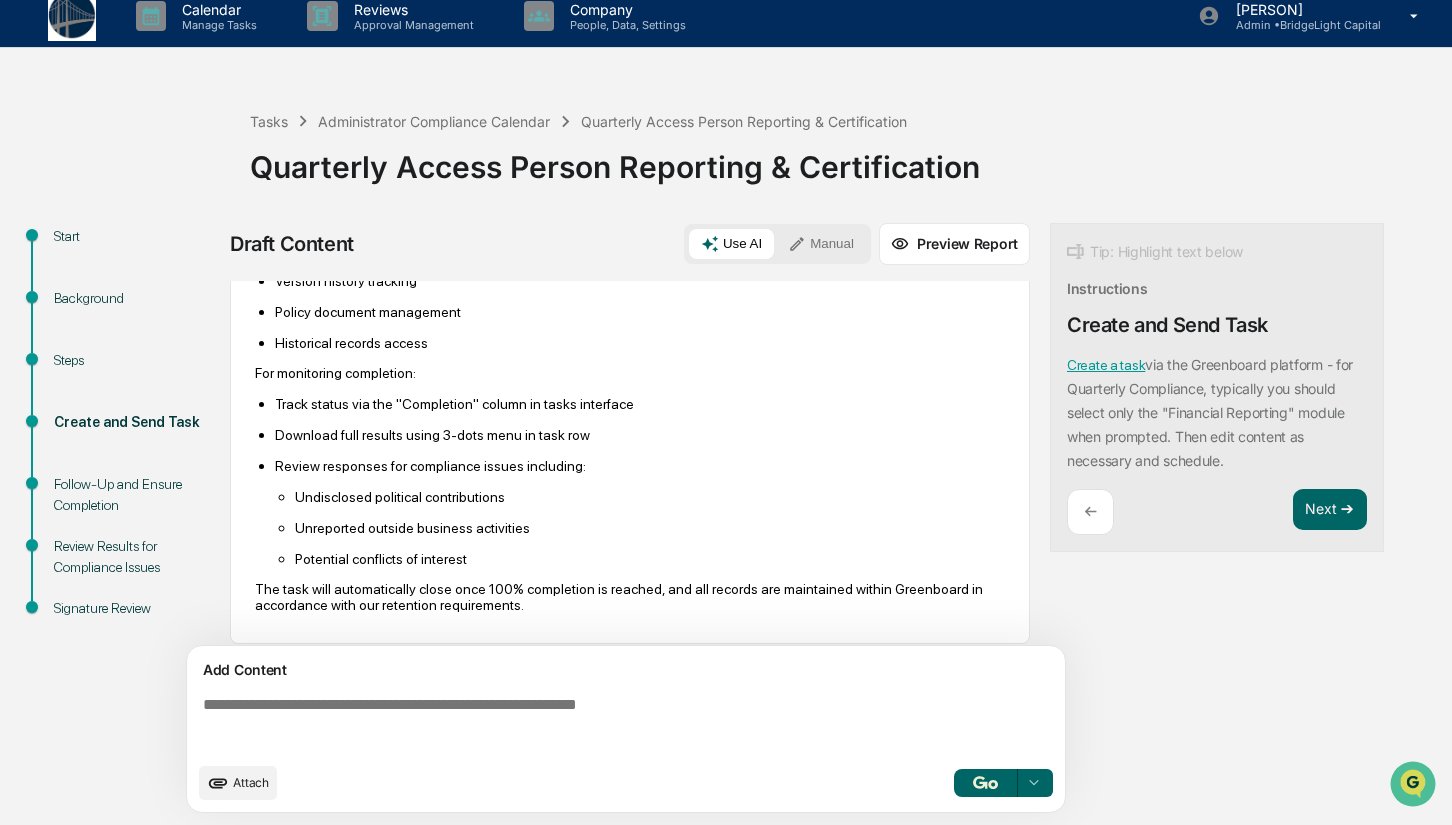 click on "Use AI  Manual" at bounding box center [777, 244] 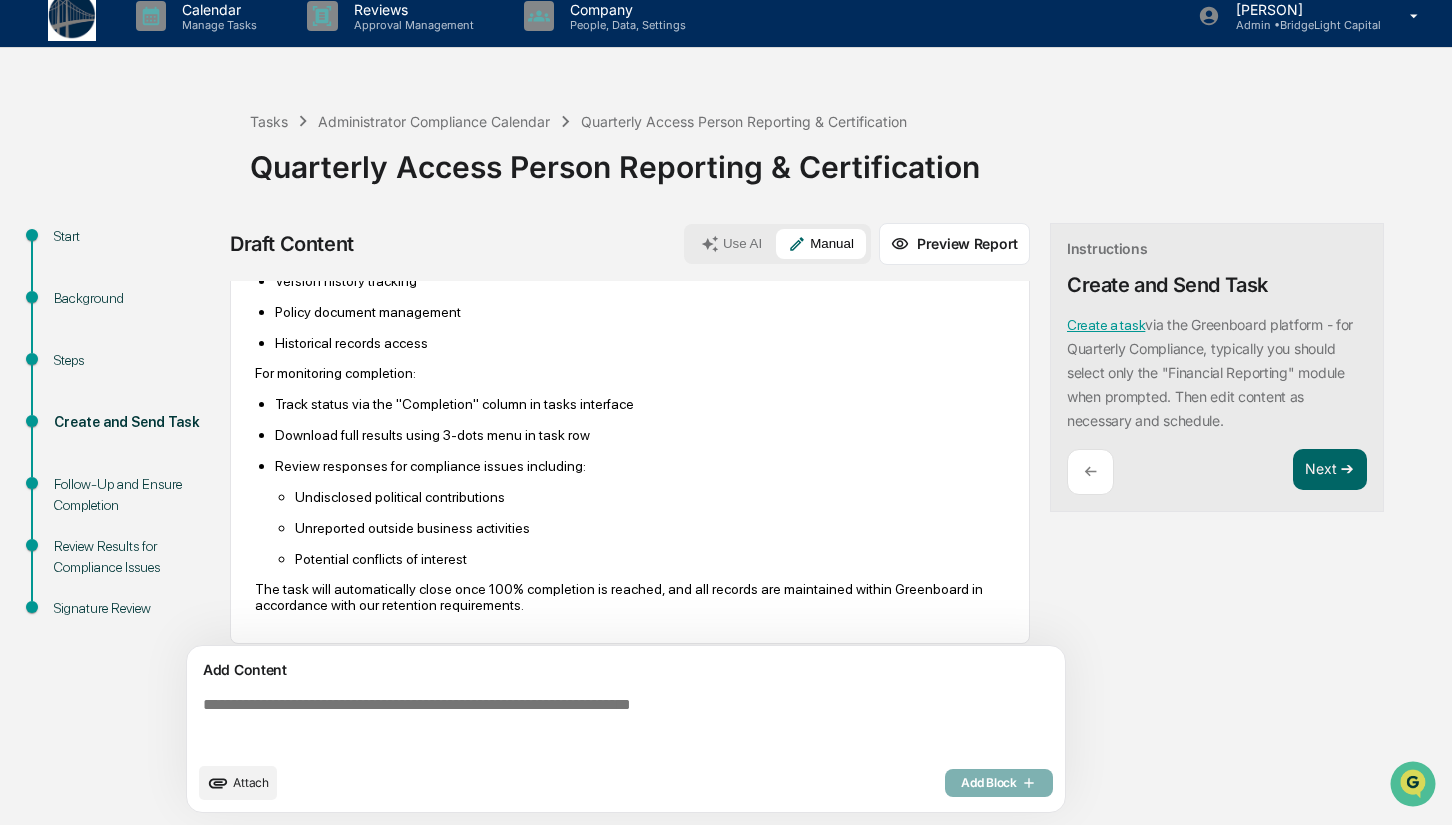 click on "Use AI" at bounding box center [731, 244] 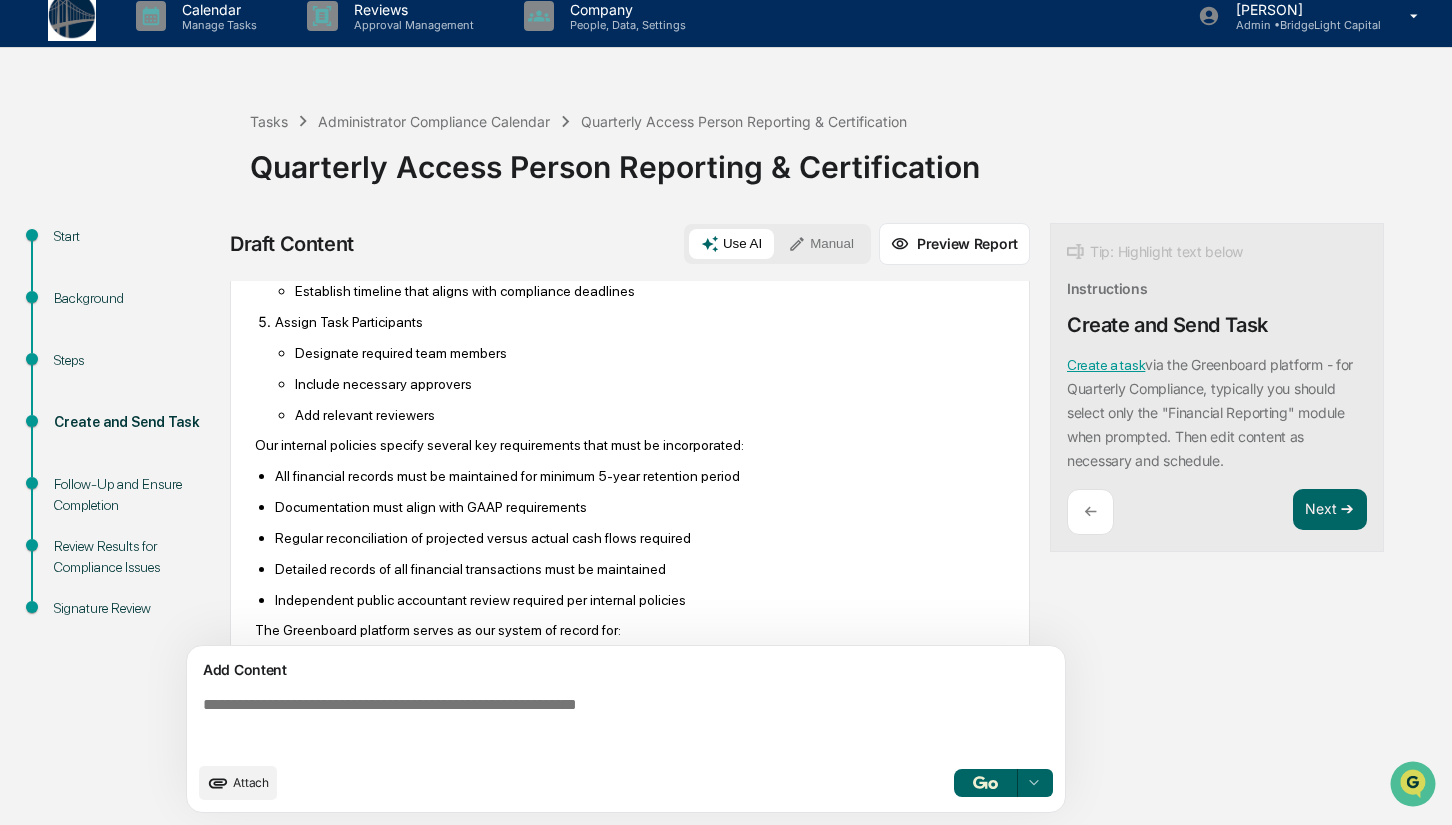 scroll, scrollTop: 551, scrollLeft: 0, axis: vertical 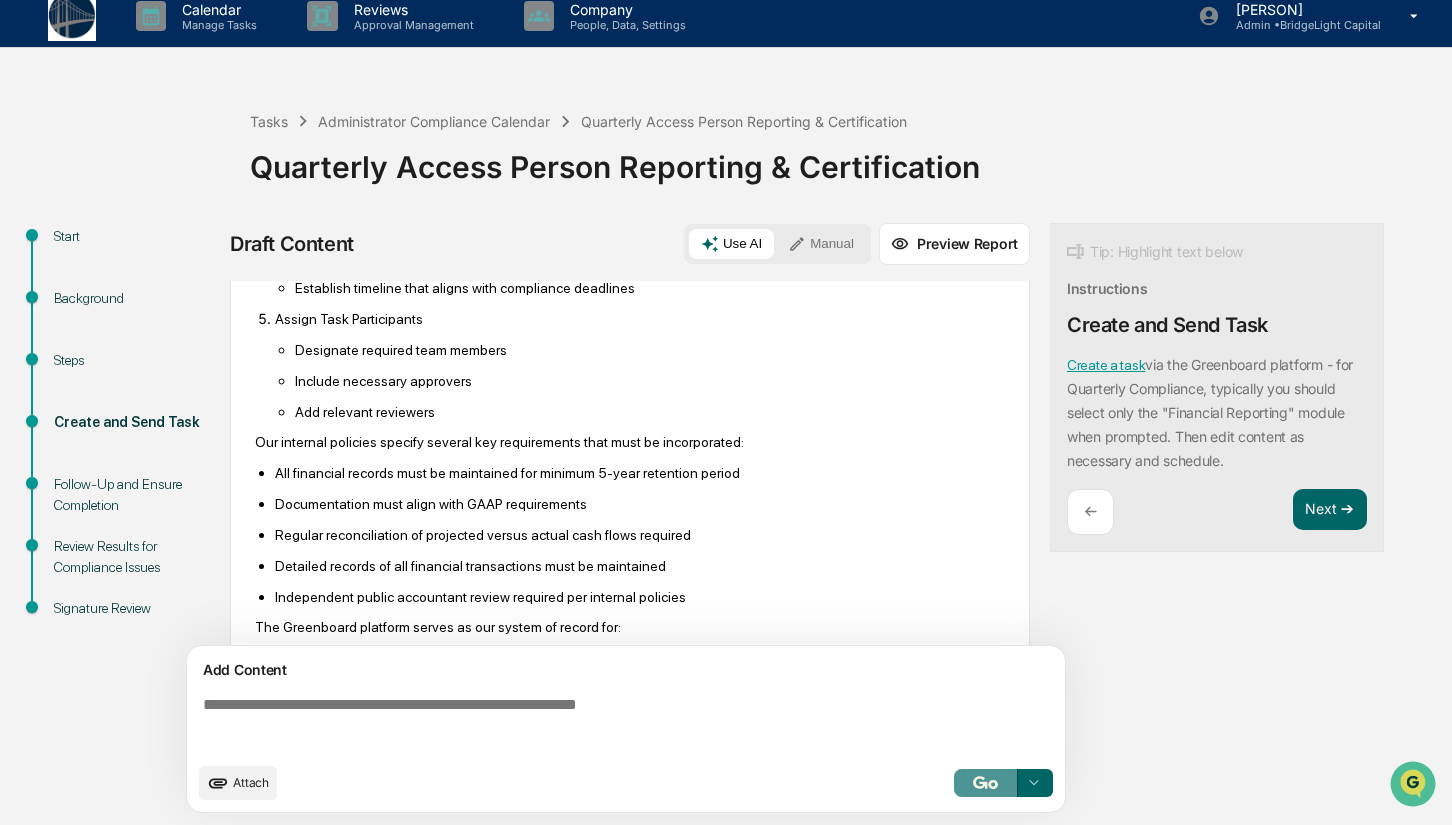 click at bounding box center [985, 782] 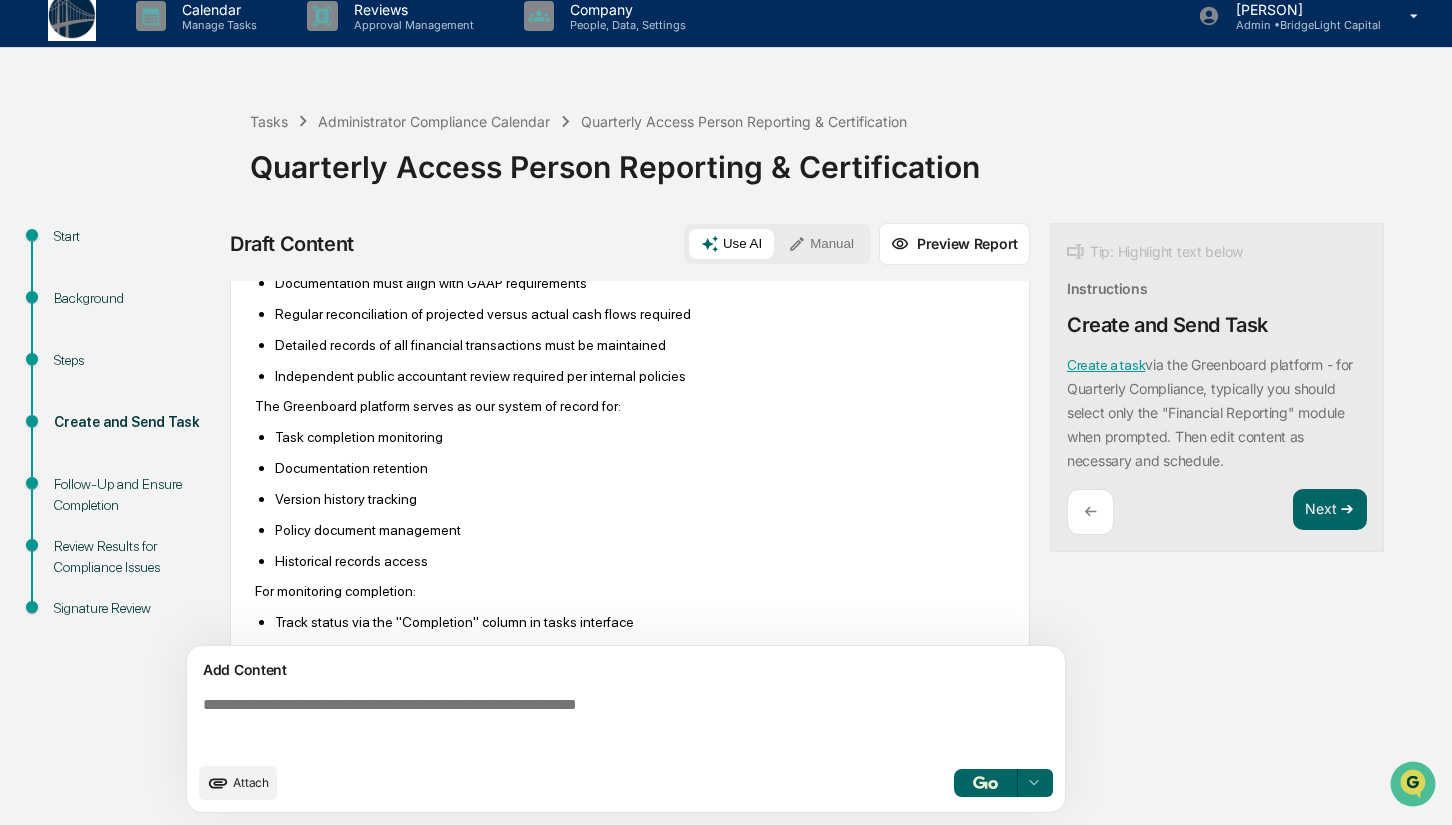 scroll, scrollTop: 561, scrollLeft: 0, axis: vertical 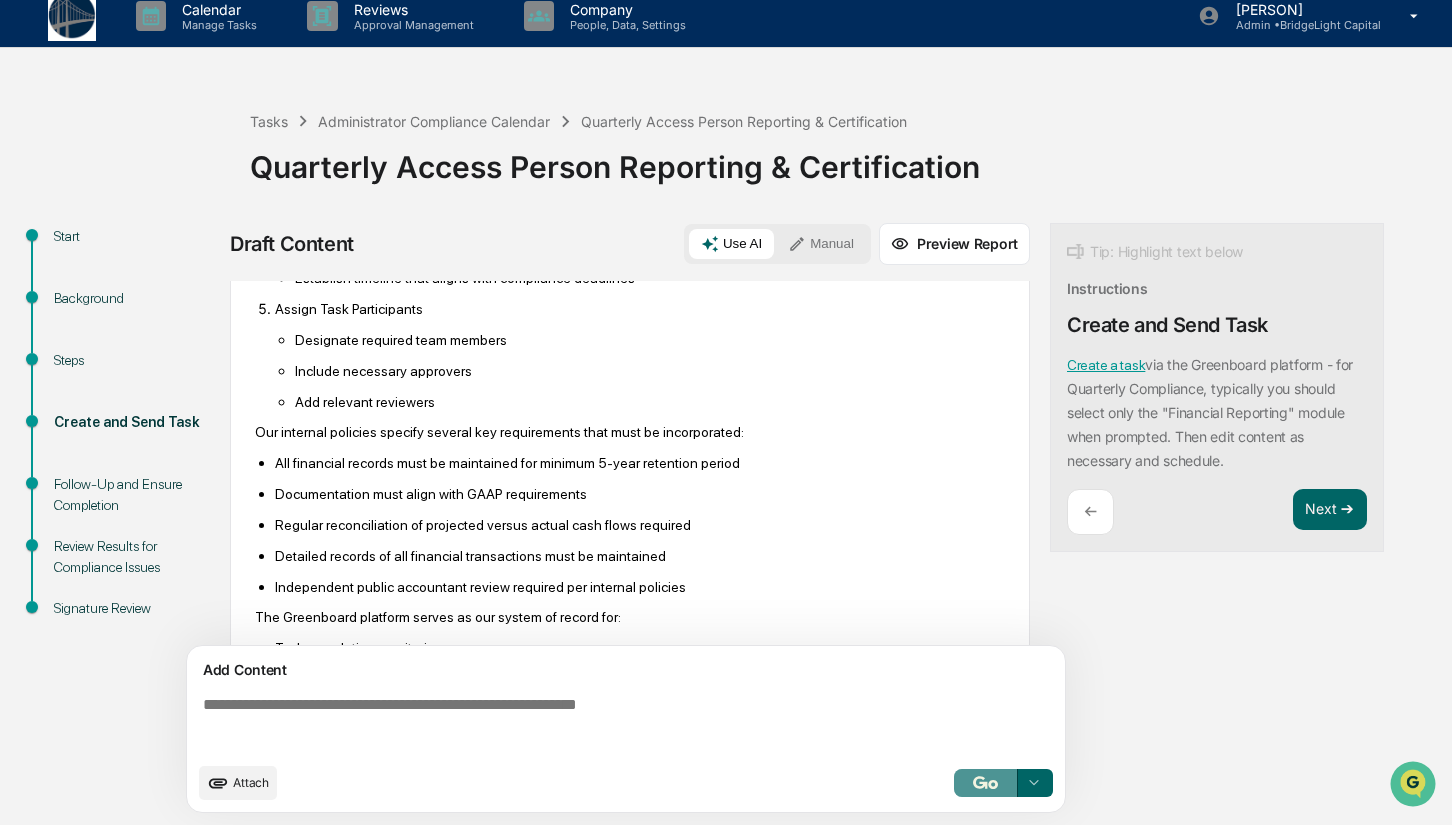 click at bounding box center [985, 782] 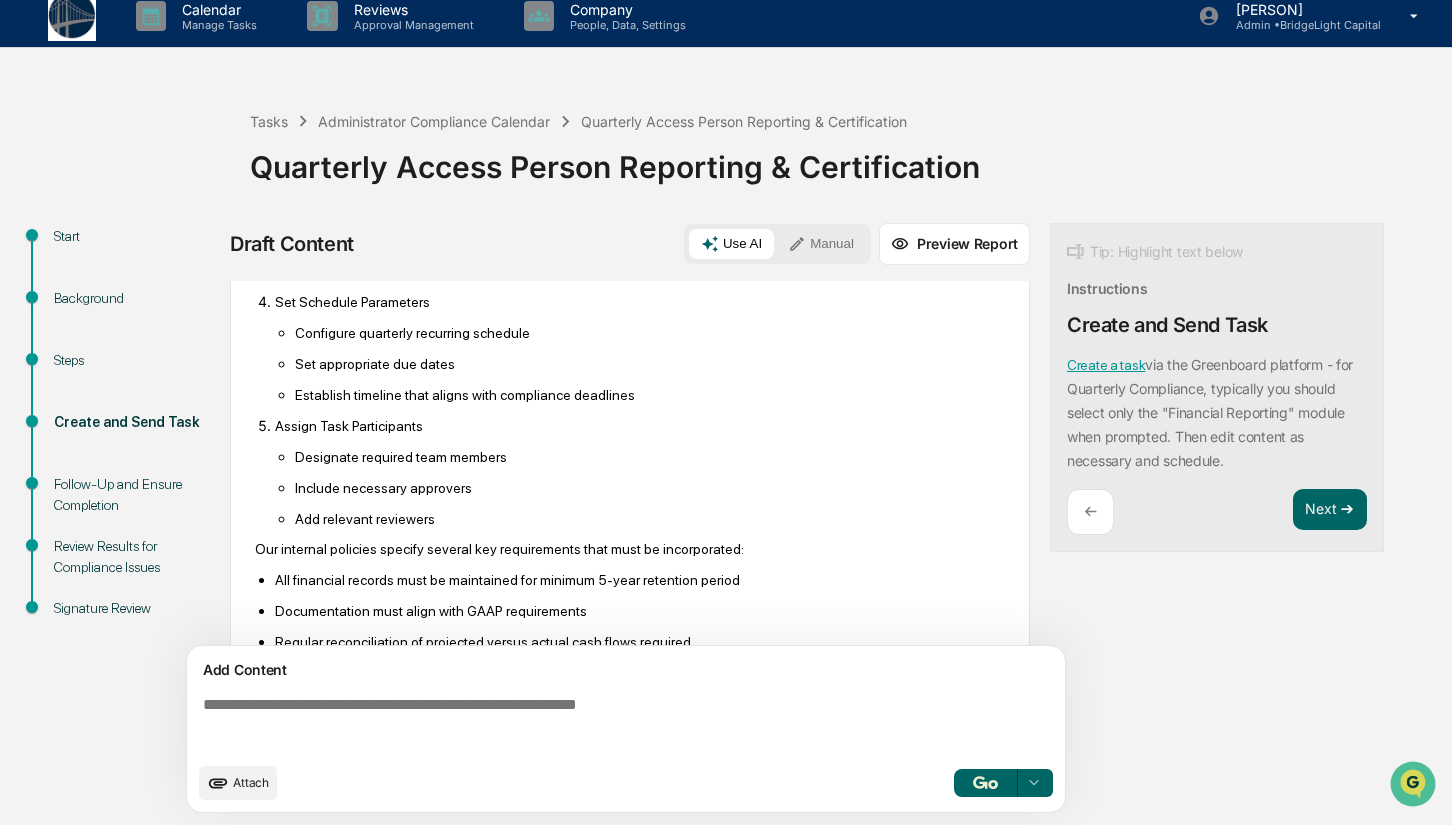 scroll, scrollTop: 175, scrollLeft: 0, axis: vertical 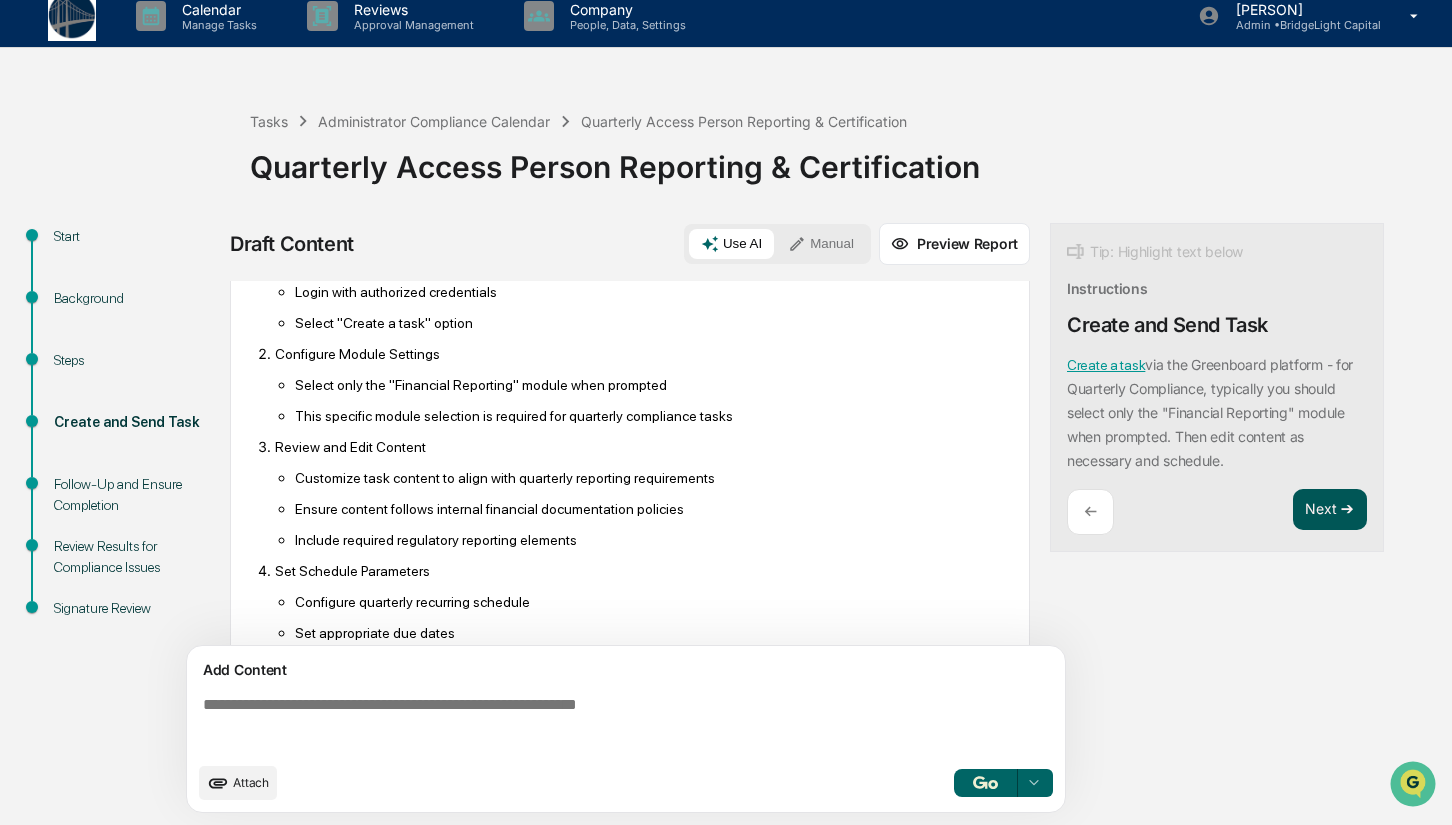 click on "Next ➔" at bounding box center (1330, 510) 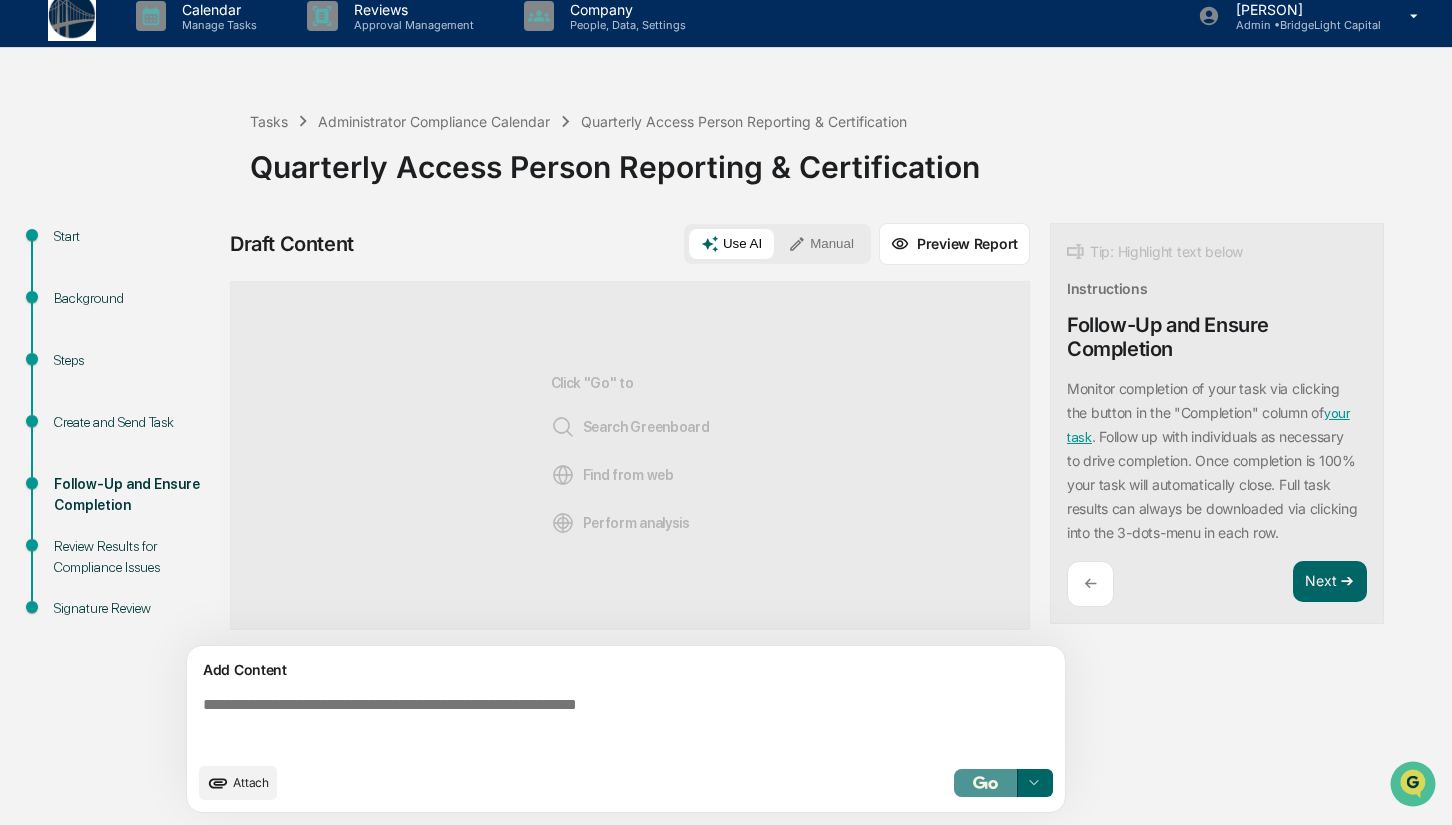 click at bounding box center (986, 783) 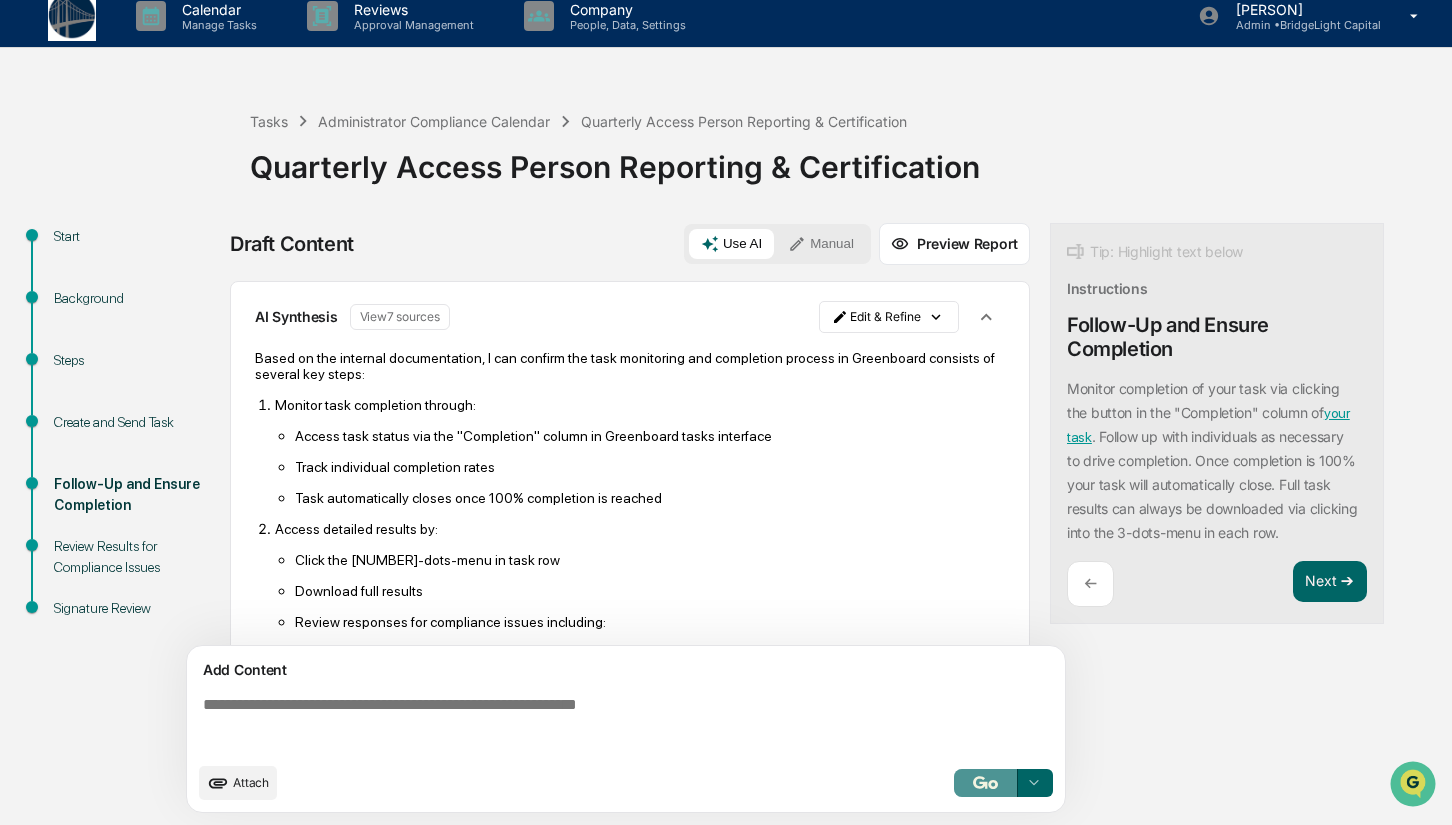 click at bounding box center (986, 783) 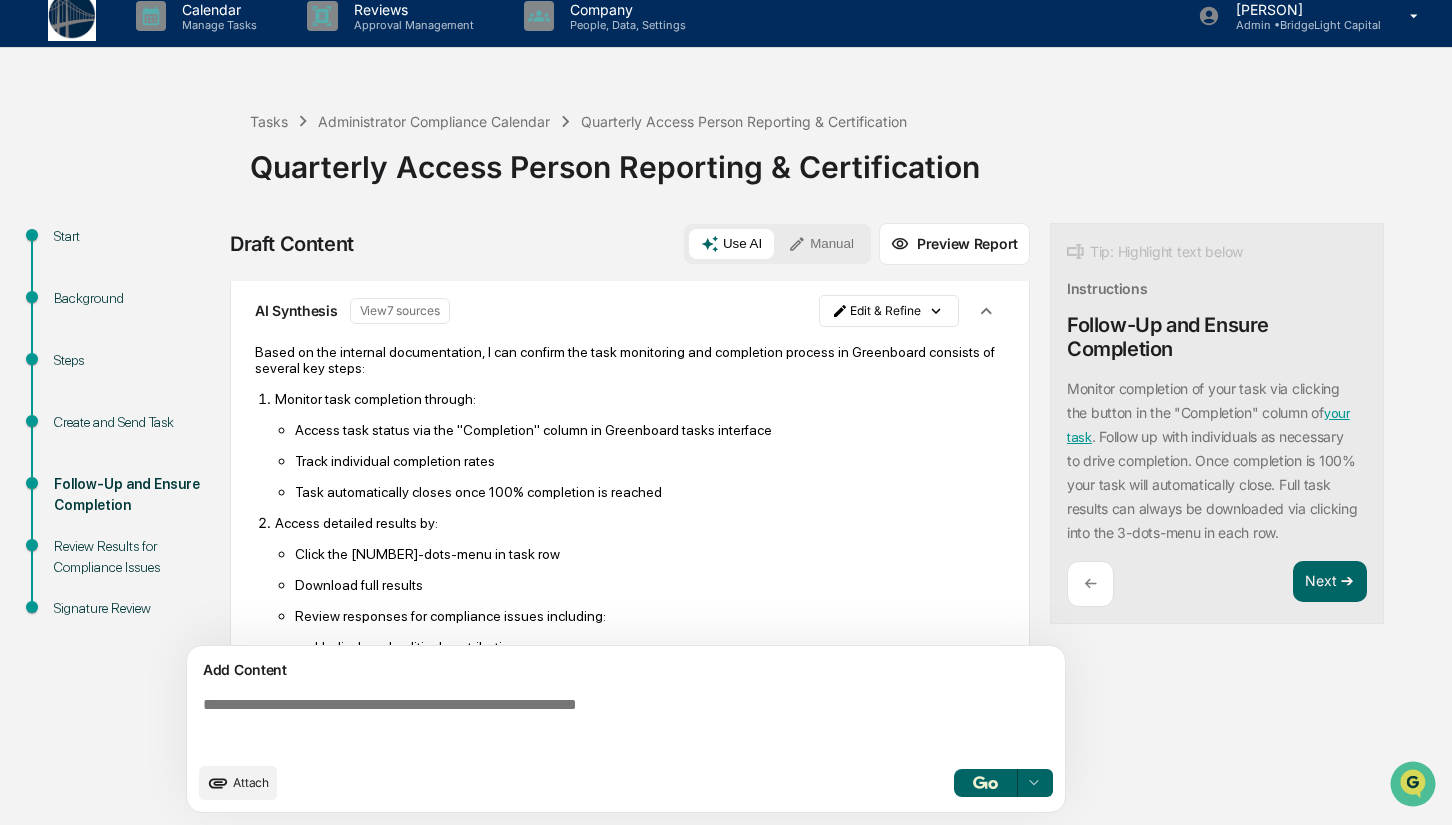 scroll, scrollTop: 0, scrollLeft: 0, axis: both 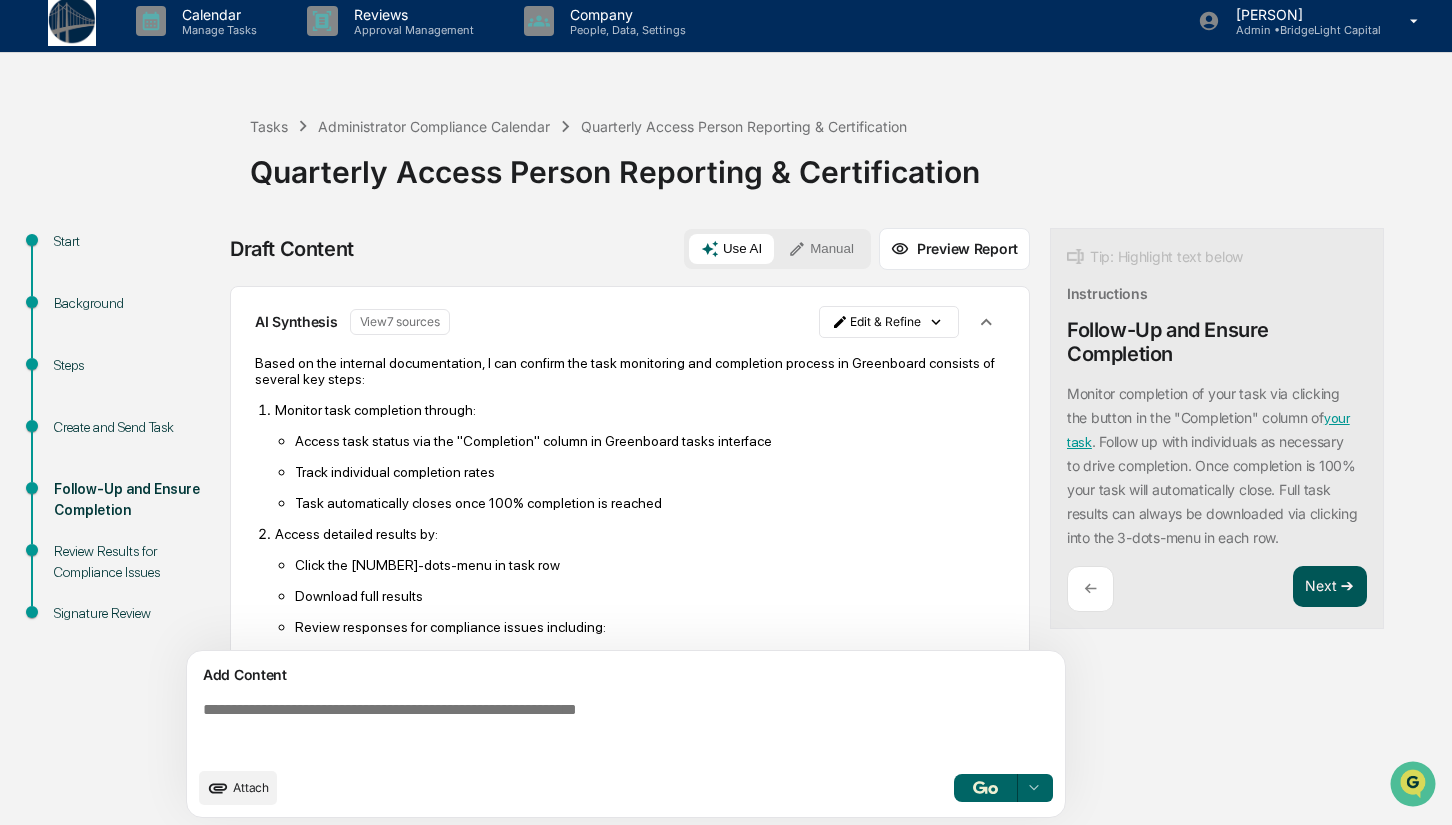 click on "Next ➔" at bounding box center [1330, 587] 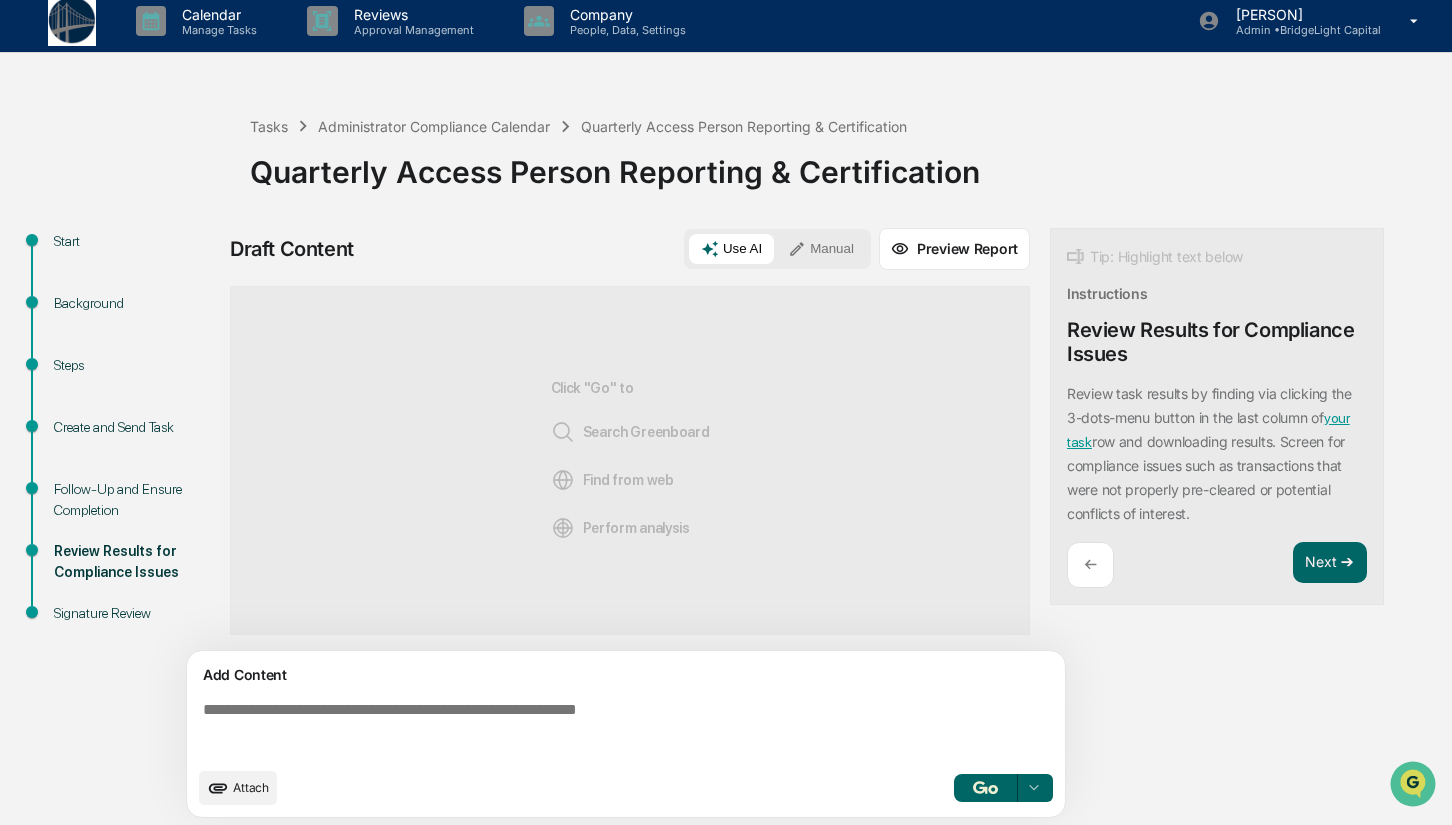 click at bounding box center (986, 788) 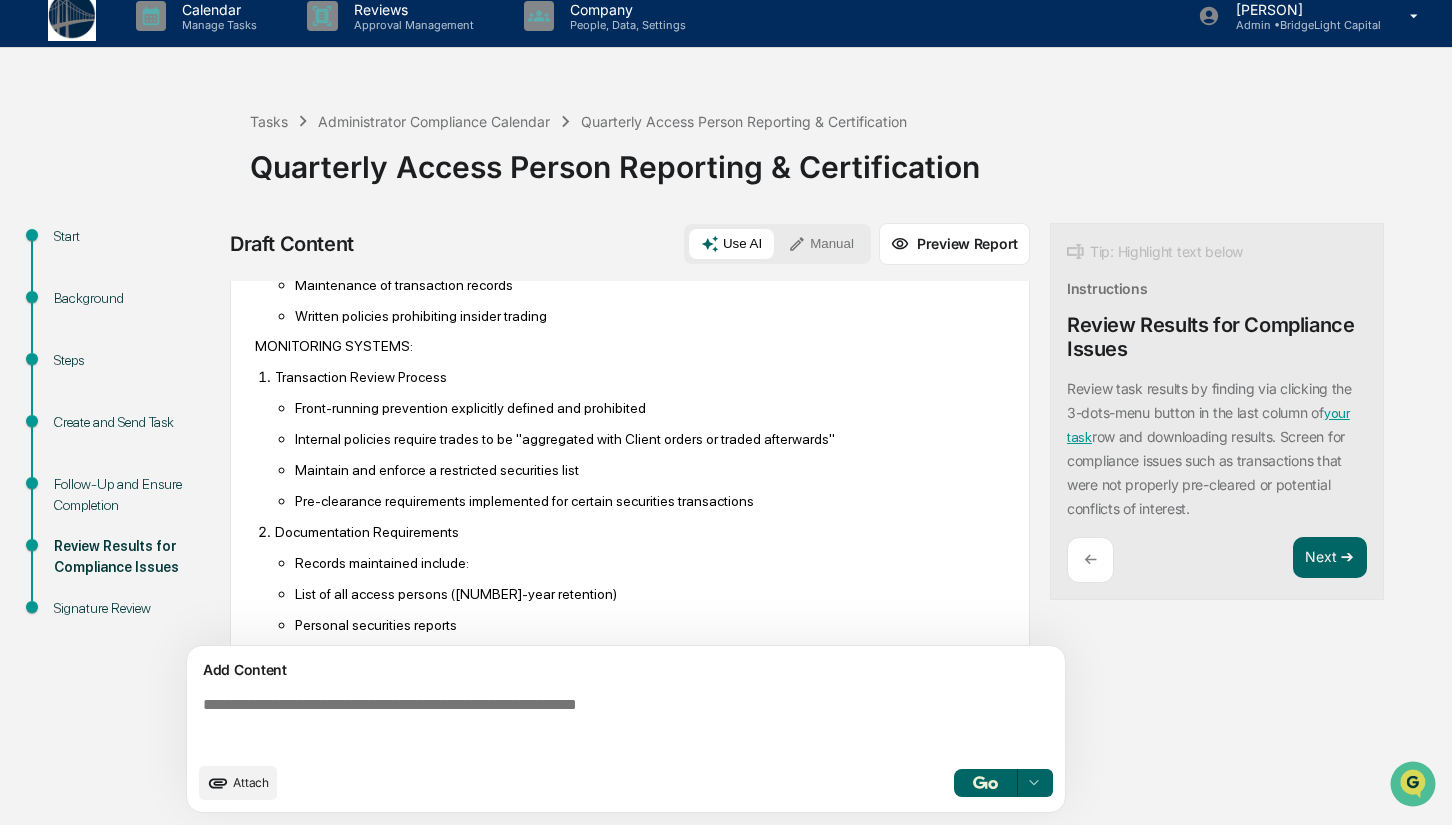 scroll, scrollTop: 979, scrollLeft: 0, axis: vertical 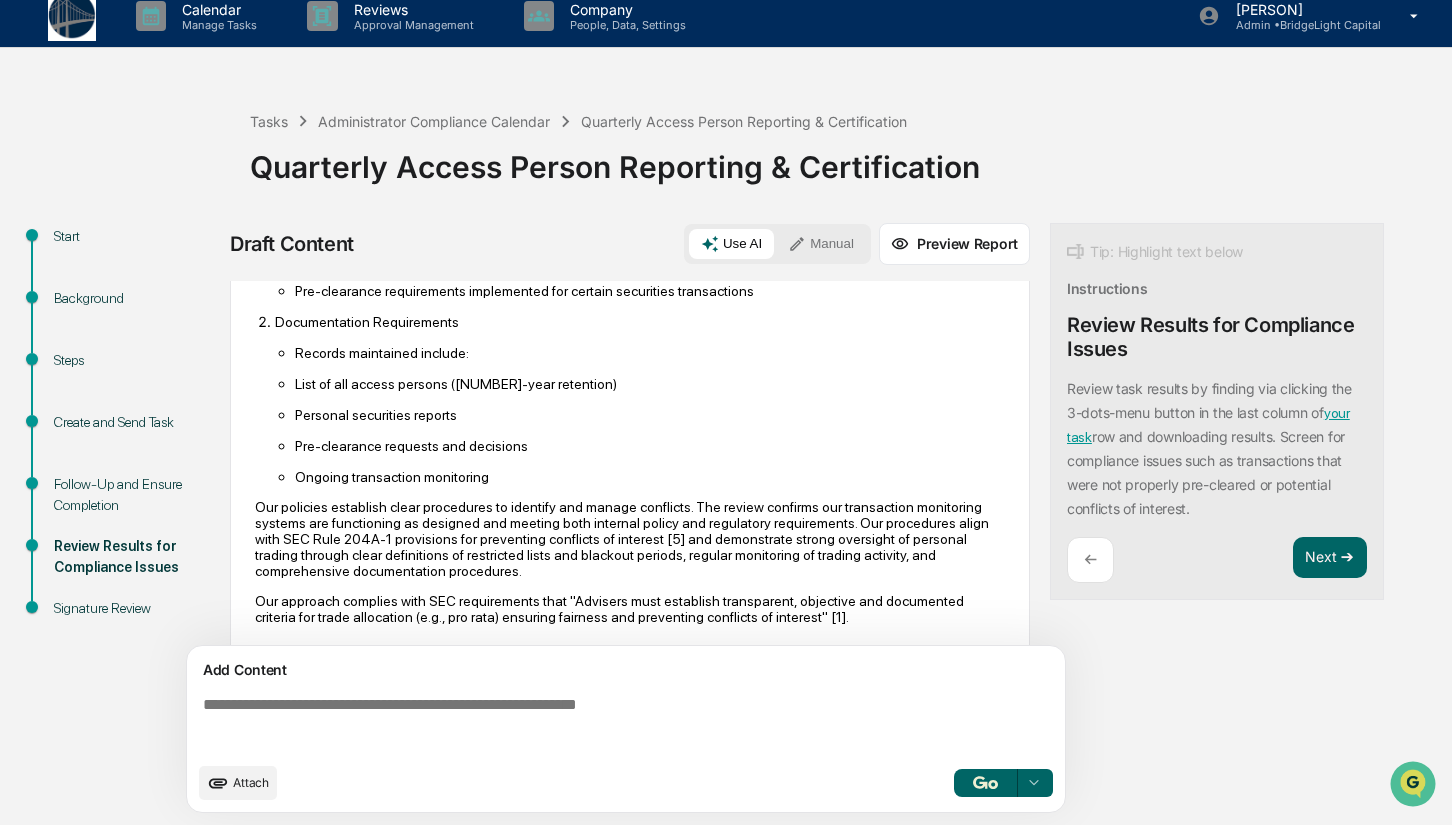 click on "Attach Select..." at bounding box center (626, 783) 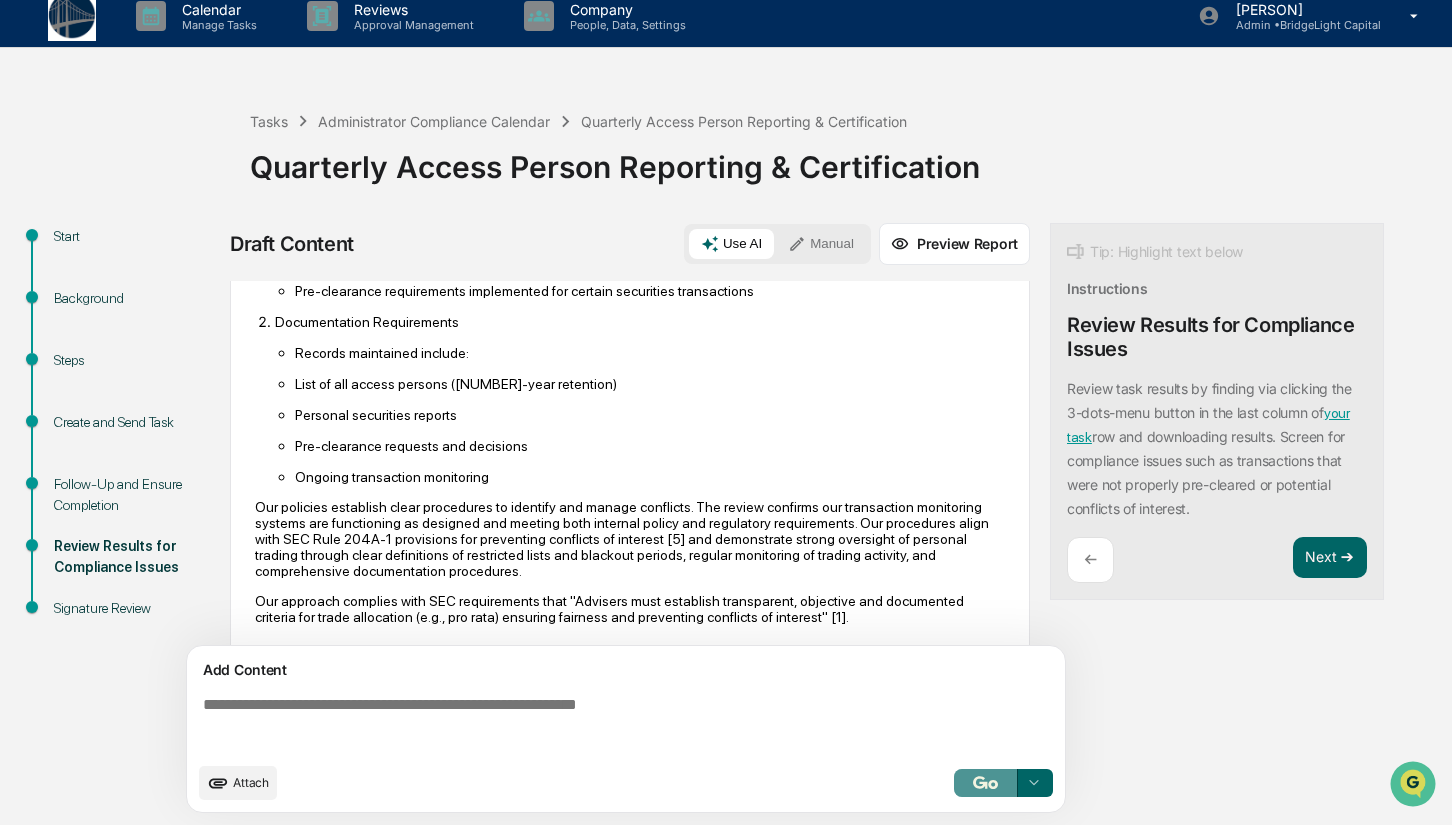 click at bounding box center [985, 782] 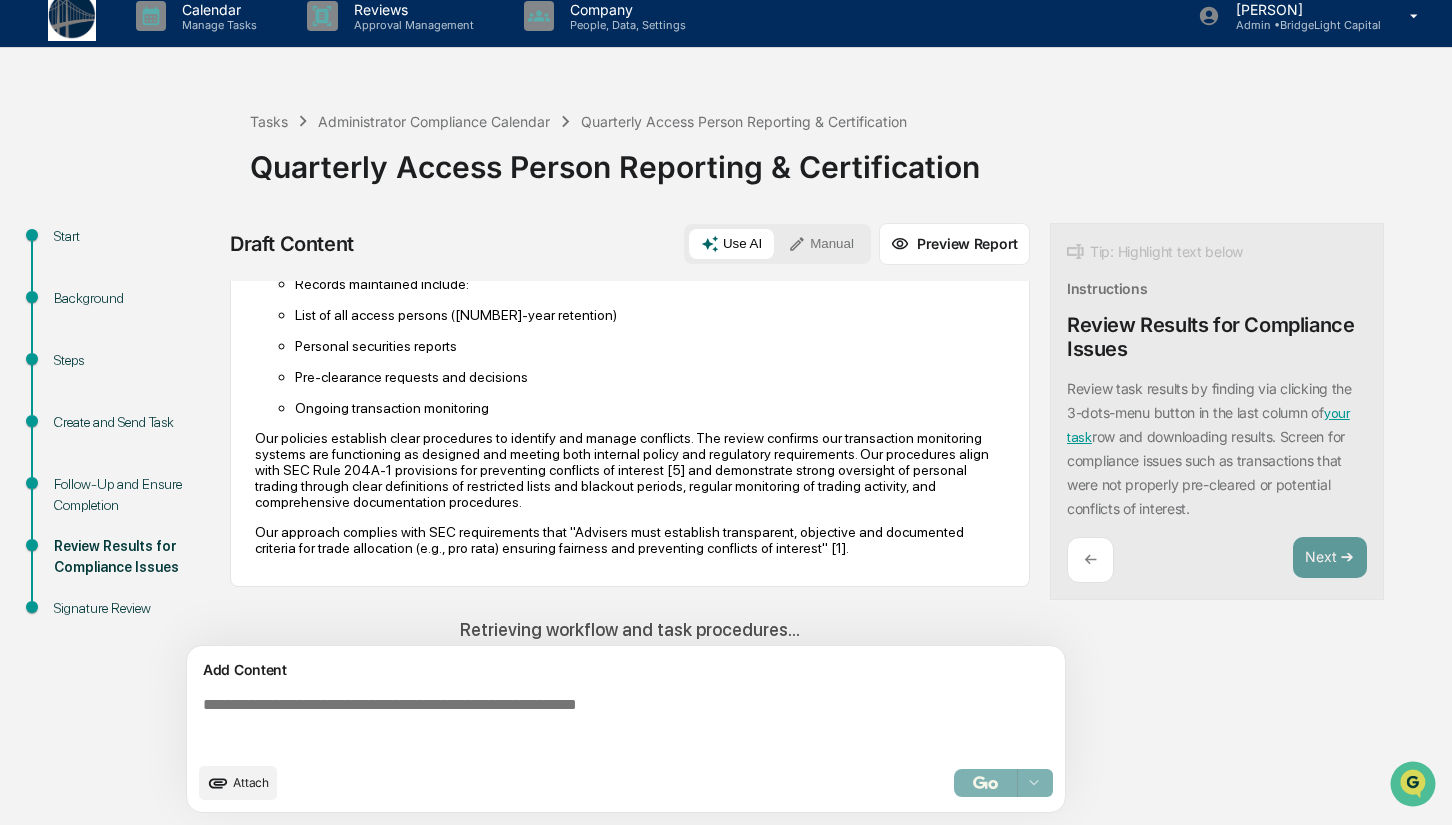 scroll, scrollTop: 1075, scrollLeft: 0, axis: vertical 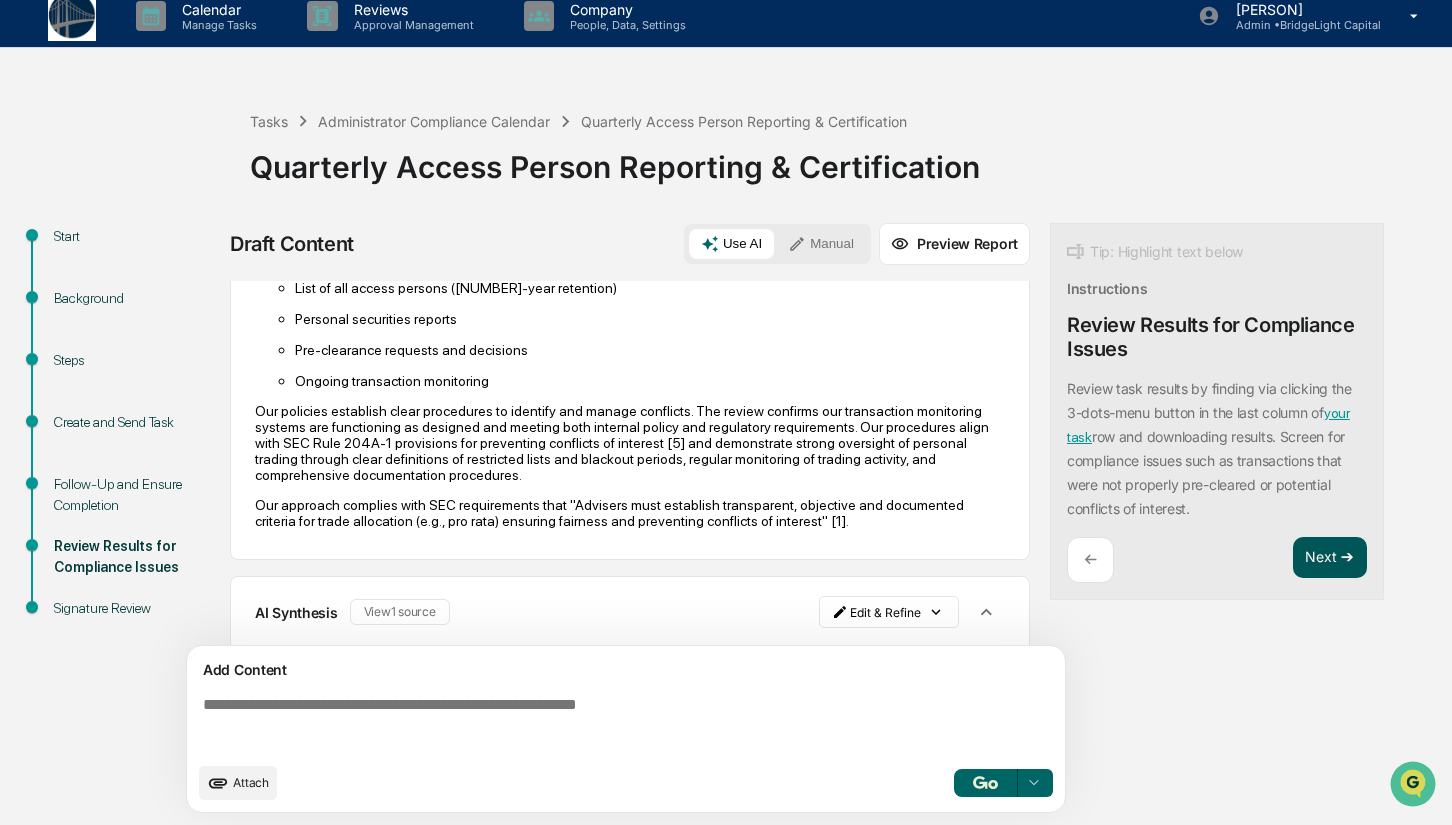 click on "Next ➔" at bounding box center [1330, 558] 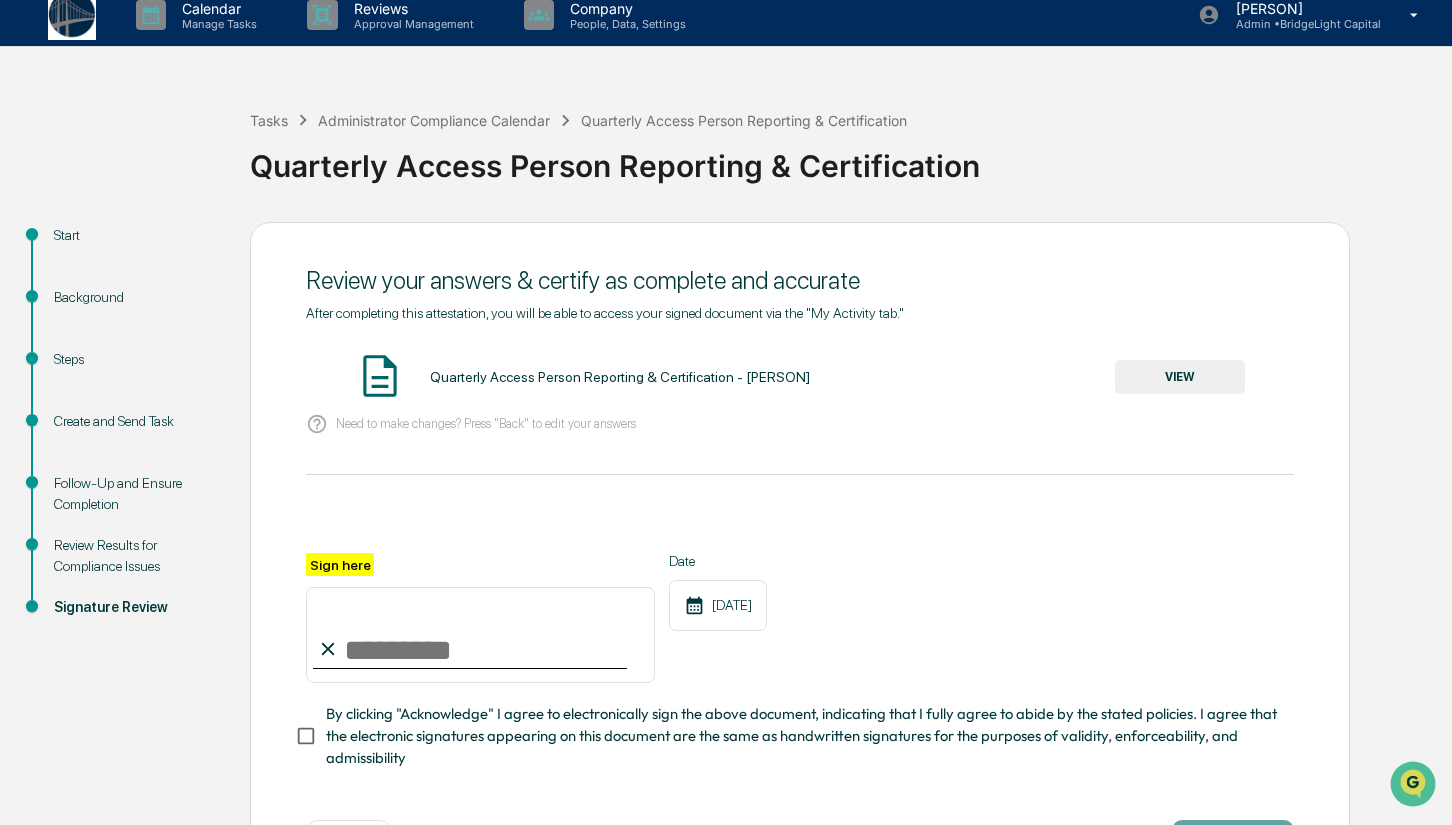click on "VIEW" at bounding box center (1180, 377) 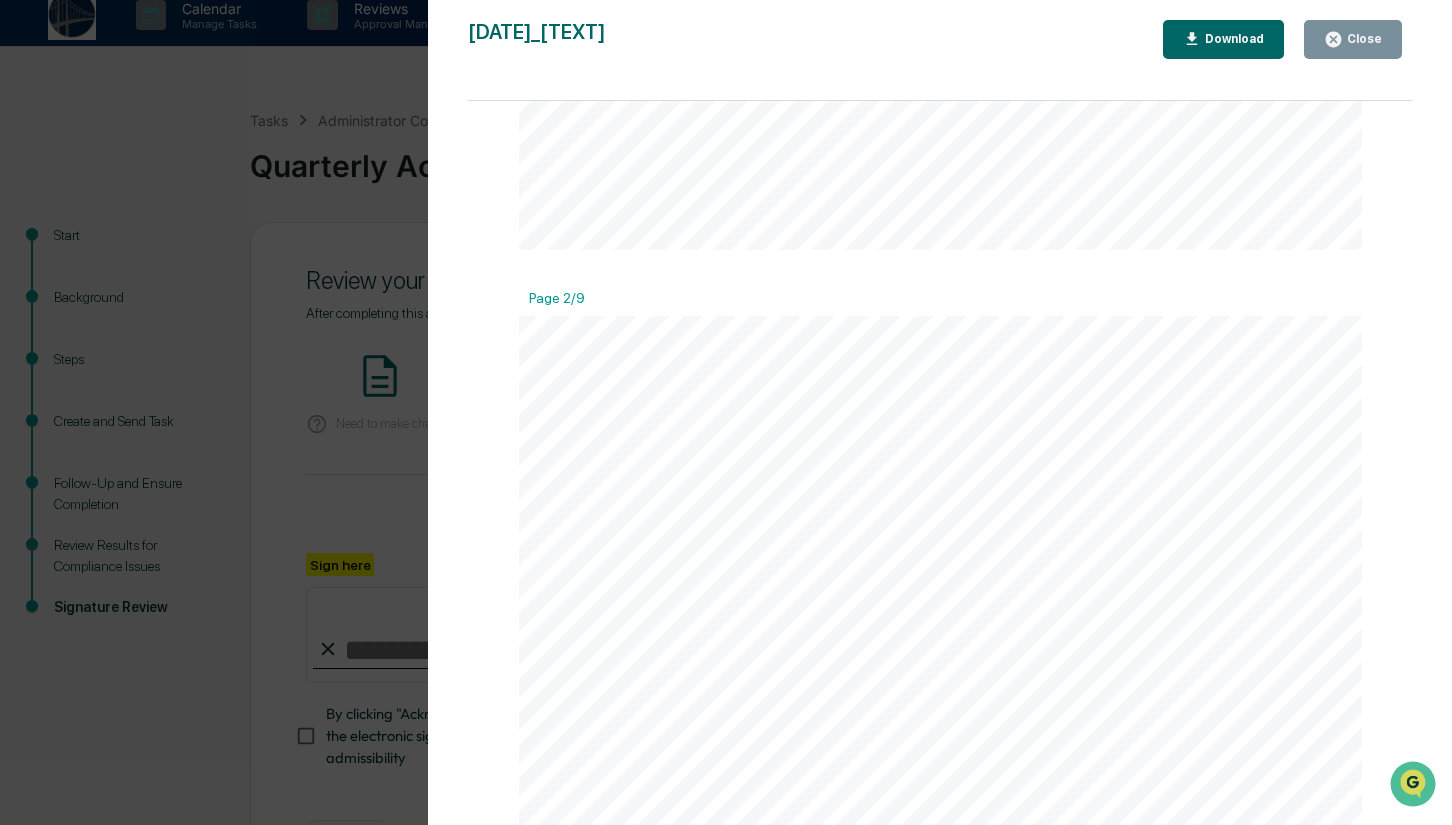 scroll, scrollTop: 1099, scrollLeft: 0, axis: vertical 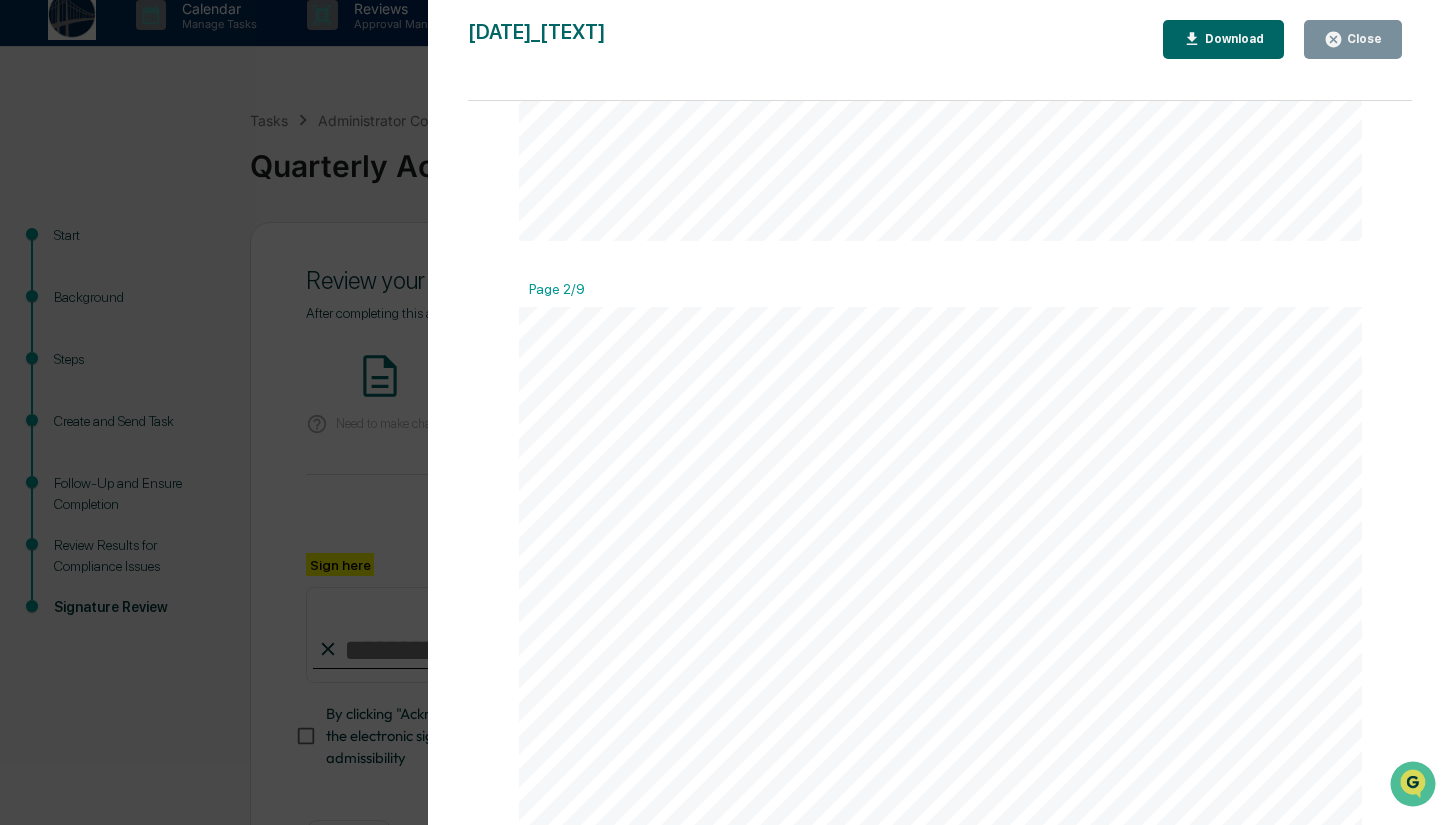 click on "Close" at bounding box center (1362, 39) 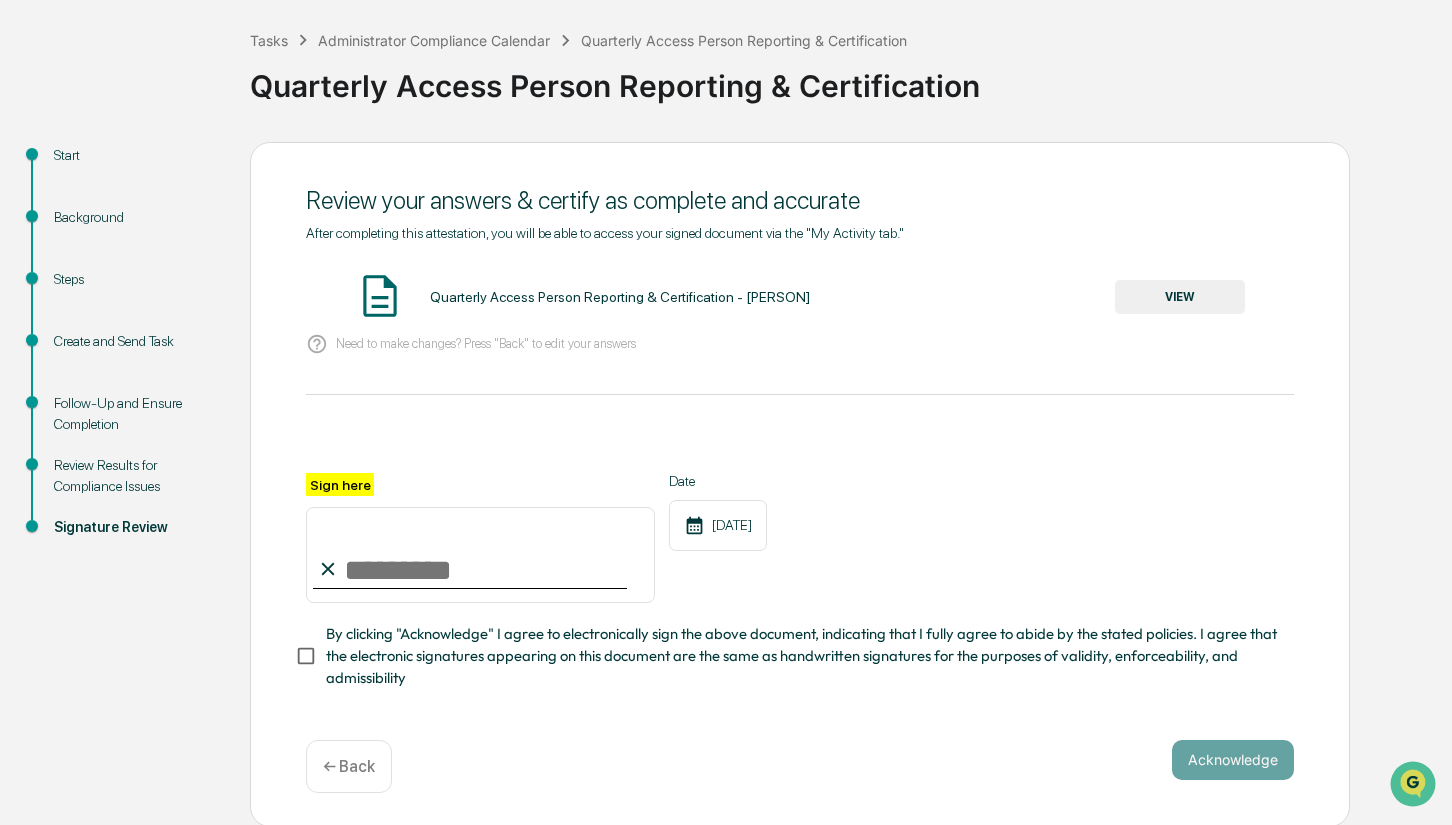scroll, scrollTop: 0, scrollLeft: 0, axis: both 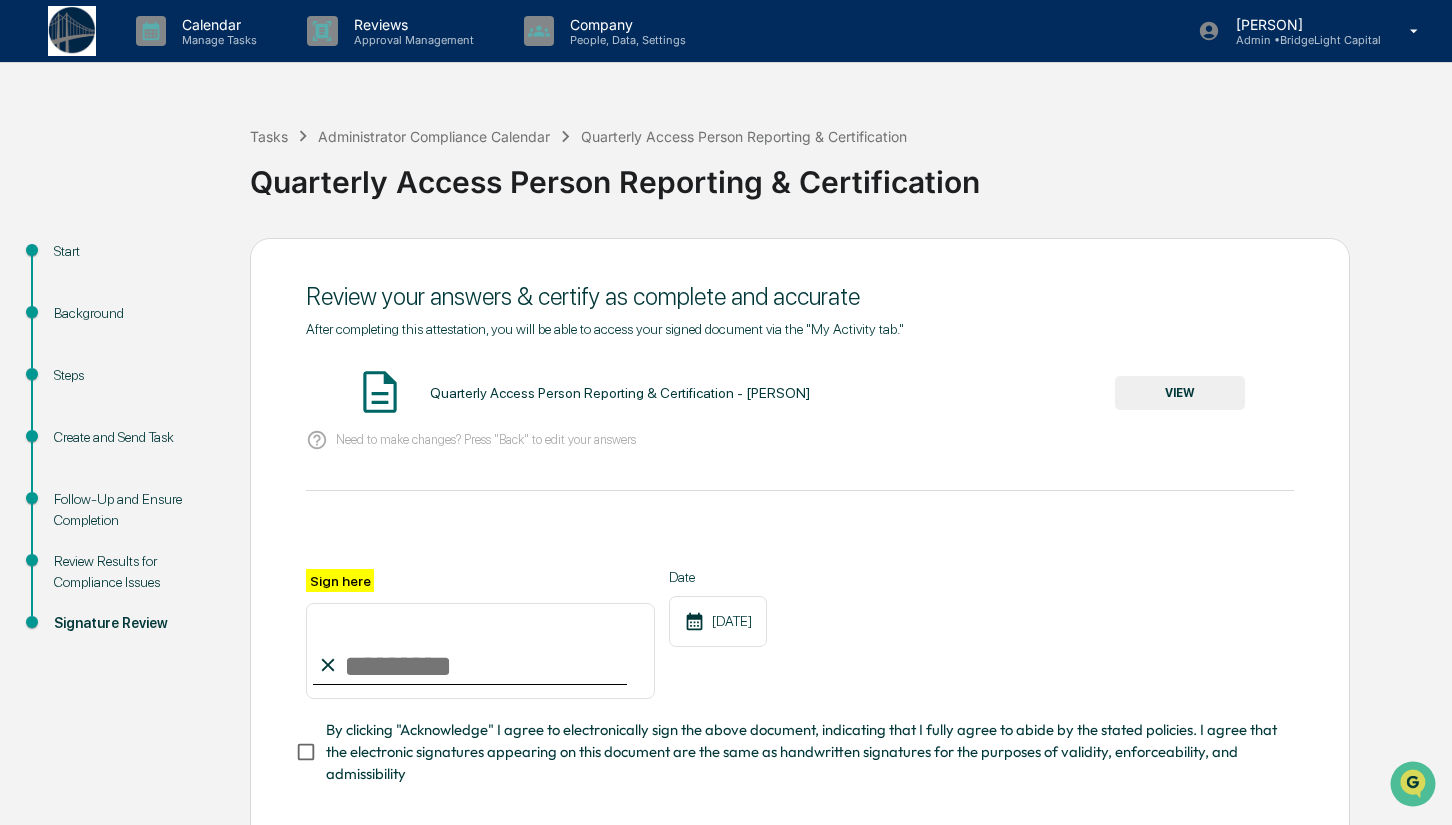 click at bounding box center [72, 30] 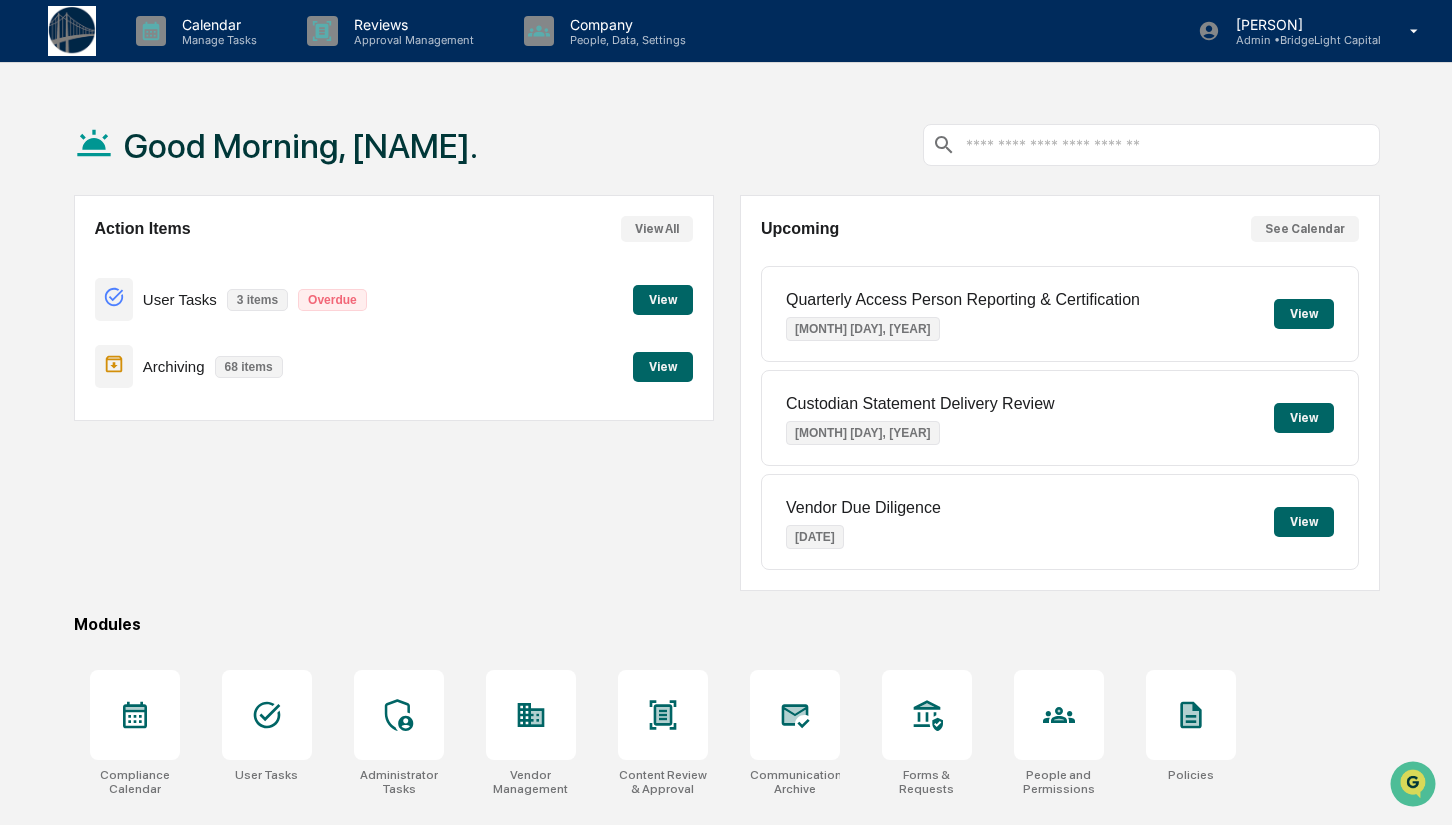 click on "View" at bounding box center [663, 300] 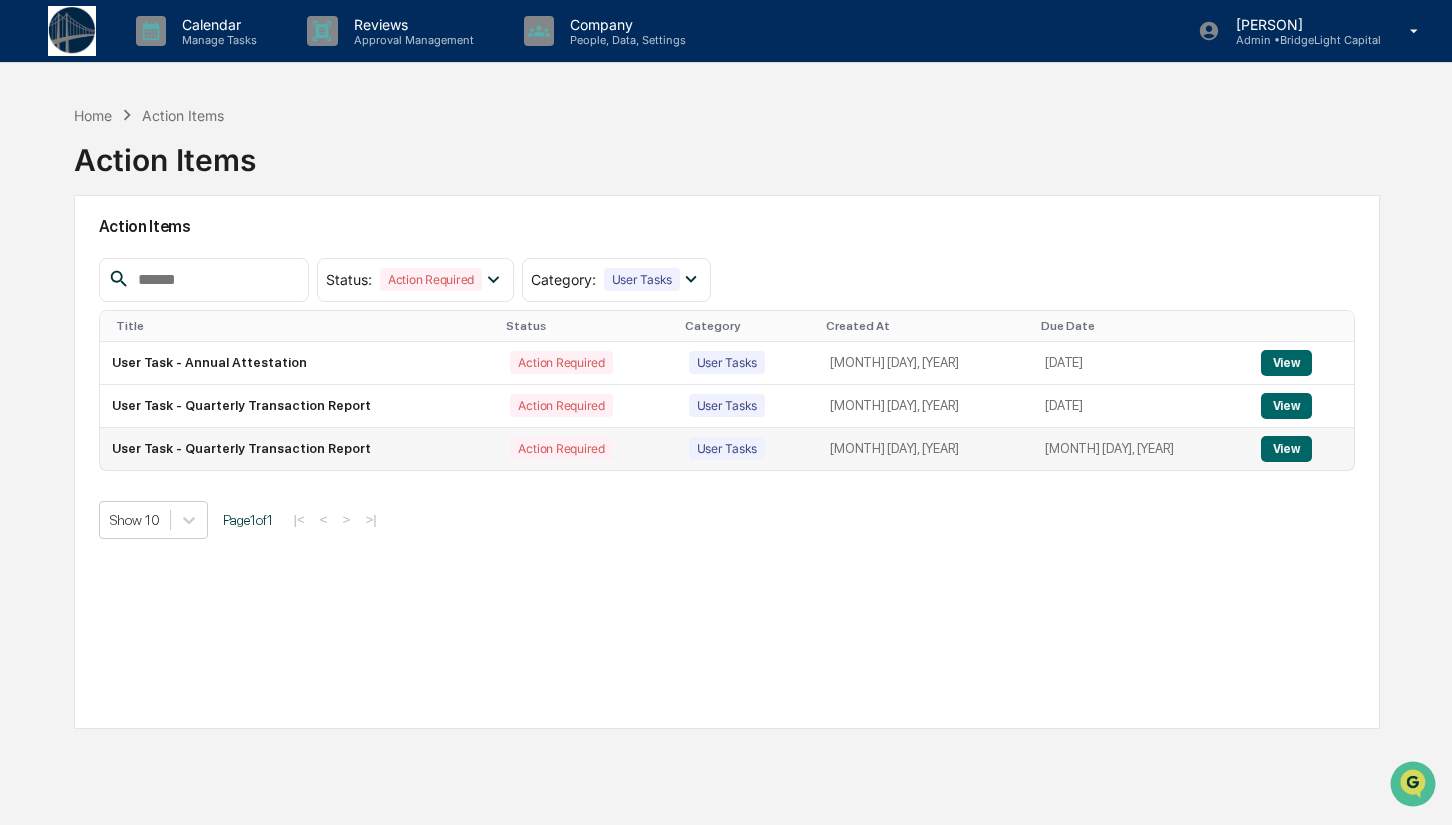 click on "View" at bounding box center (1286, 449) 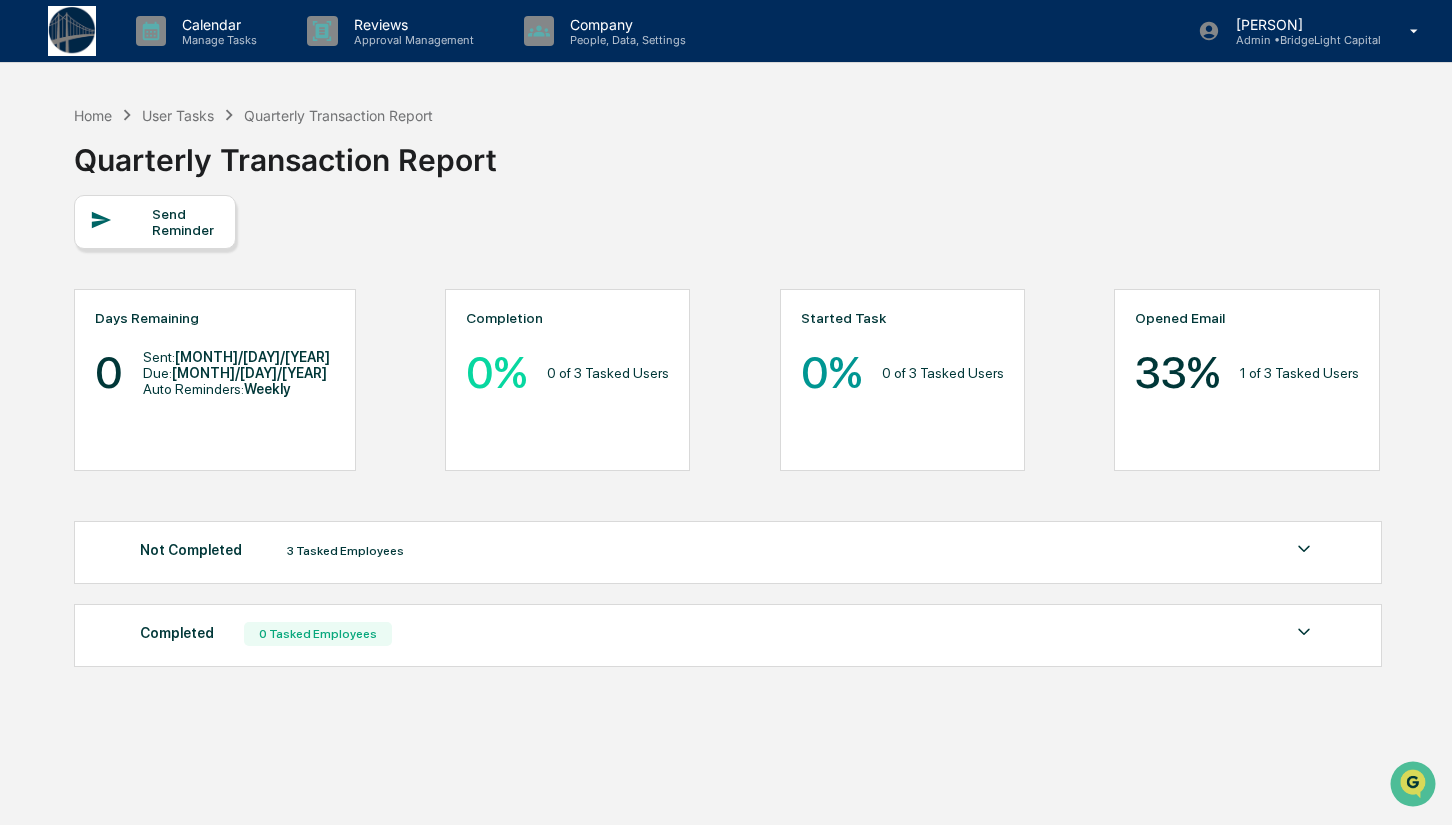 click on "Not  Completed 3 Tasked Employees" at bounding box center [728, 551] 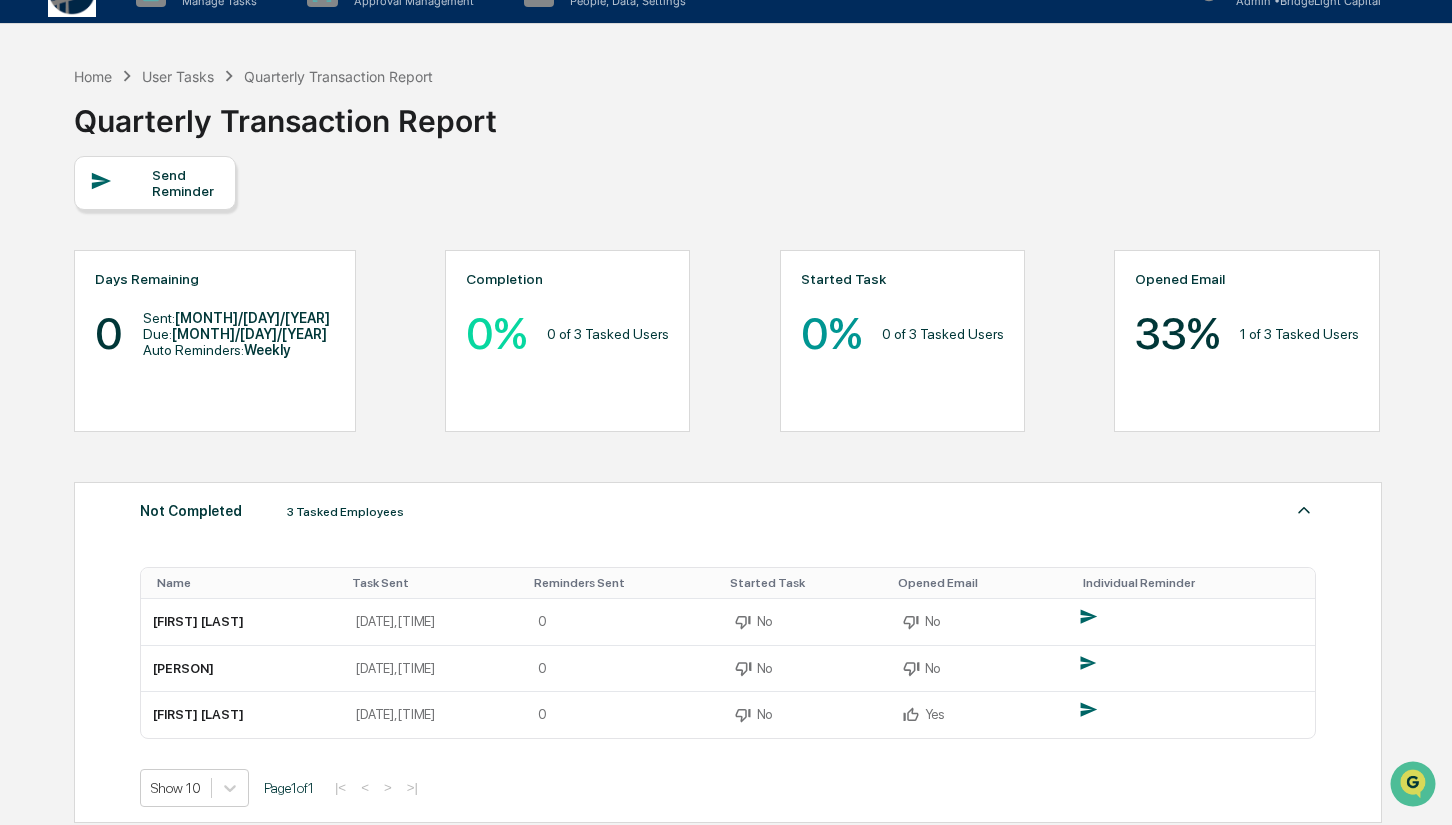 scroll, scrollTop: 129, scrollLeft: 0, axis: vertical 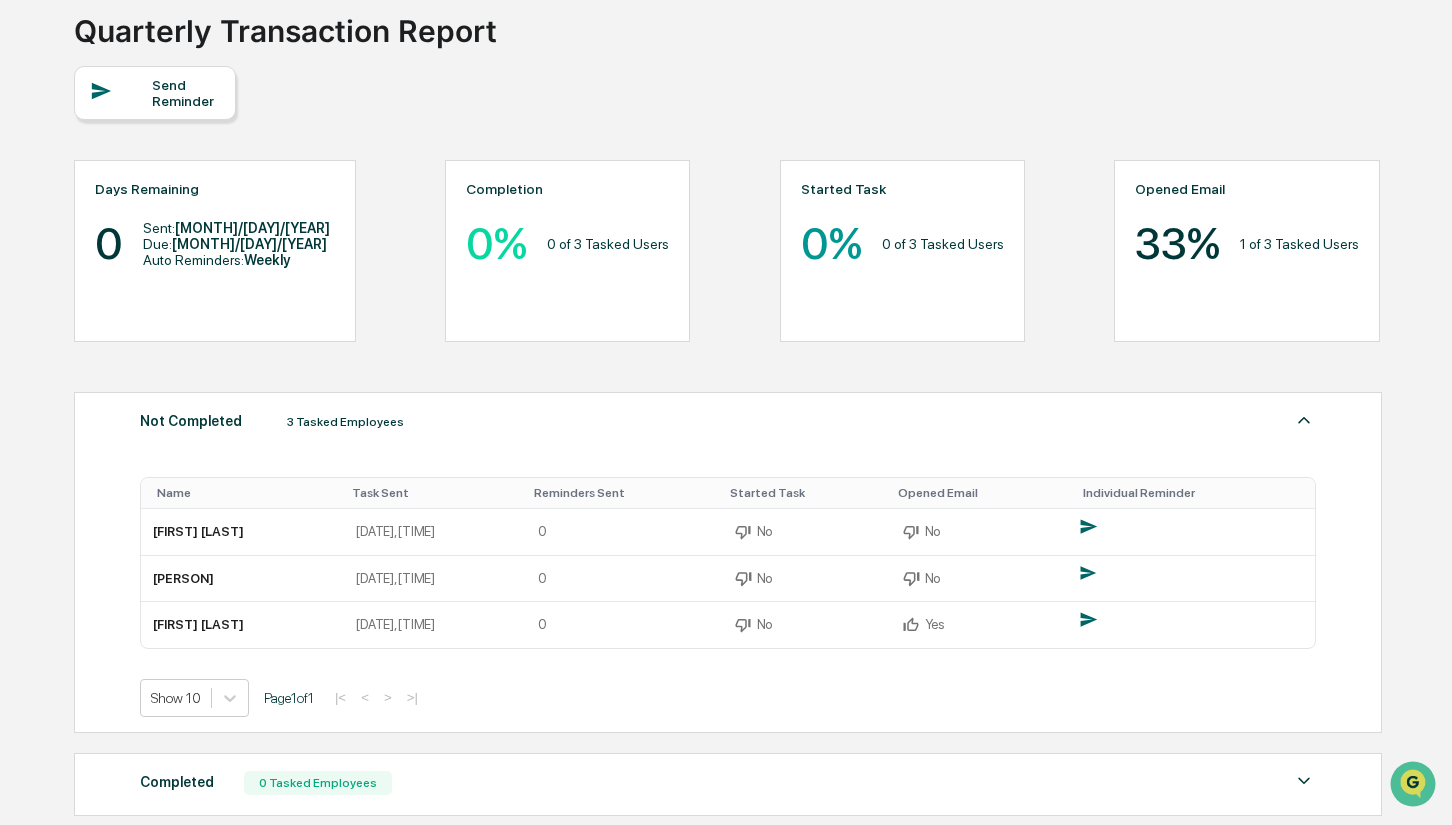 click on "Not  Completed 3 Tasked Employees" at bounding box center [728, 422] 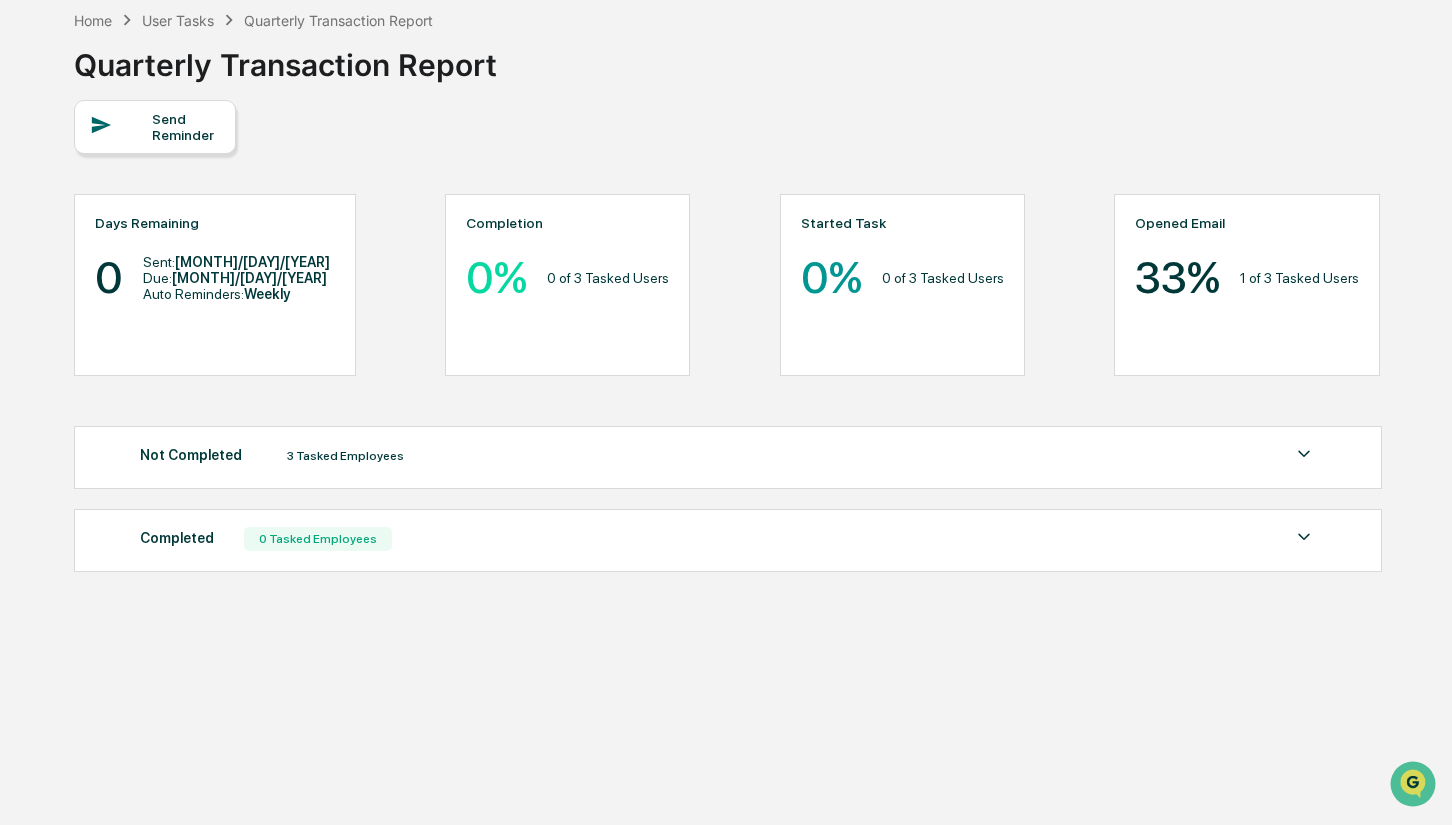 scroll, scrollTop: 95, scrollLeft: 0, axis: vertical 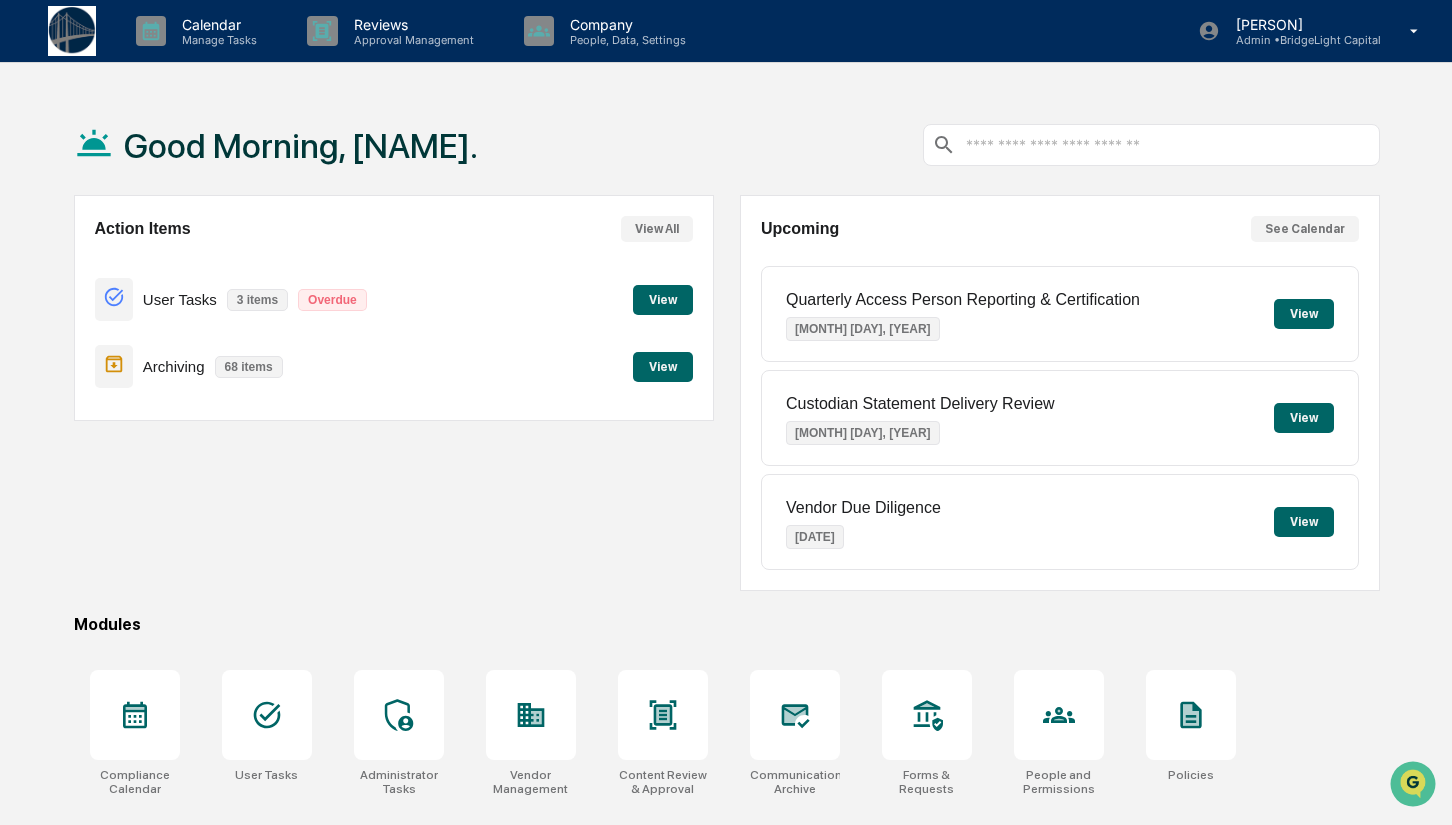 click on "User Tasks 3 items Overdue View" at bounding box center (394, 299) 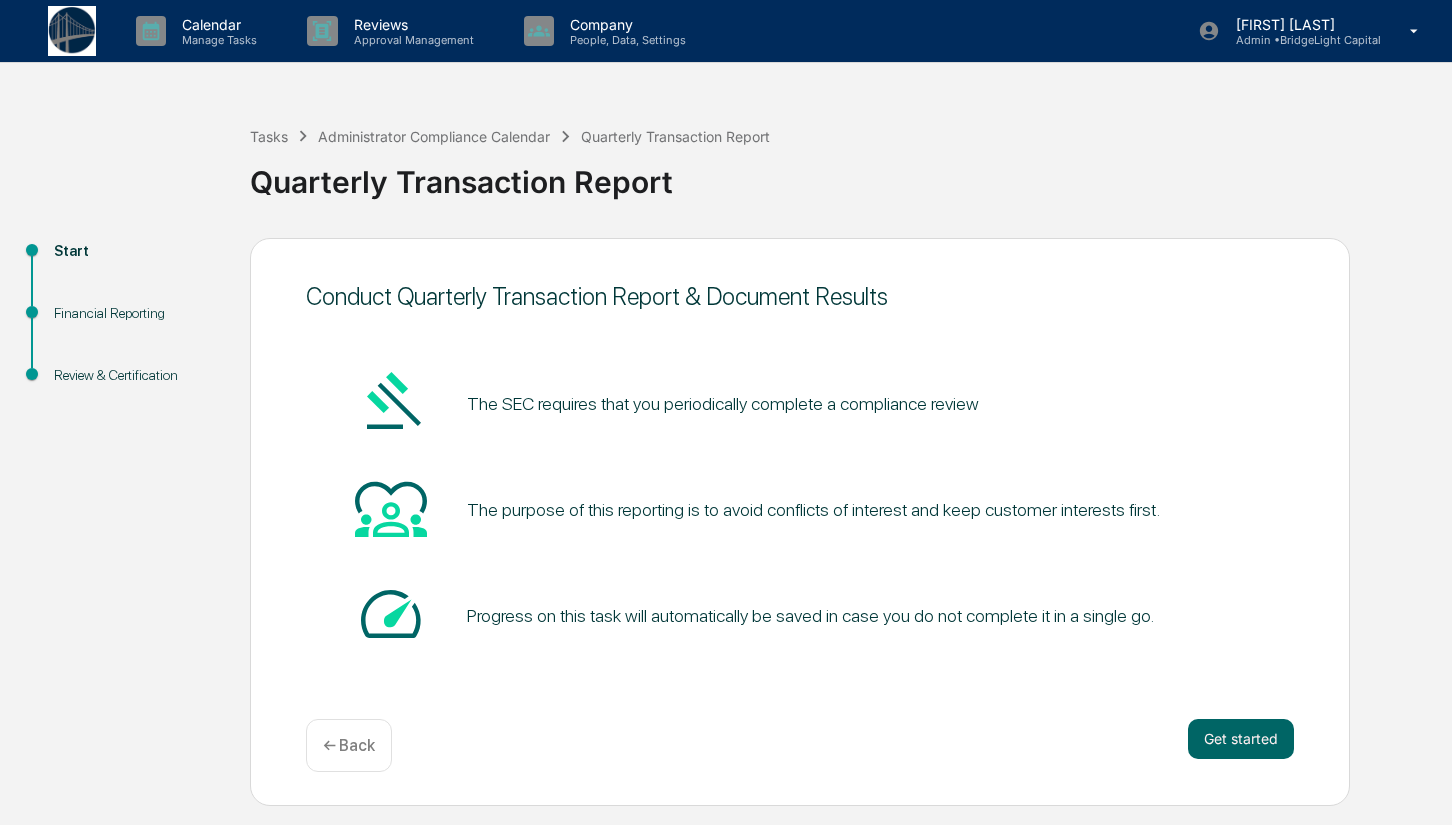 scroll, scrollTop: 0, scrollLeft: 0, axis: both 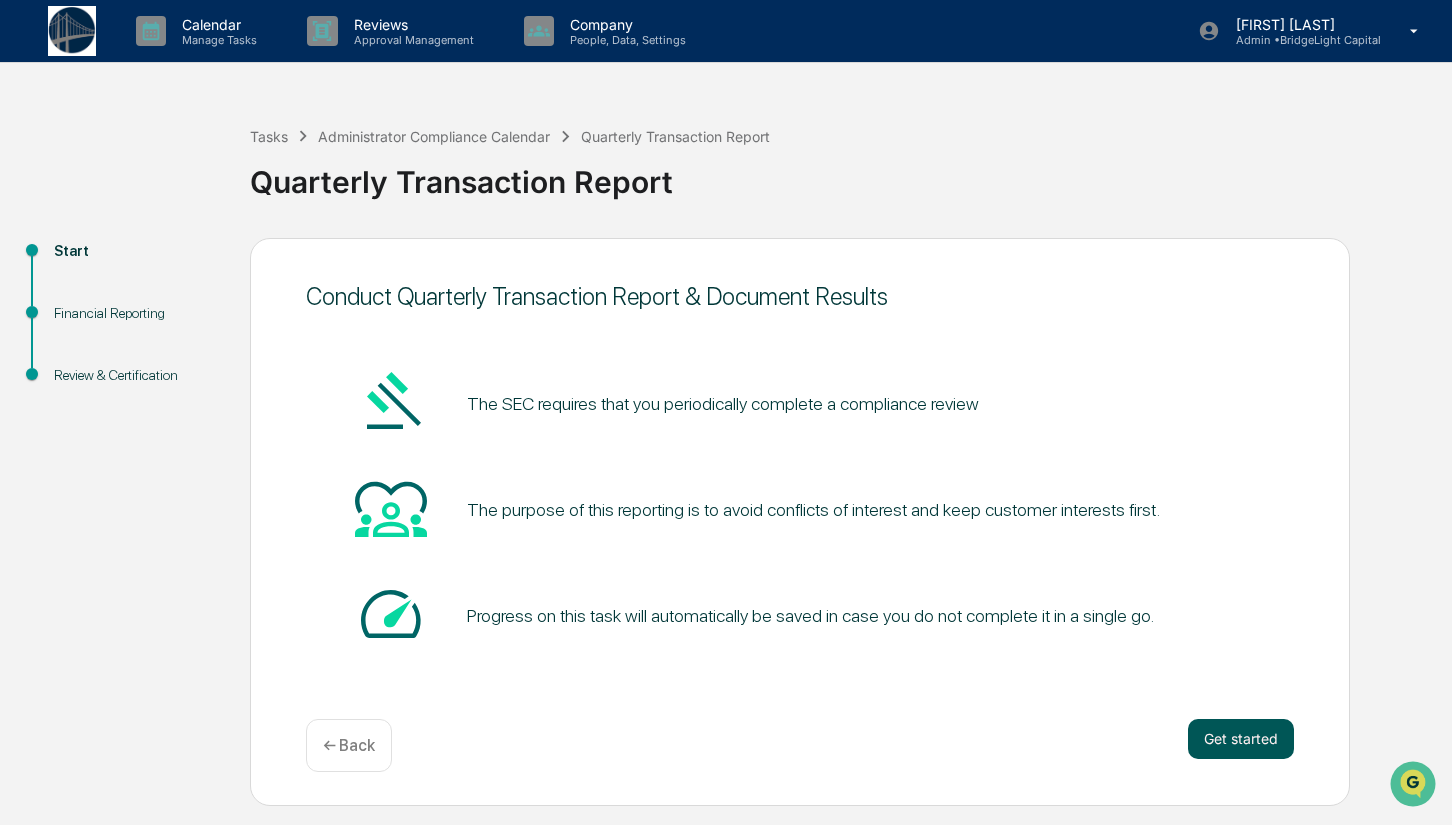 click on "Get started" at bounding box center [1241, 739] 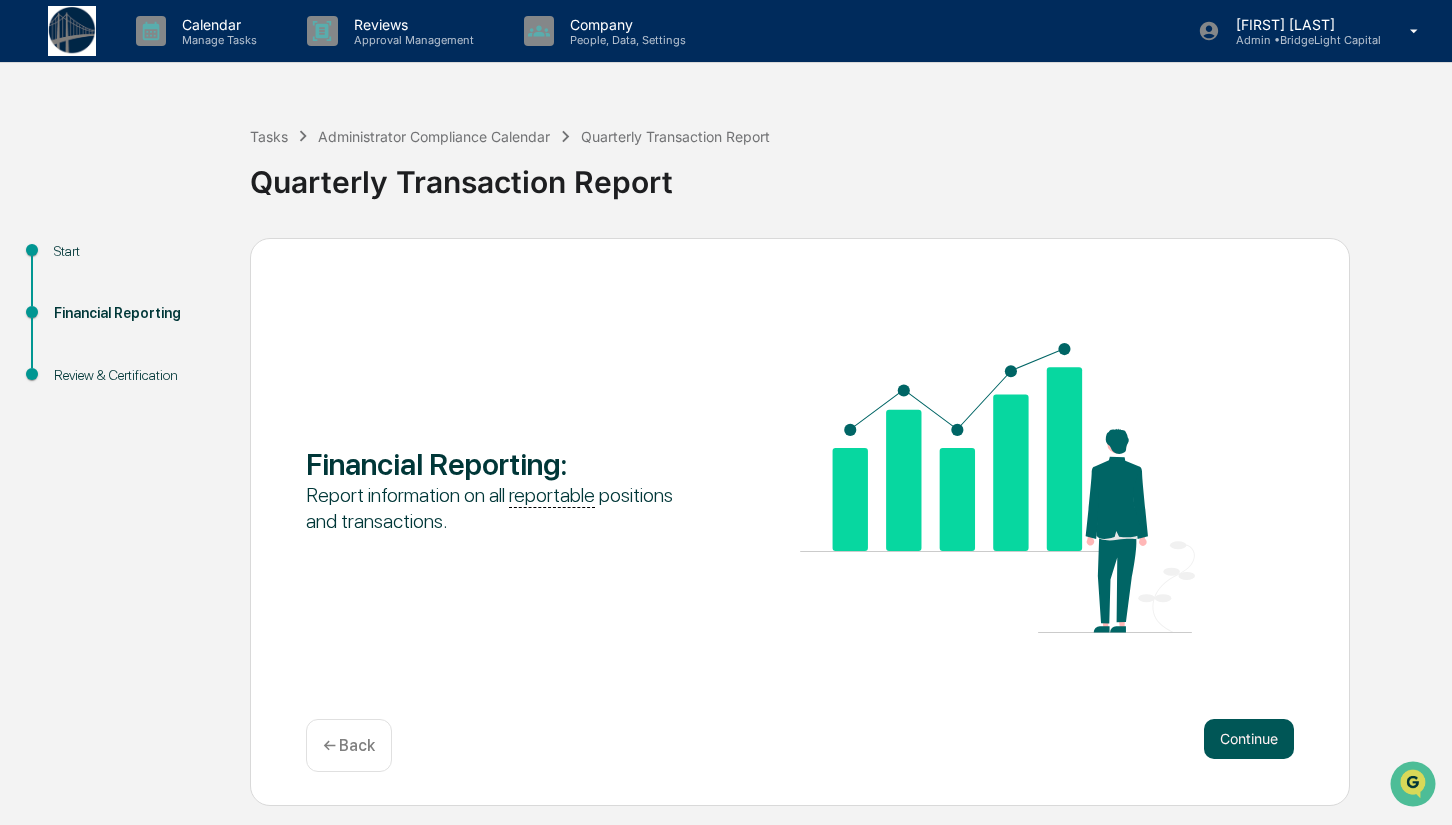 click on "Continue" at bounding box center (1249, 739) 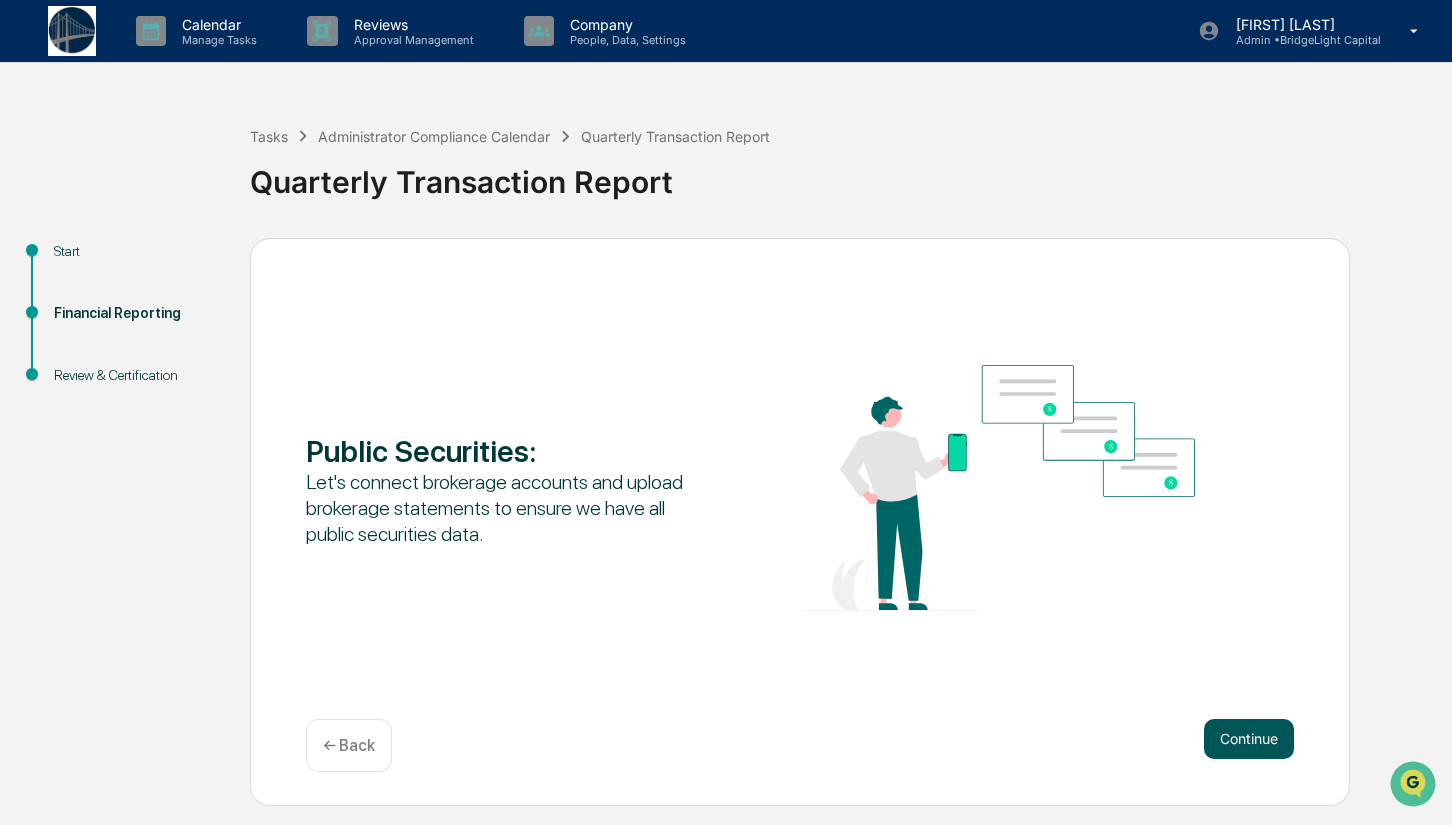 click on "Continue" at bounding box center (1249, 739) 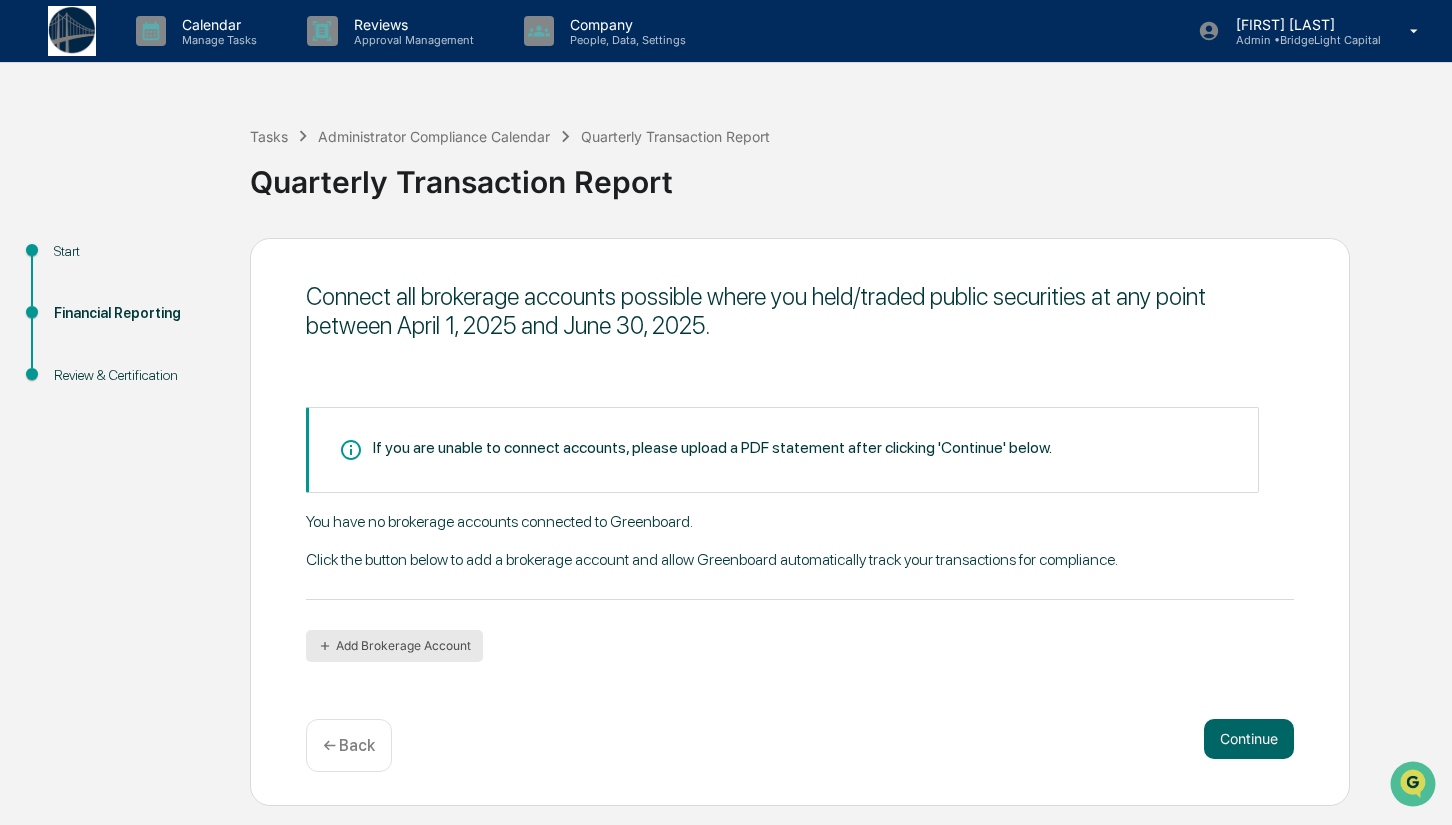 click on "Add Brokerage Account" at bounding box center [394, 646] 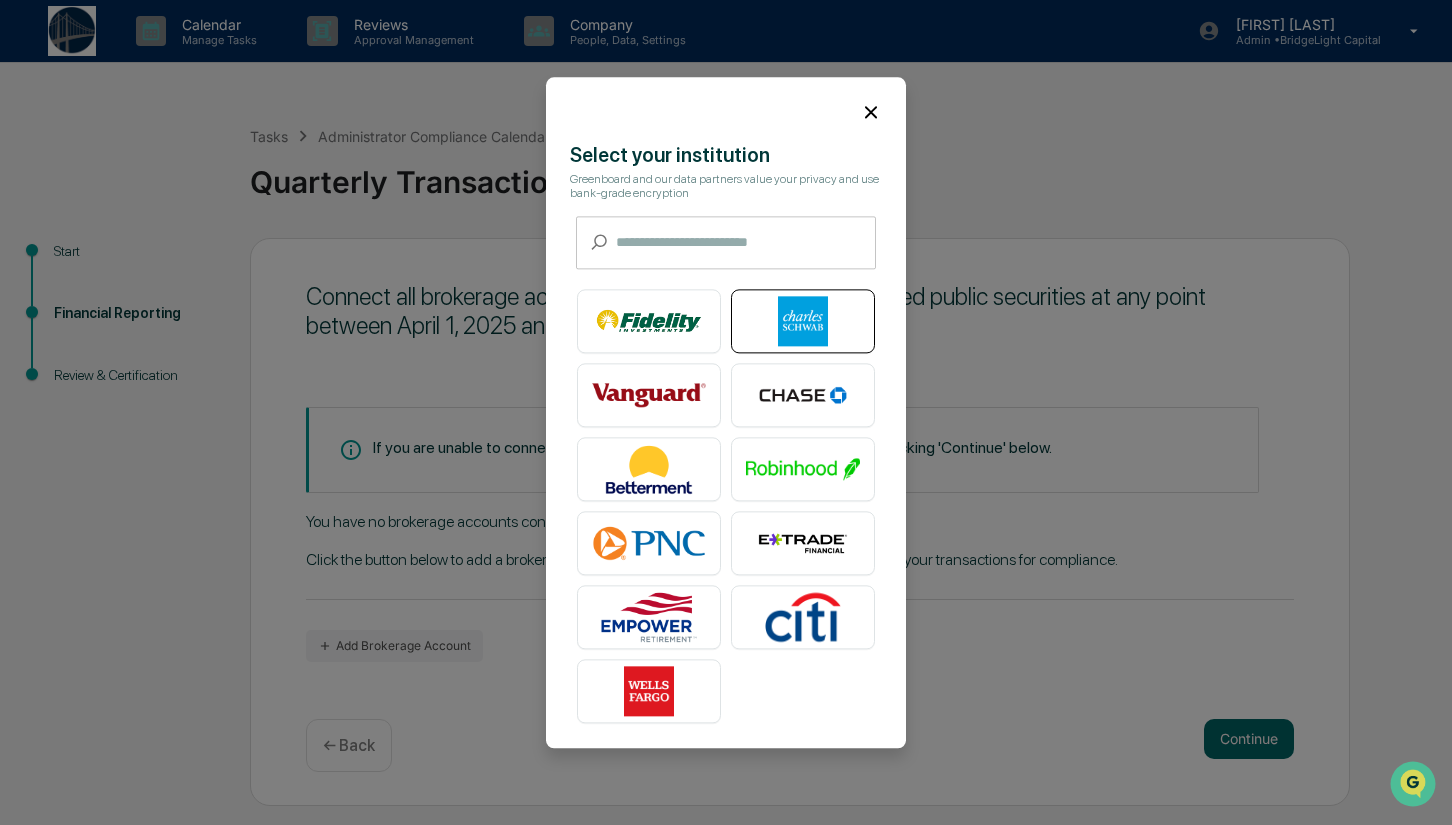 click at bounding box center (803, 321) 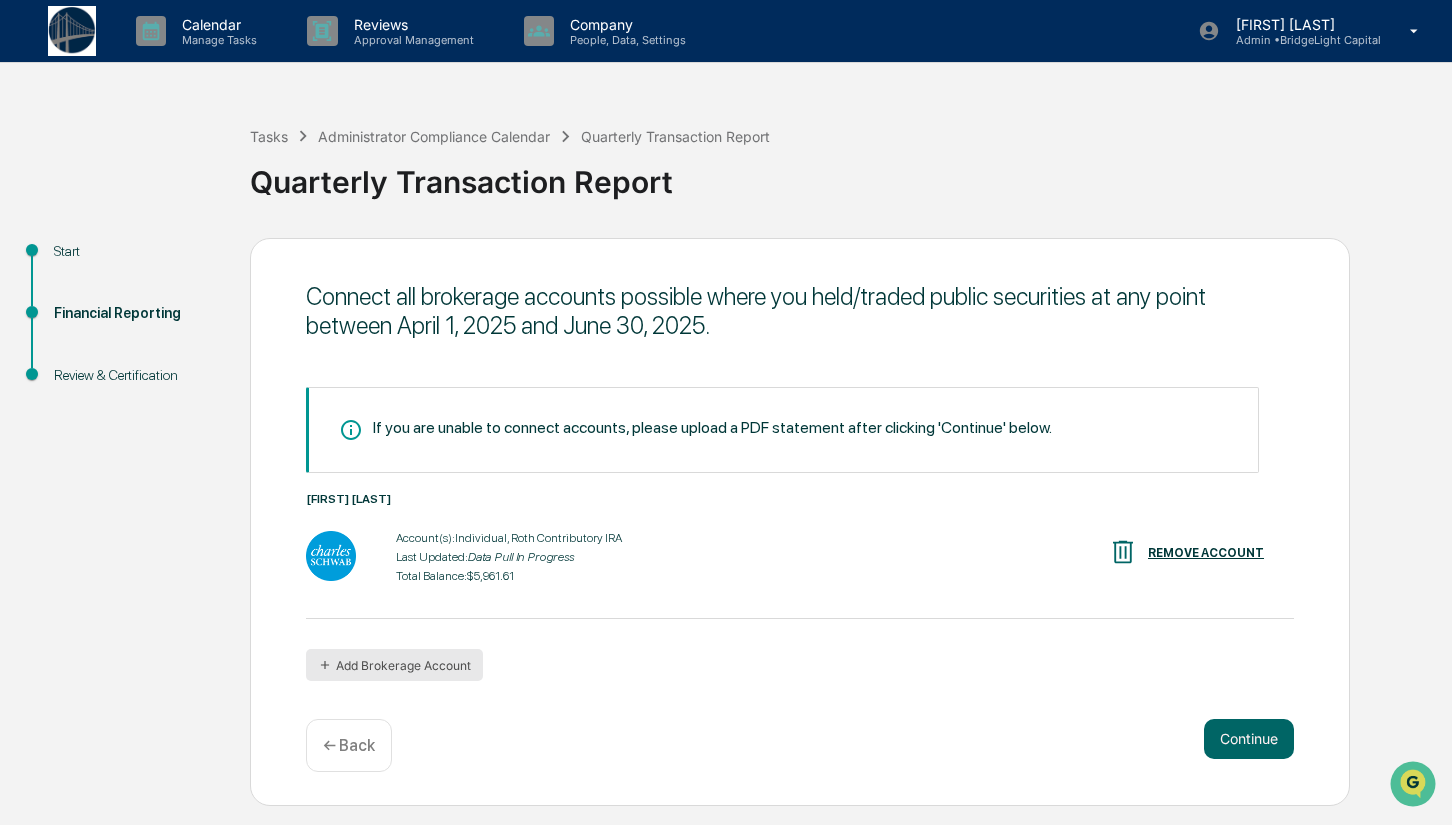click on "Add Brokerage Account" at bounding box center (394, 665) 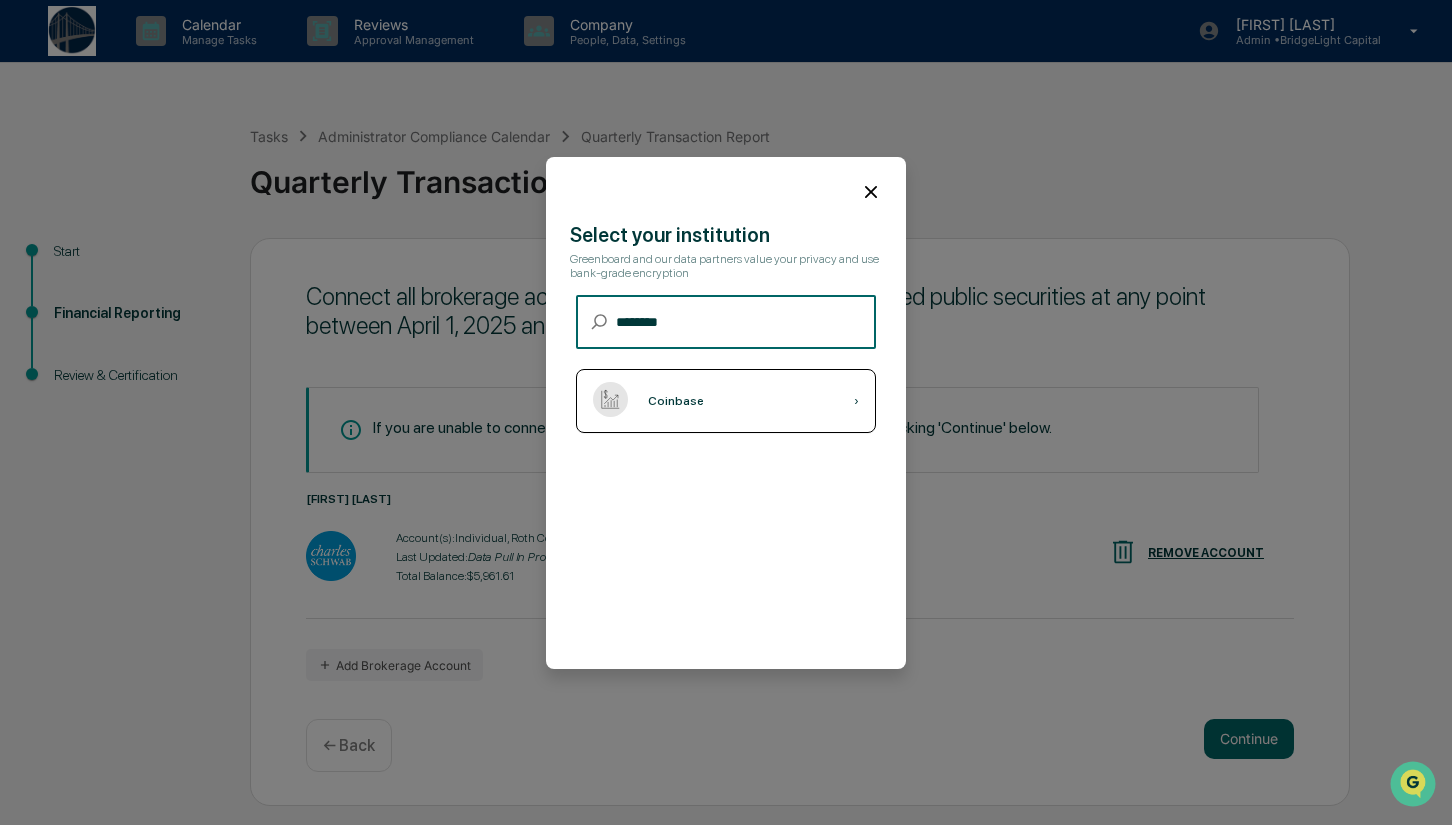 type on "********" 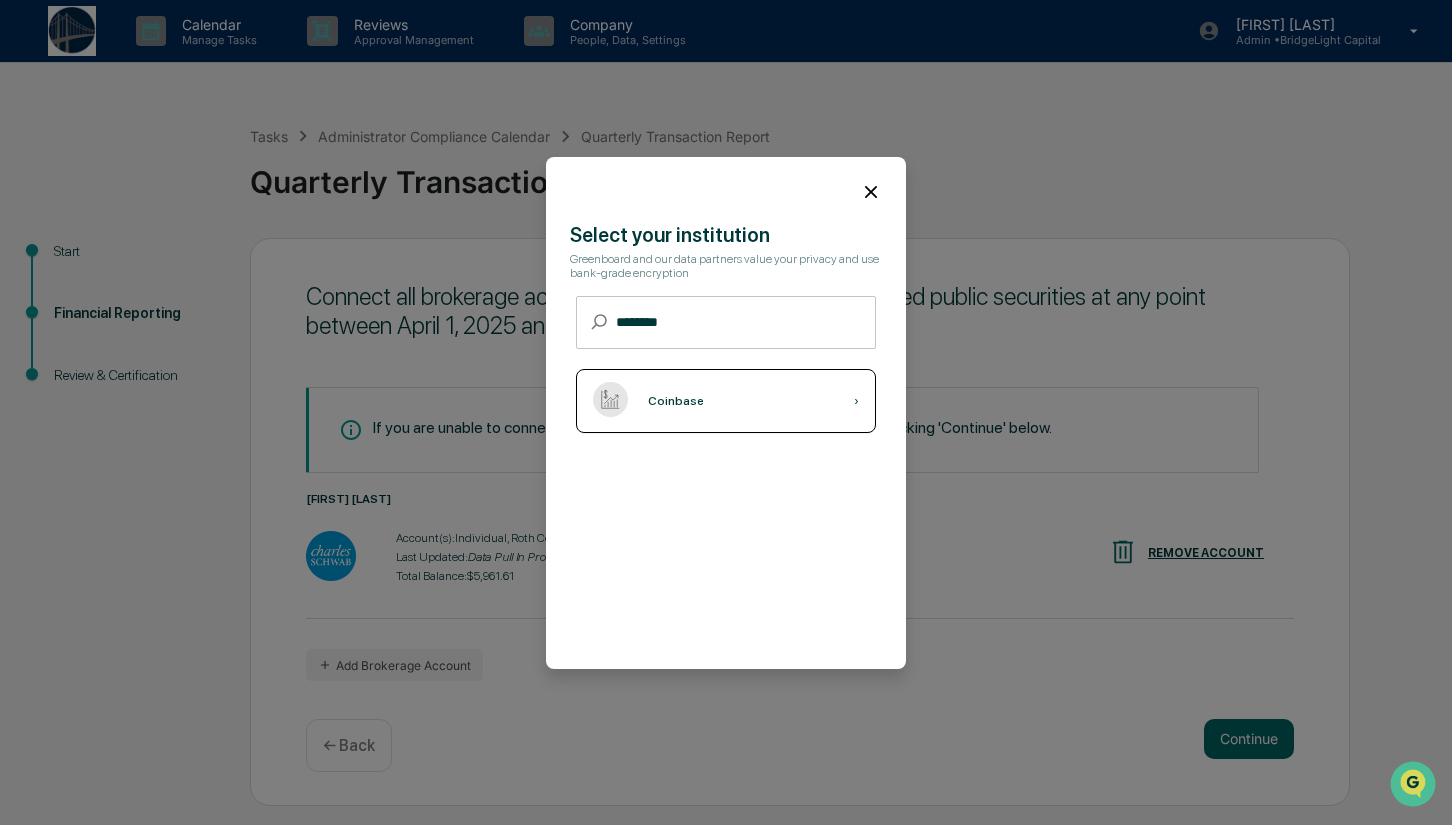 click on "Coinbase ›" at bounding box center (726, 401) 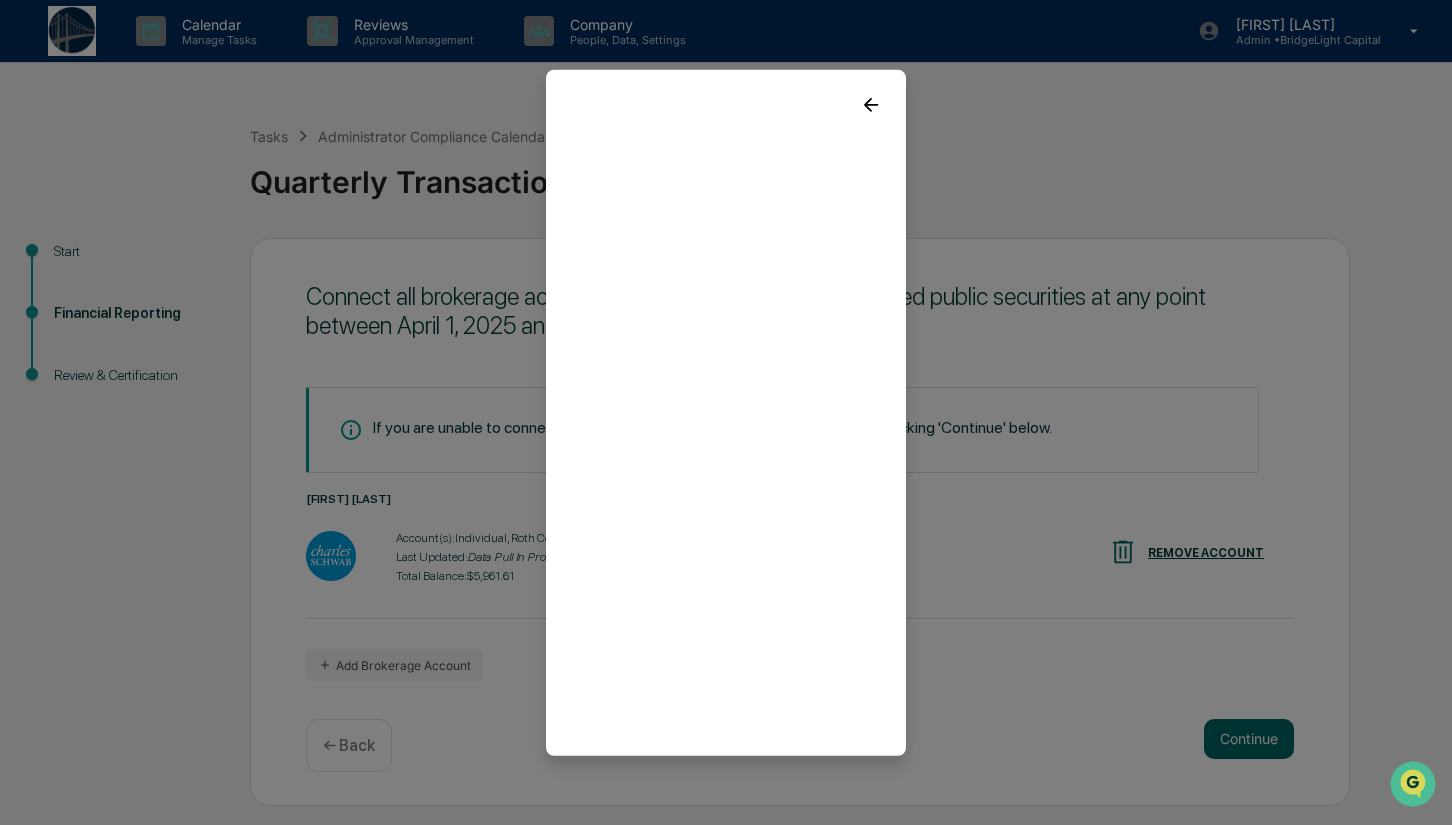 click 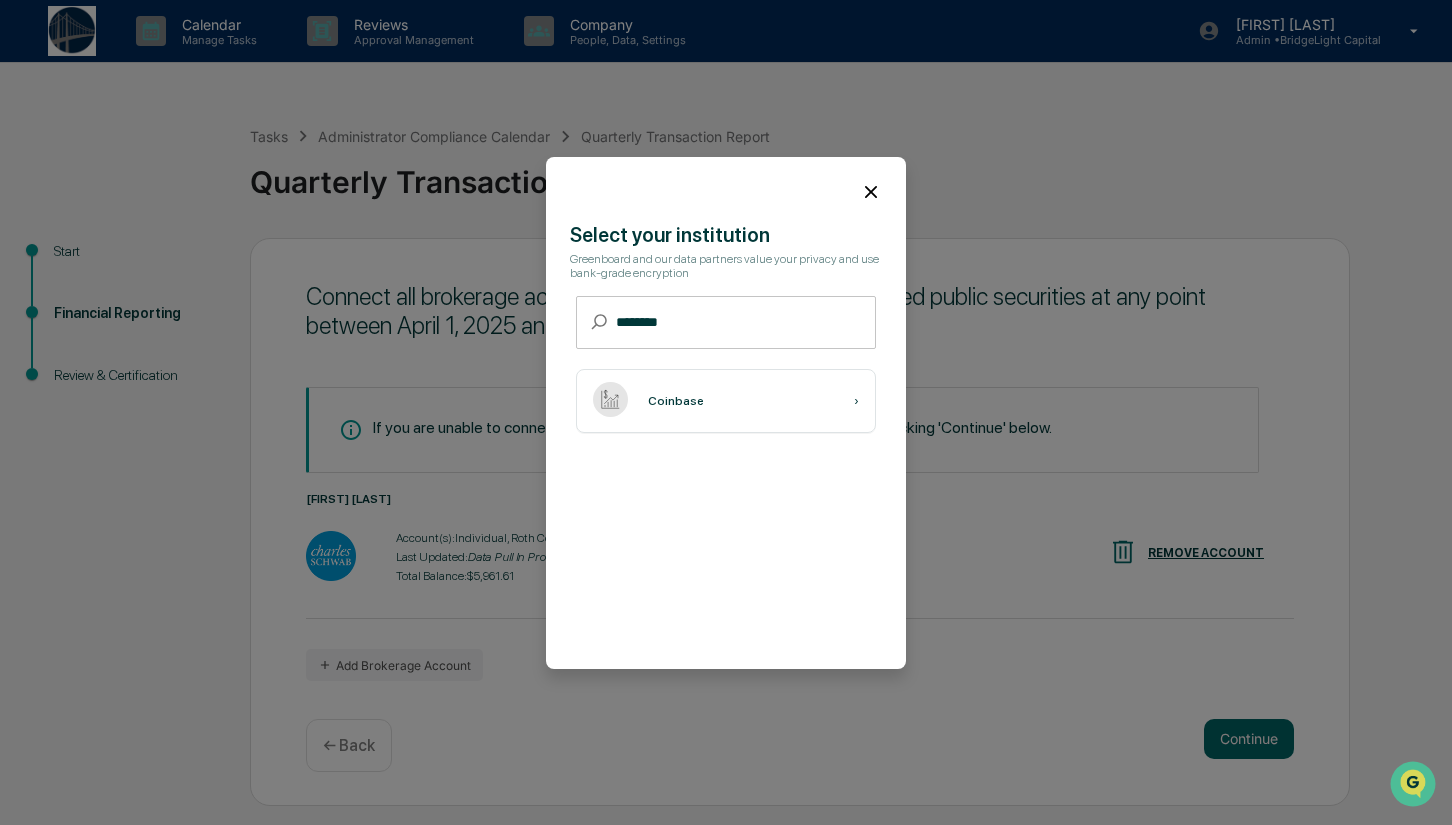 click 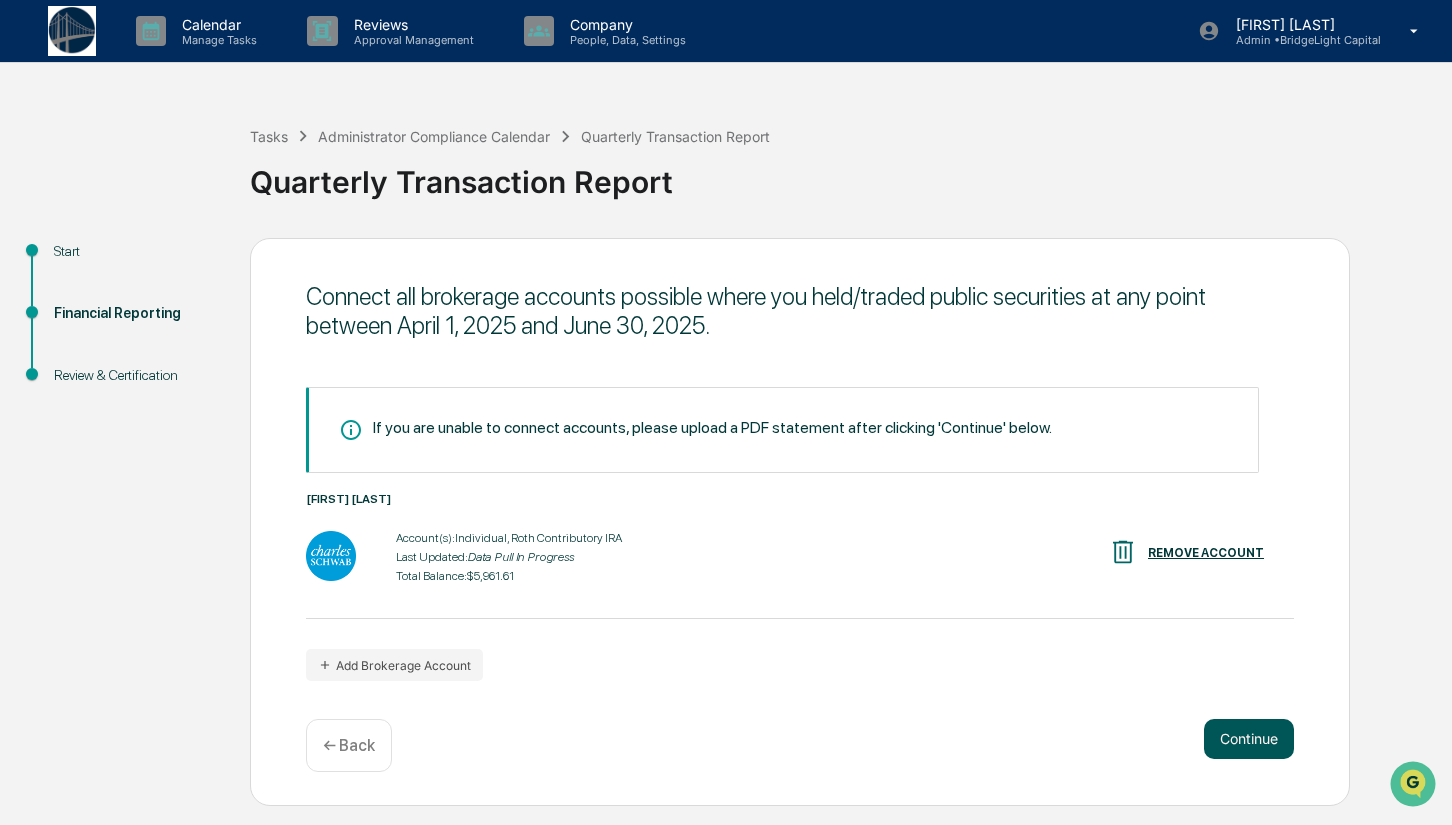 click on "Continue" at bounding box center [1249, 739] 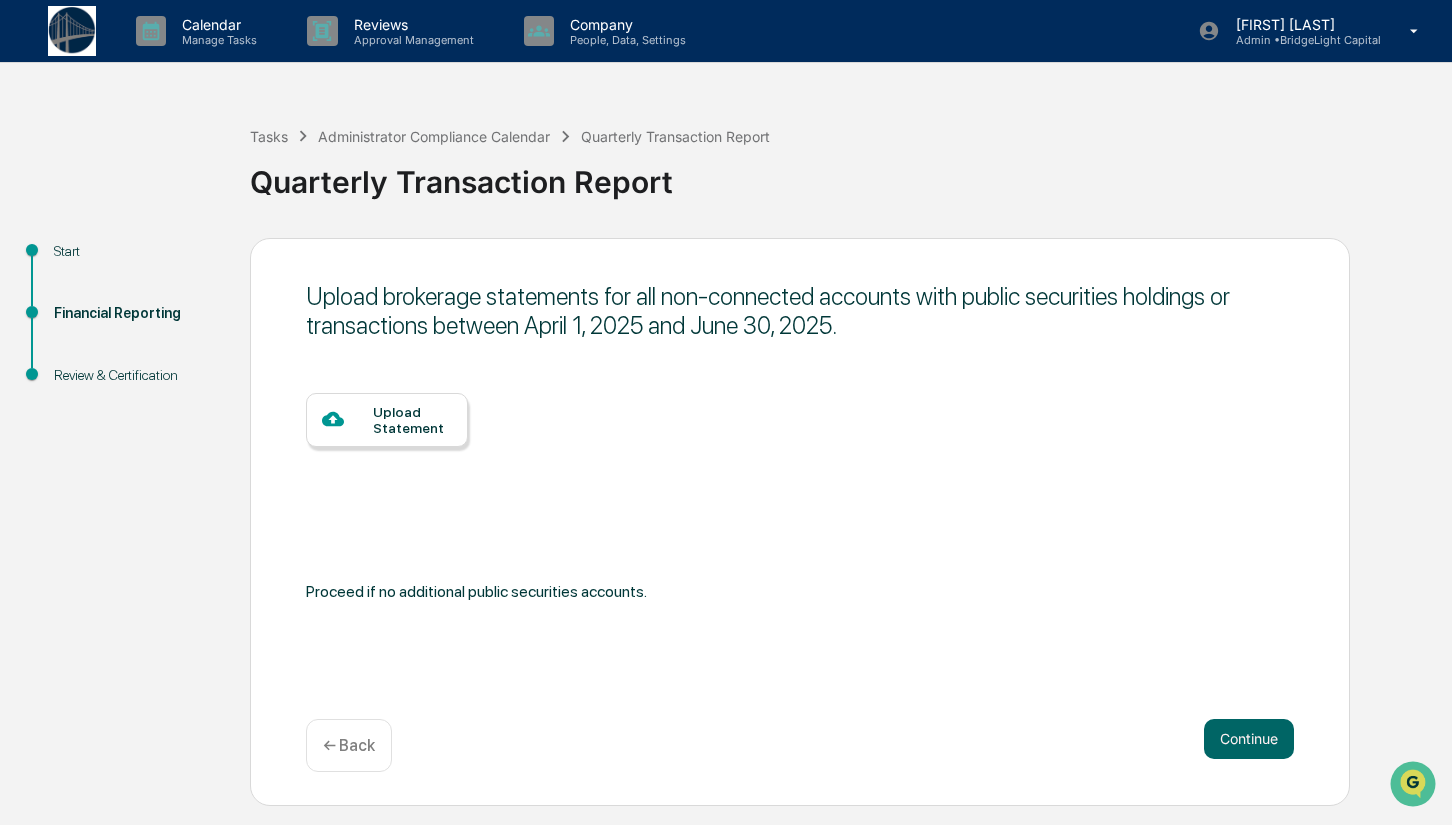 click at bounding box center (72, 30) 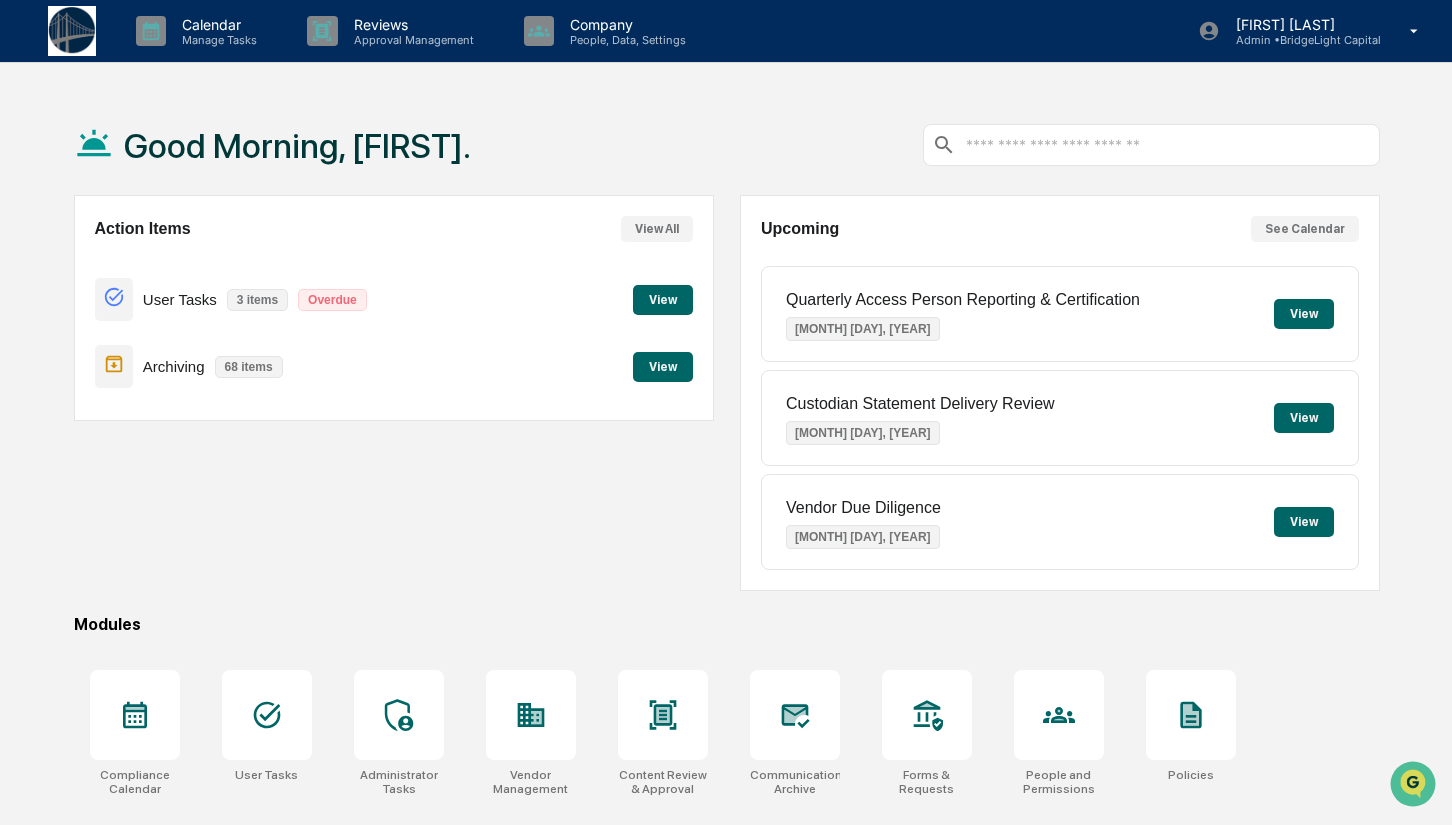 click on "View" at bounding box center (663, 300) 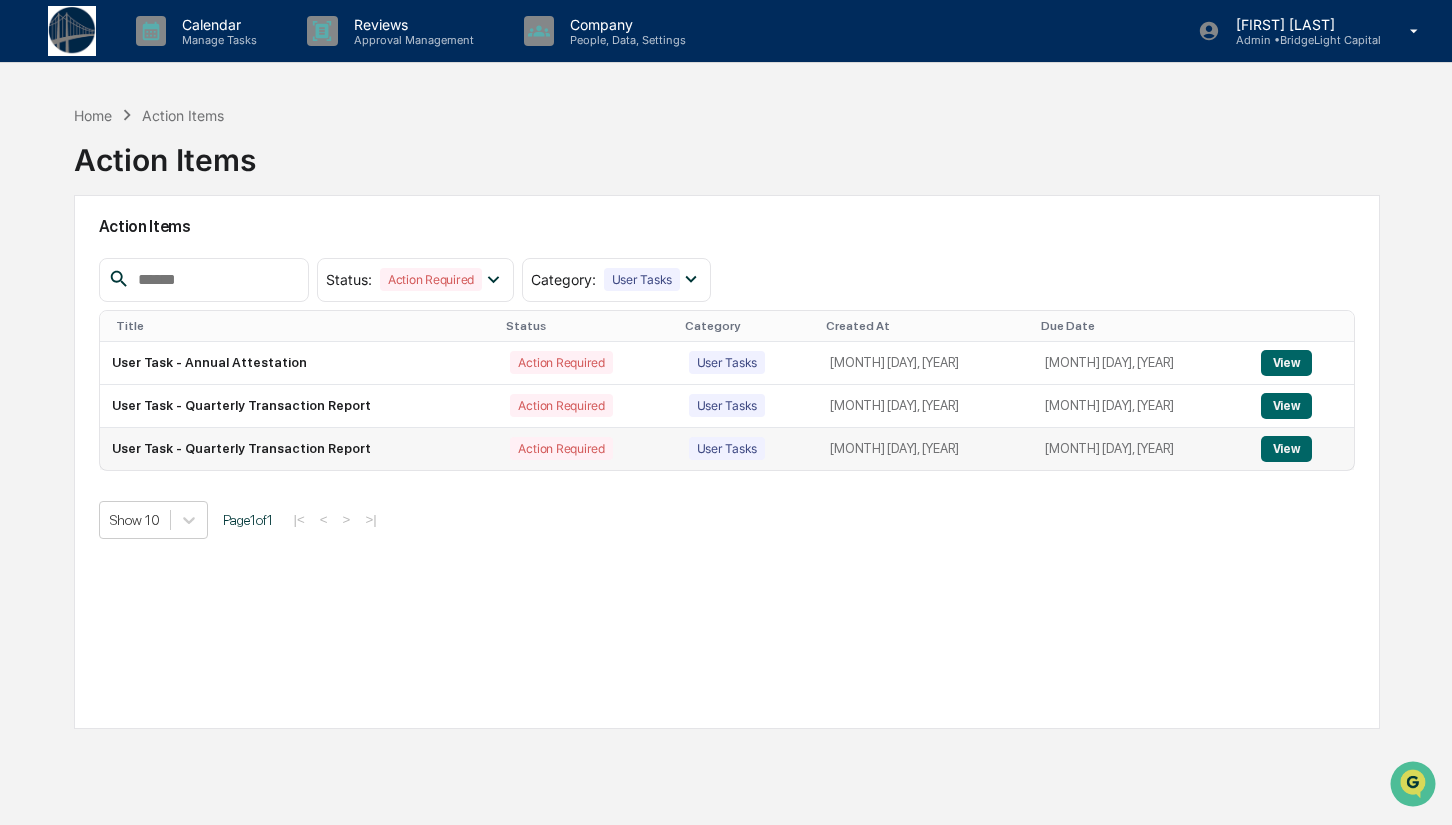 click on "View" at bounding box center [1286, 449] 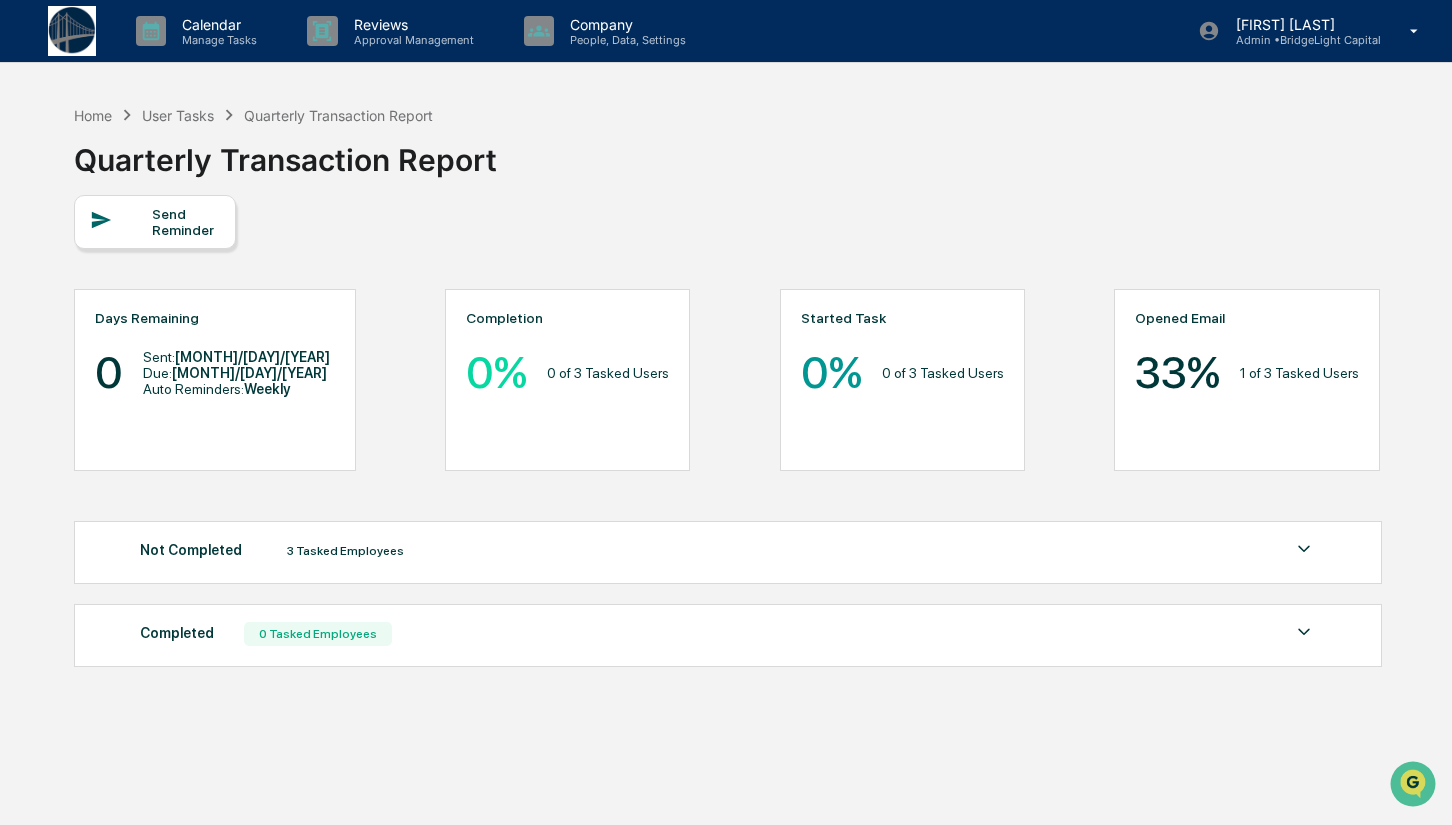 click on "Not  Completed 3 Tasked Employees" at bounding box center (728, 551) 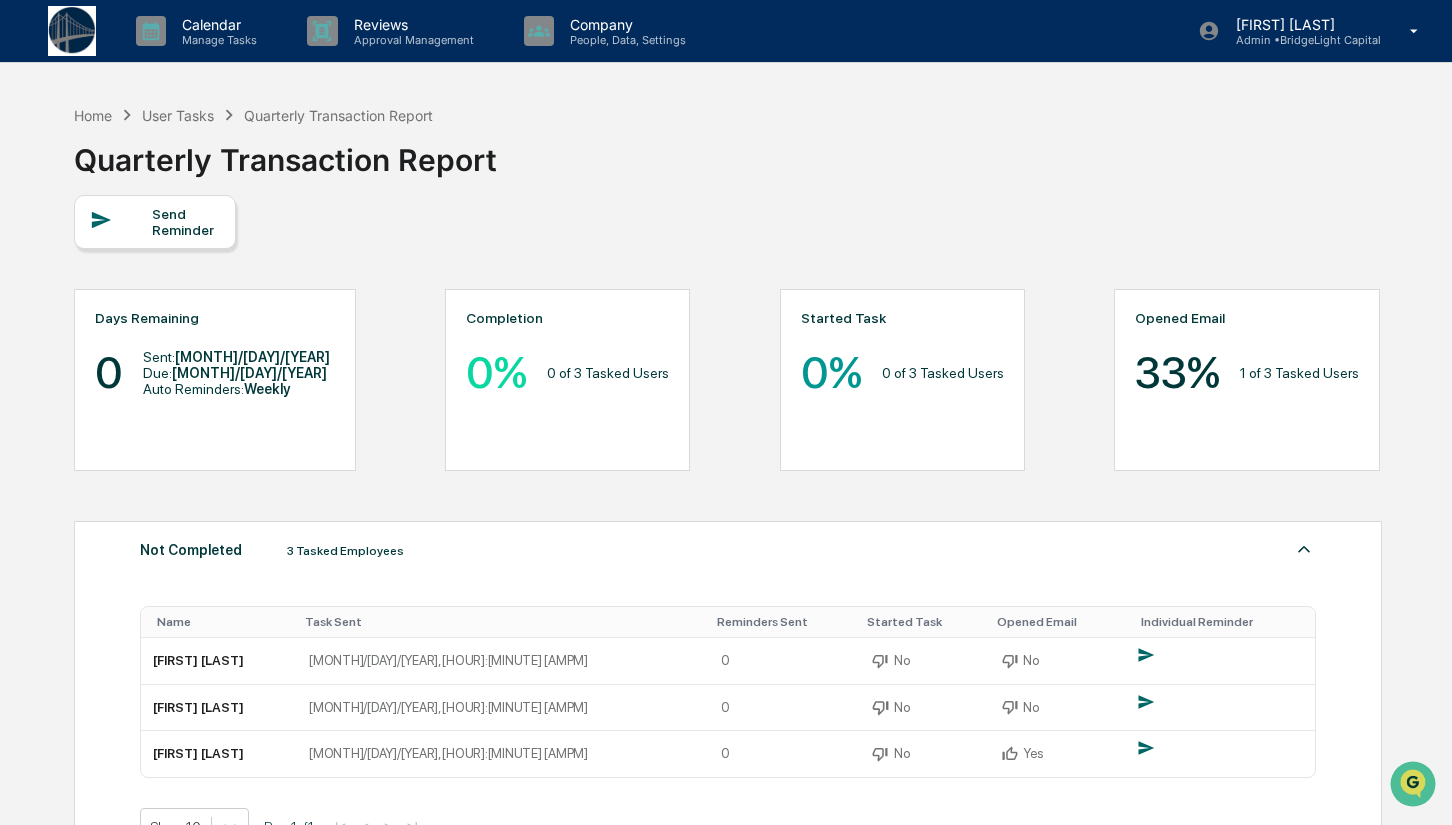 click on "Not  Completed 3 Tasked Employees   Name Task Sent Reminders Sent Started Task Opened Email Individual Reminder Dylan Stringer 07/01/2025, 02:34 PM 0   No   No Gabe Kalos 07/01/2025, 02:34 PM 0   No   No Gary Stringer 07/01/2025, 02:34 PM 0   No   Yes Show 10 Page  1  of  1   |<   <   >   >|" at bounding box center [728, 691] 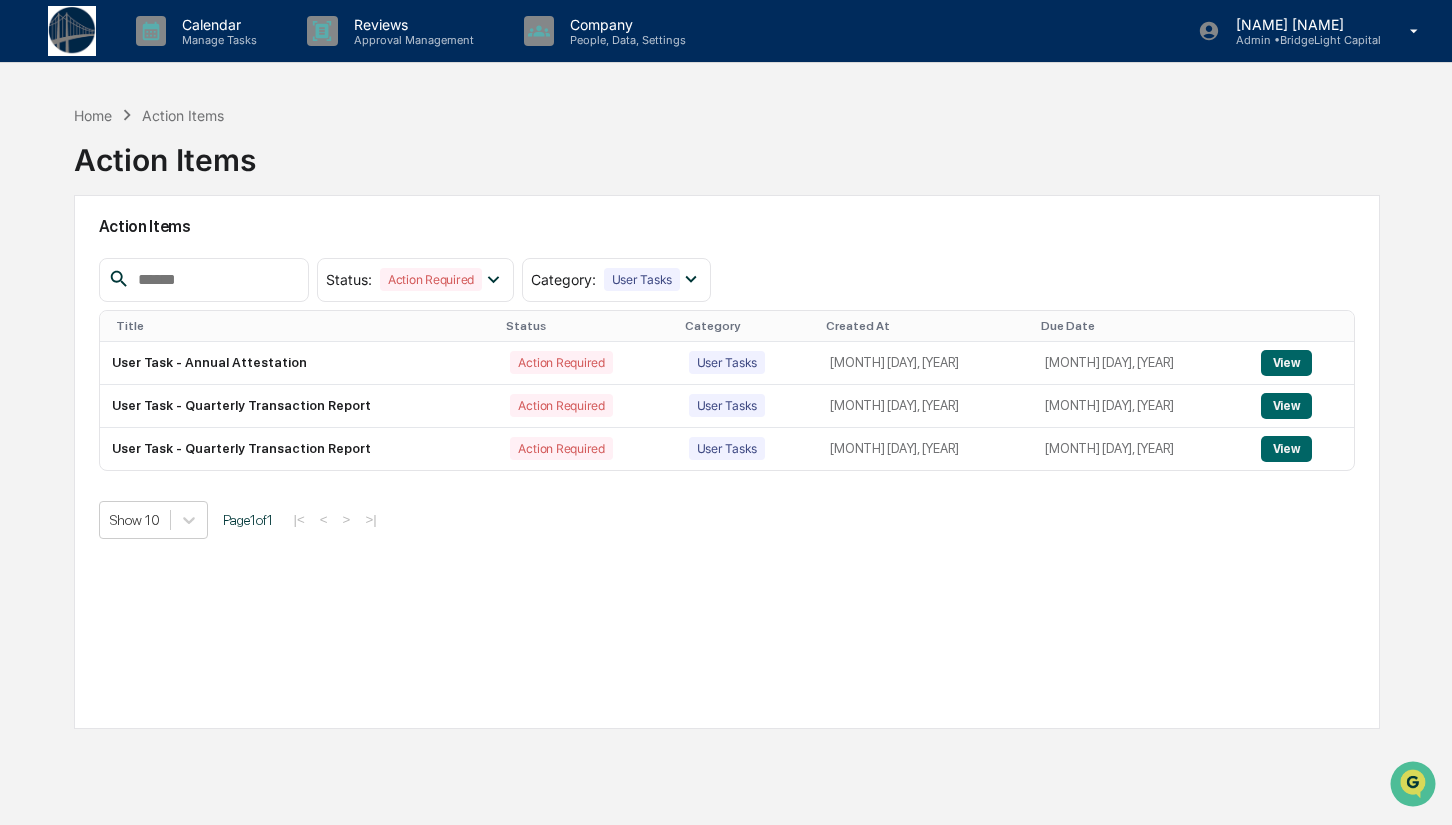 scroll, scrollTop: 0, scrollLeft: 0, axis: both 